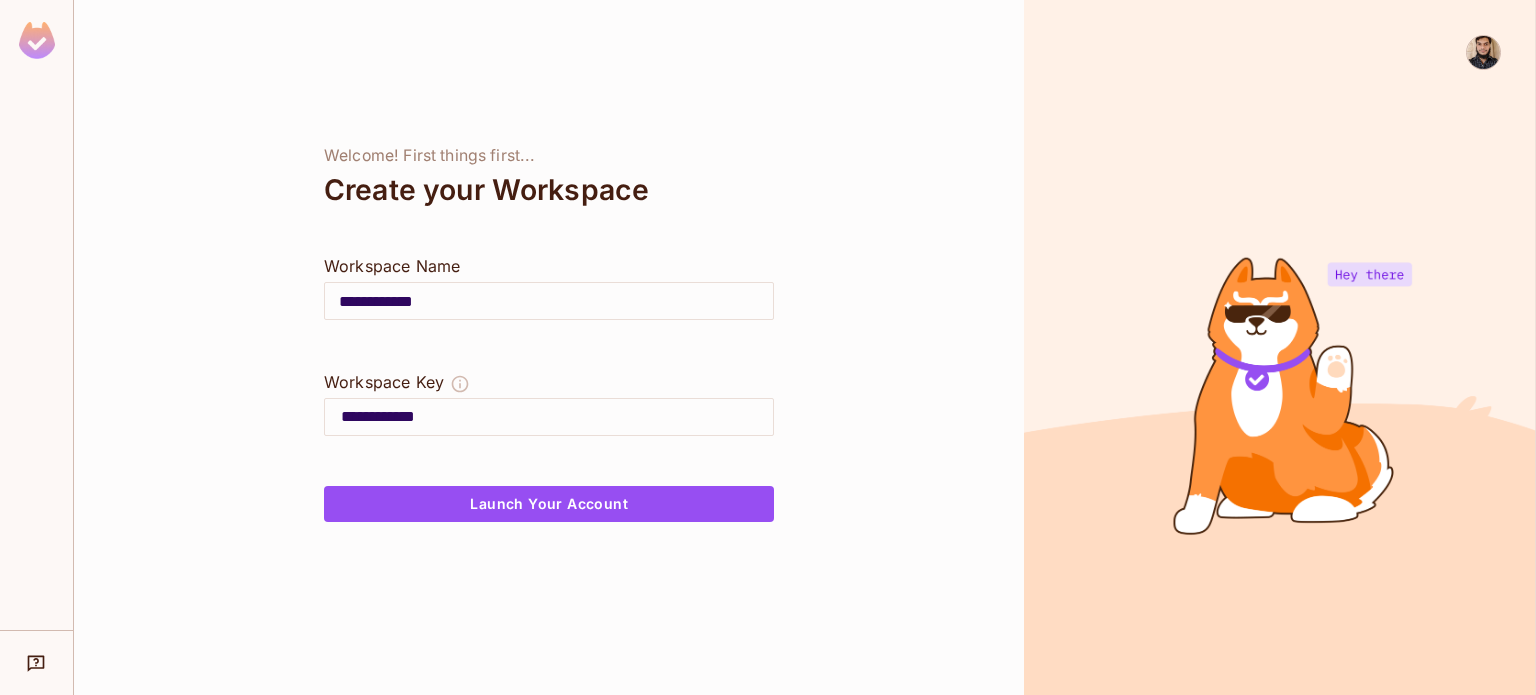 scroll, scrollTop: 0, scrollLeft: 0, axis: both 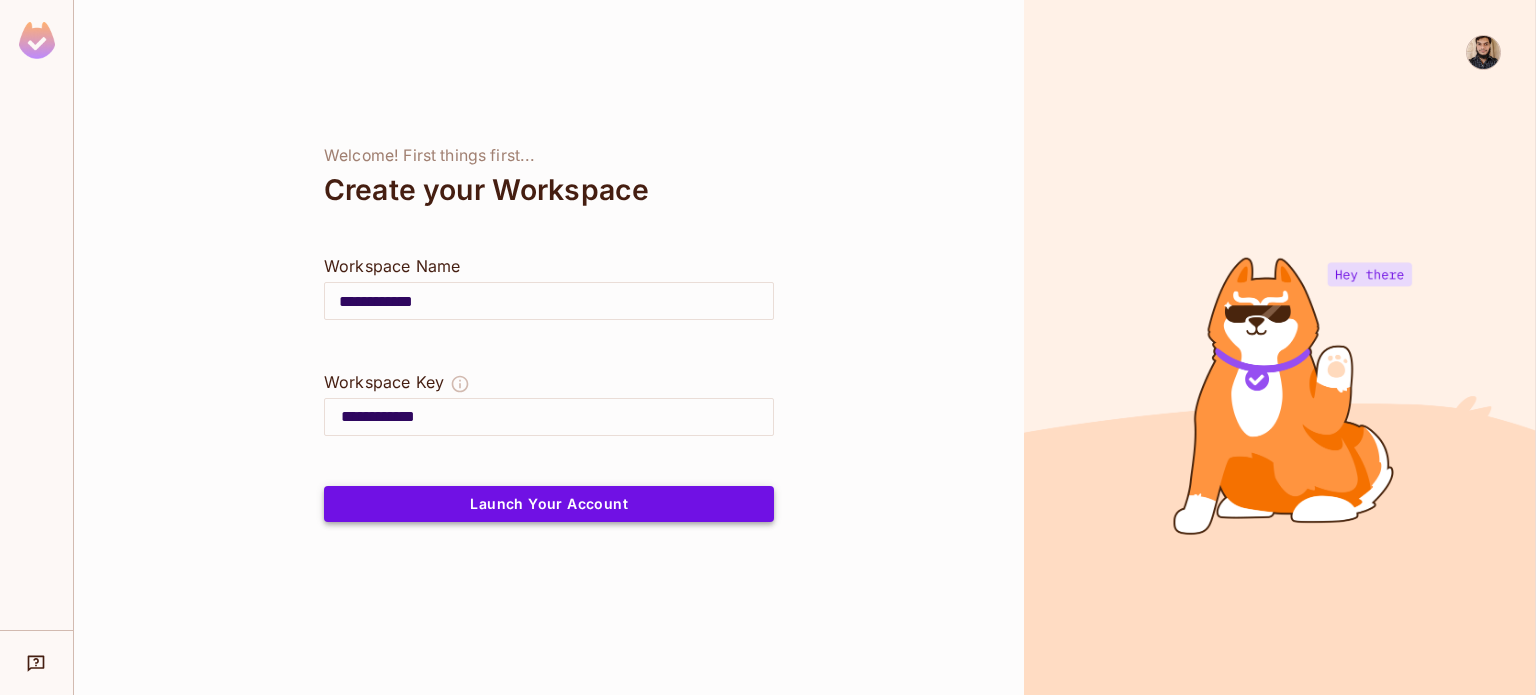 click on "**********" at bounding box center (549, 347) 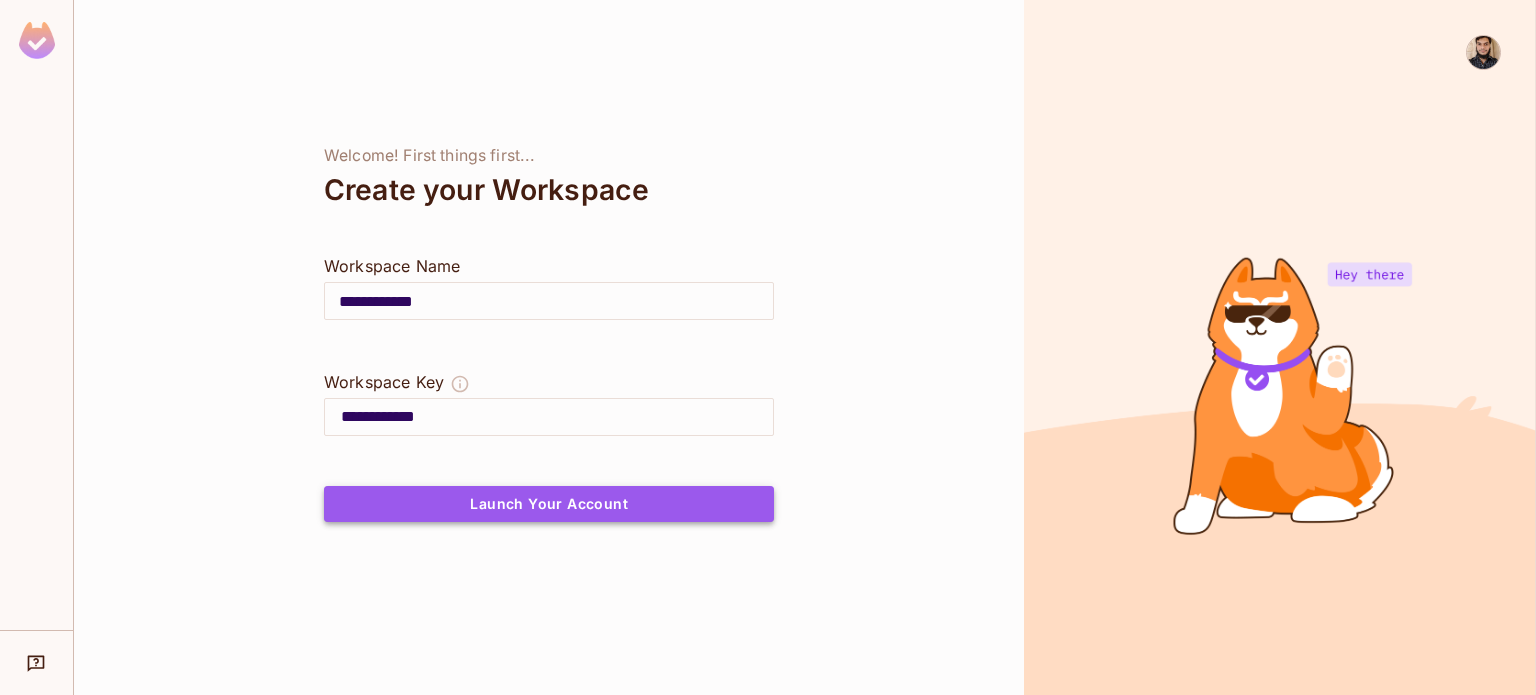 click on "Launch Your Account" at bounding box center [549, 504] 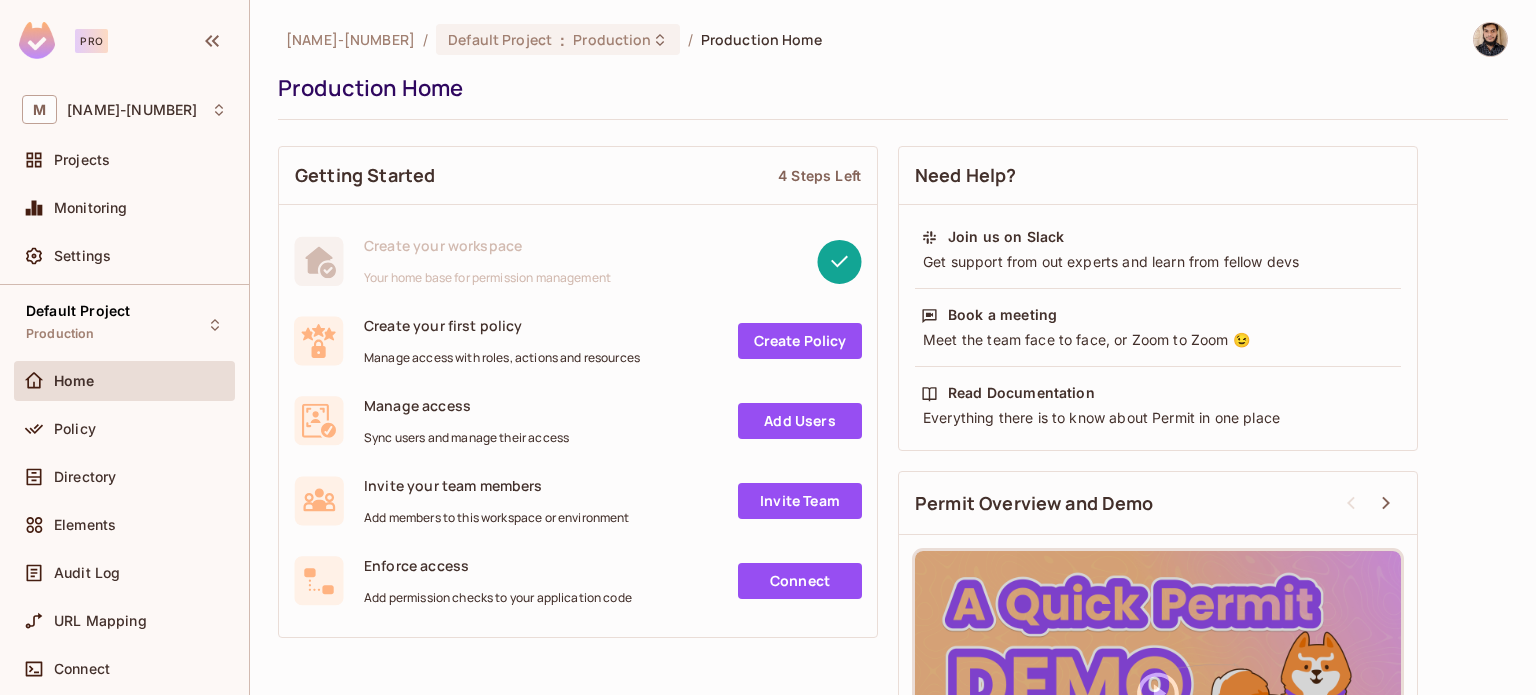 click on "Create your first policy" at bounding box center [502, 325] 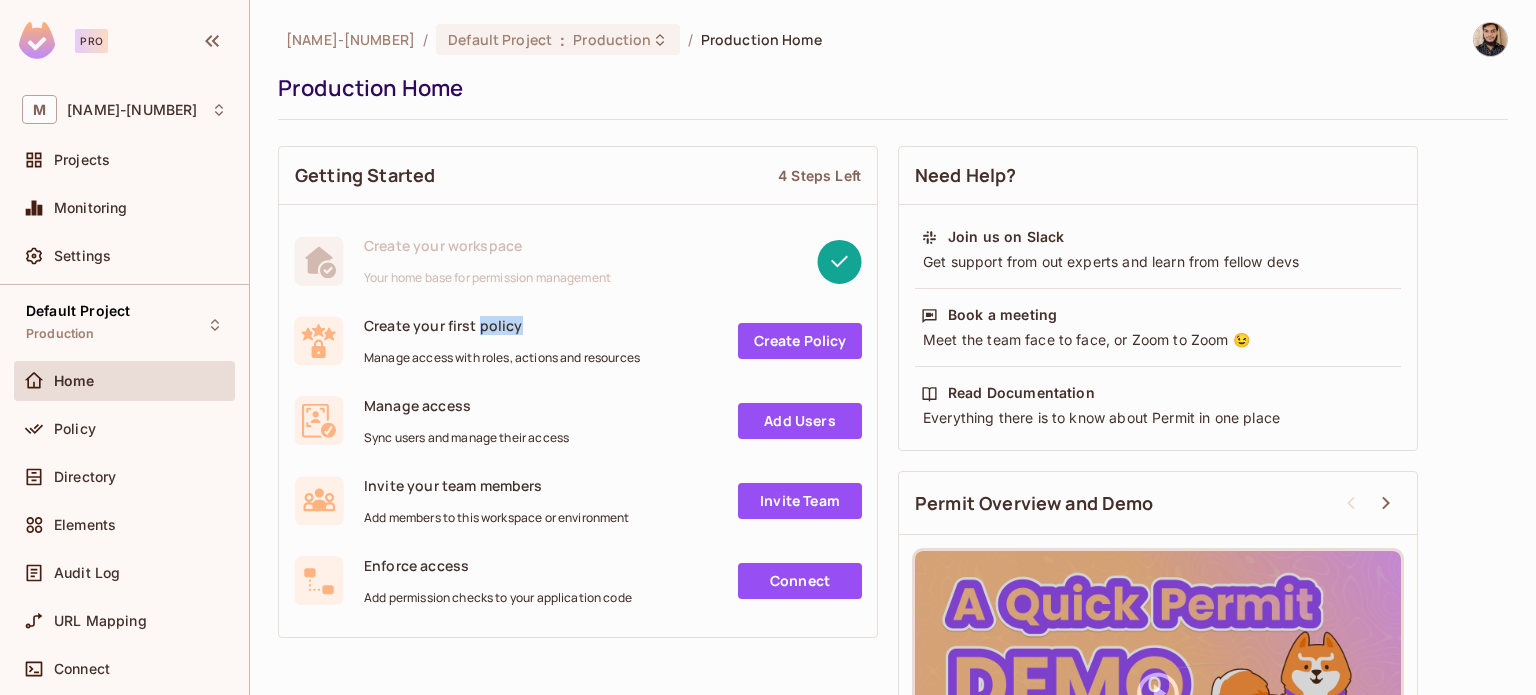 click on "Create your first policy" at bounding box center [502, 325] 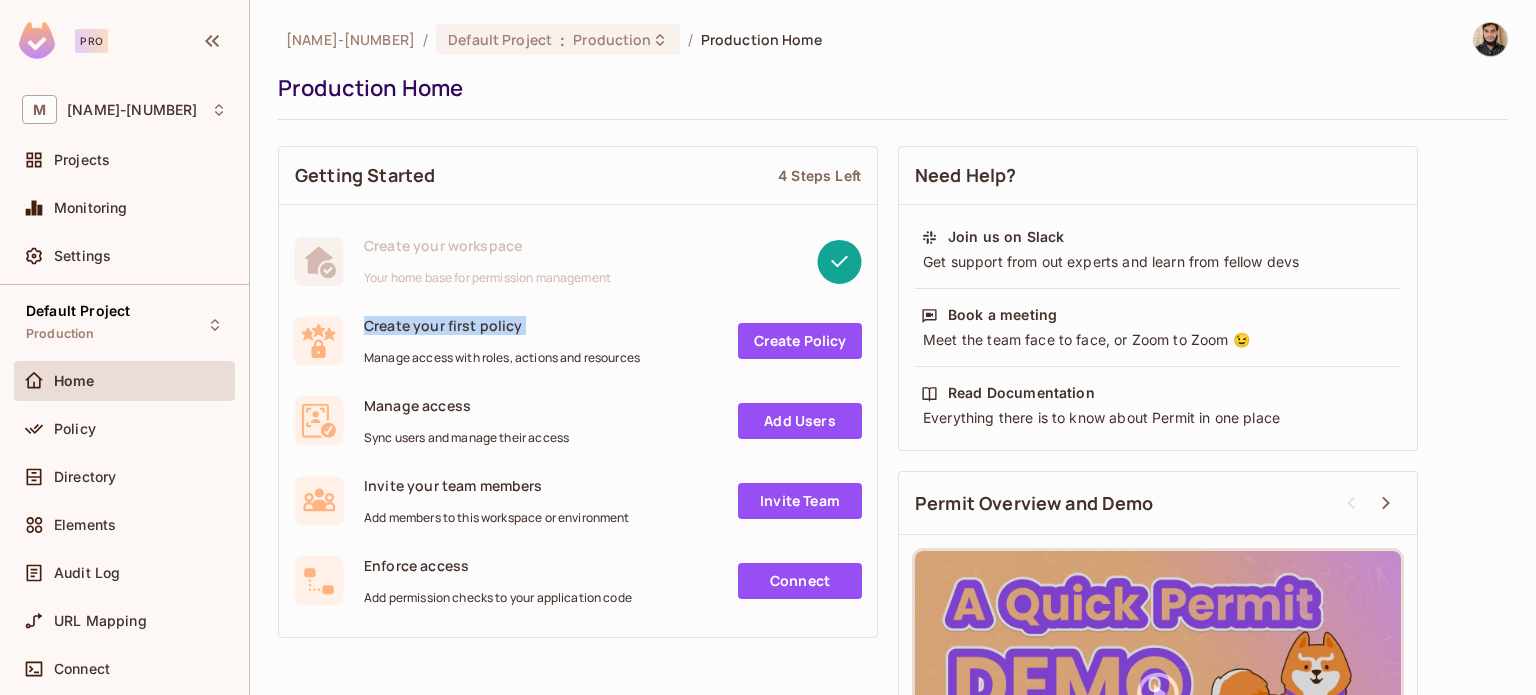 click on "Create your first policy" at bounding box center [502, 325] 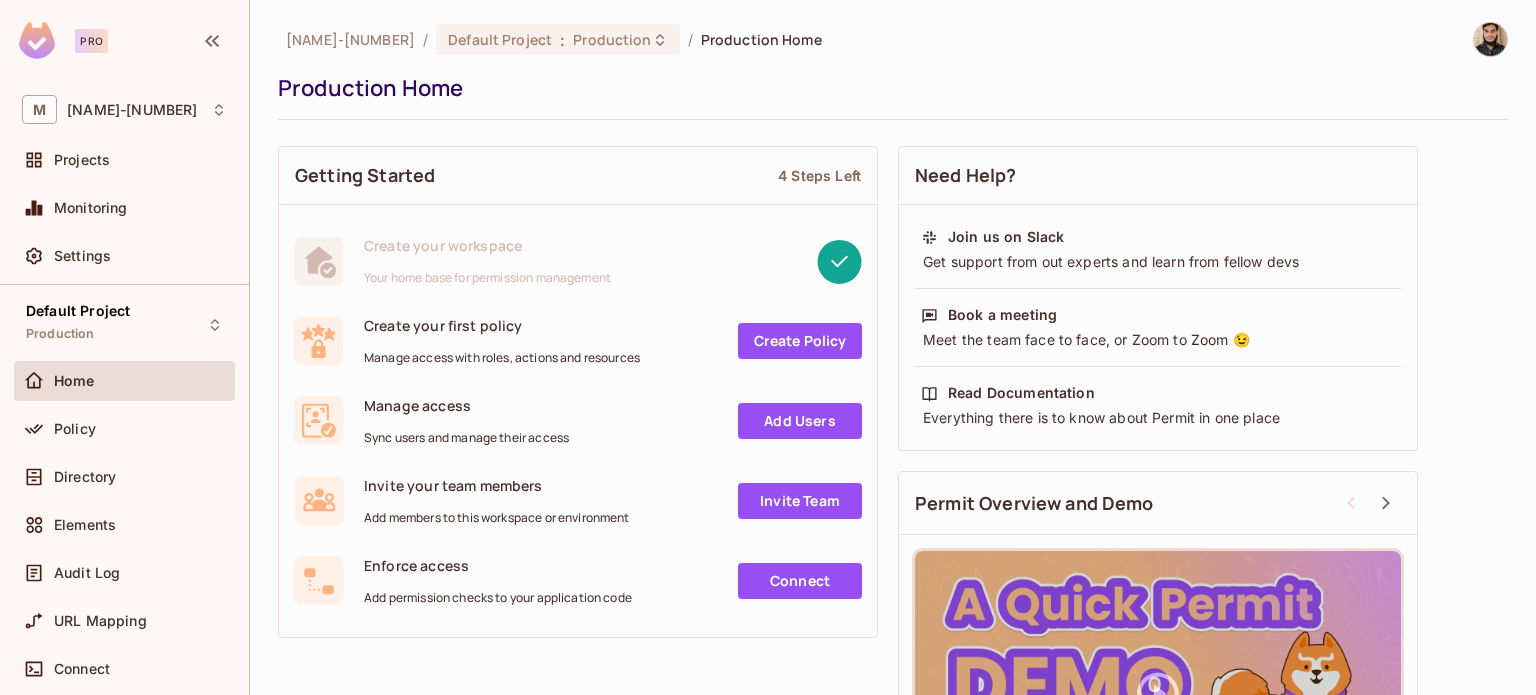 click on "Create your workspace Your home base for permission management" at bounding box center (578, 261) 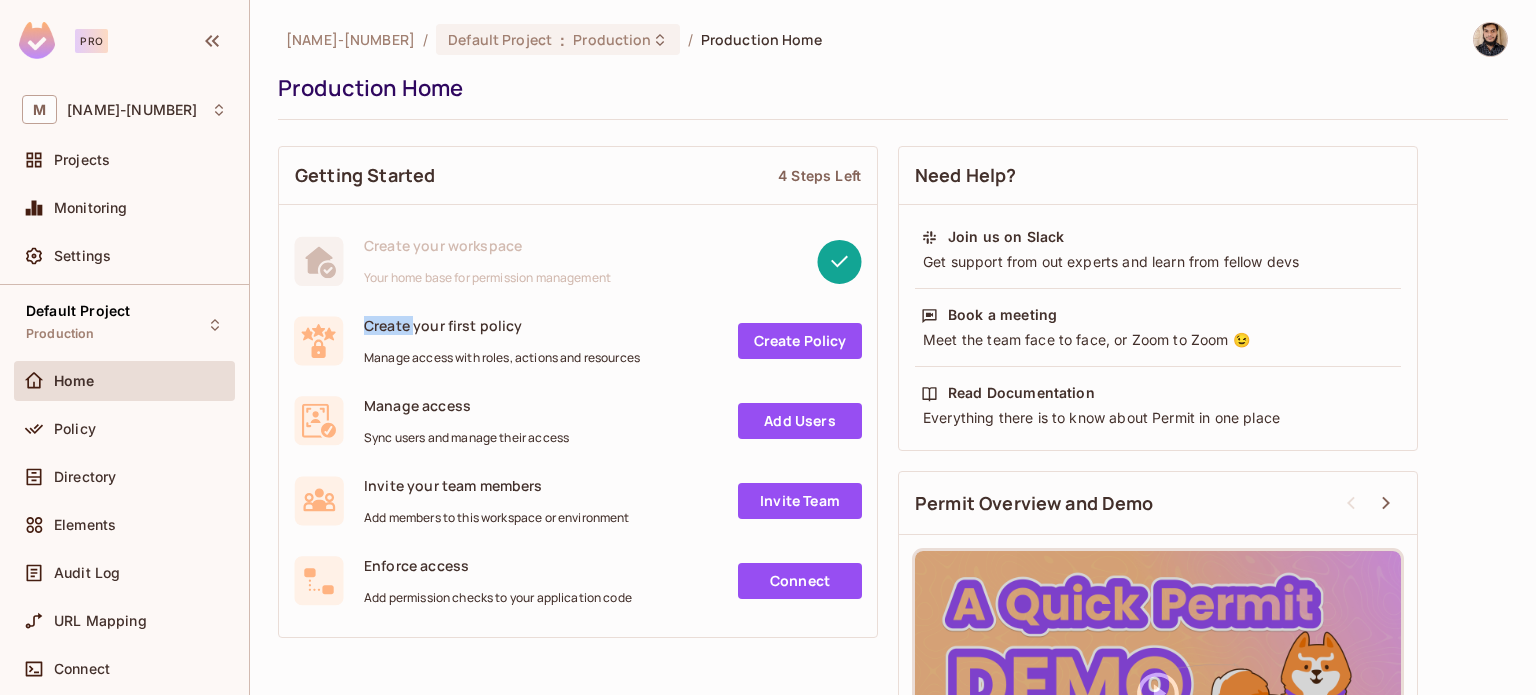 click on "Create your workspace Your home base for permission management" at bounding box center [578, 261] 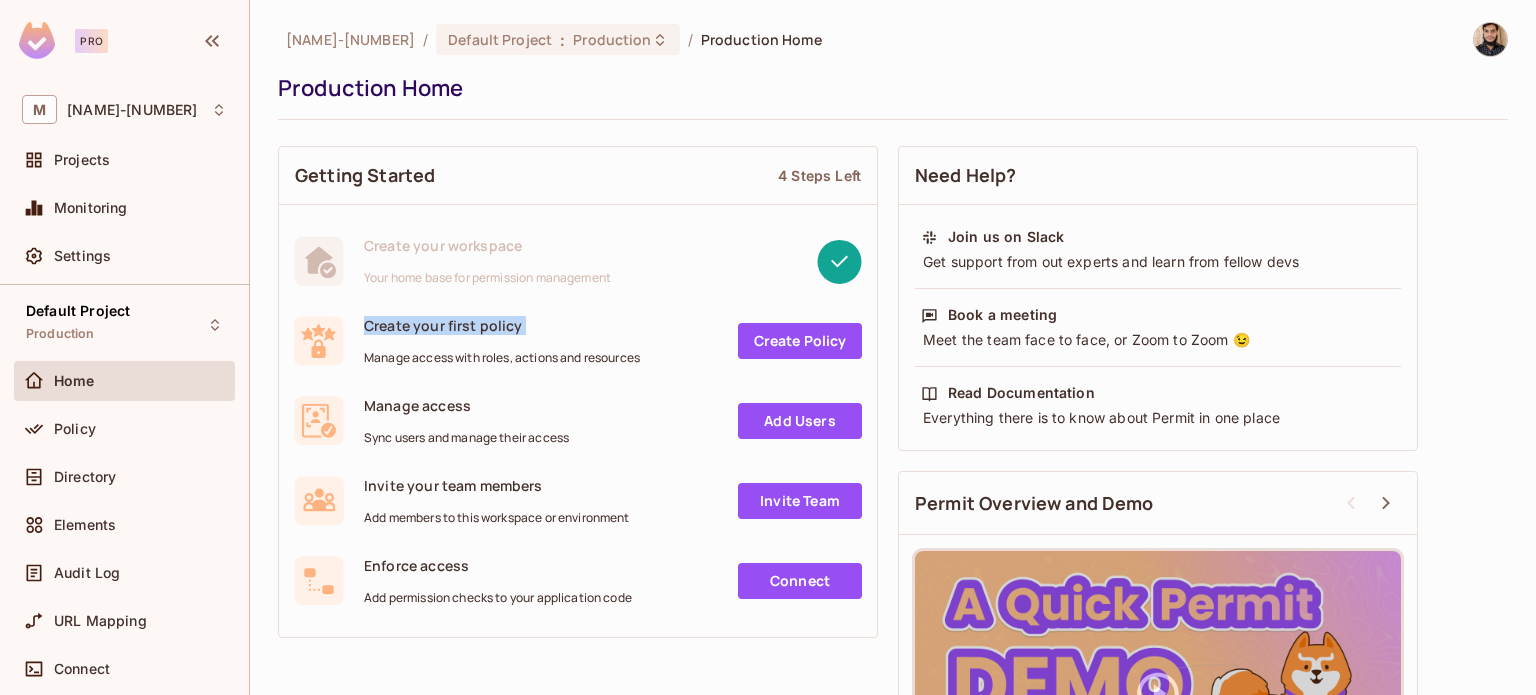 click on "Create your workspace Your home base for permission management" at bounding box center (578, 261) 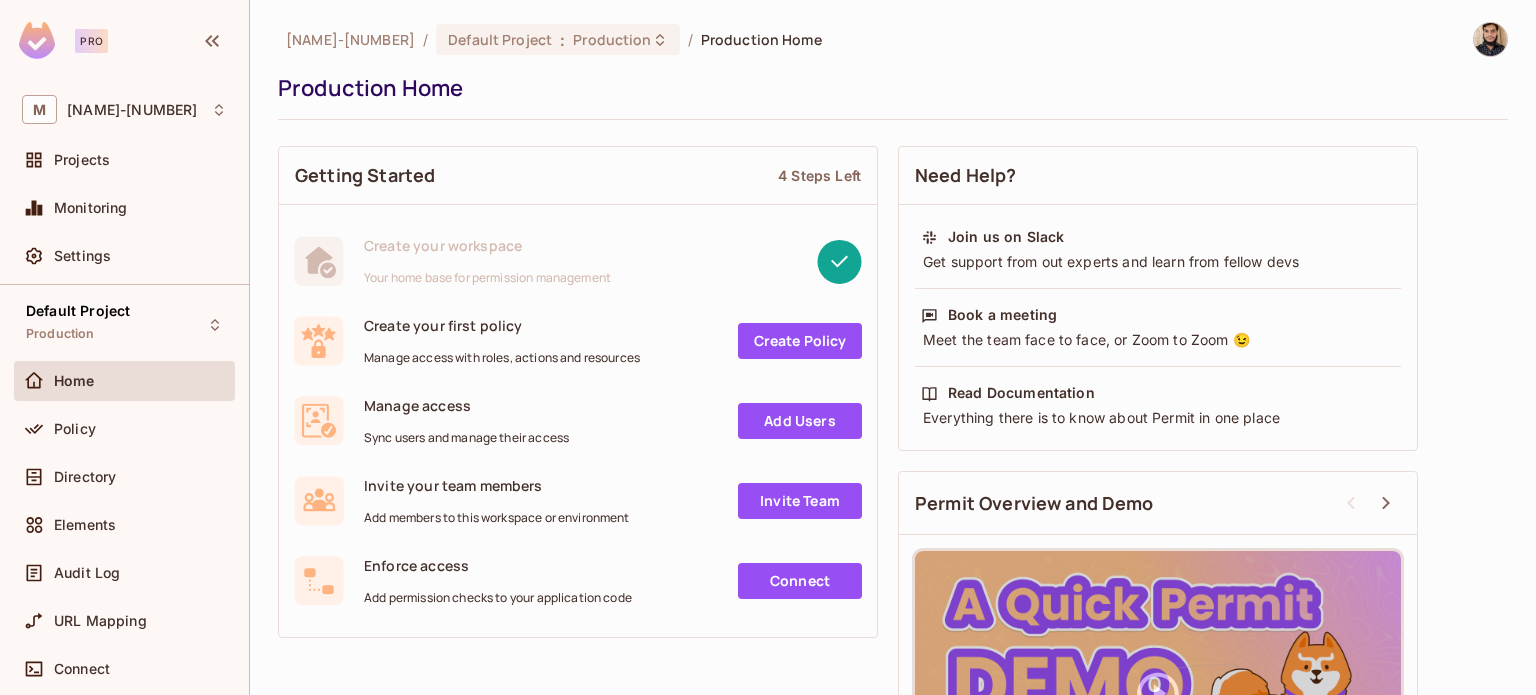 click on "Create Policy" at bounding box center [751, 341] 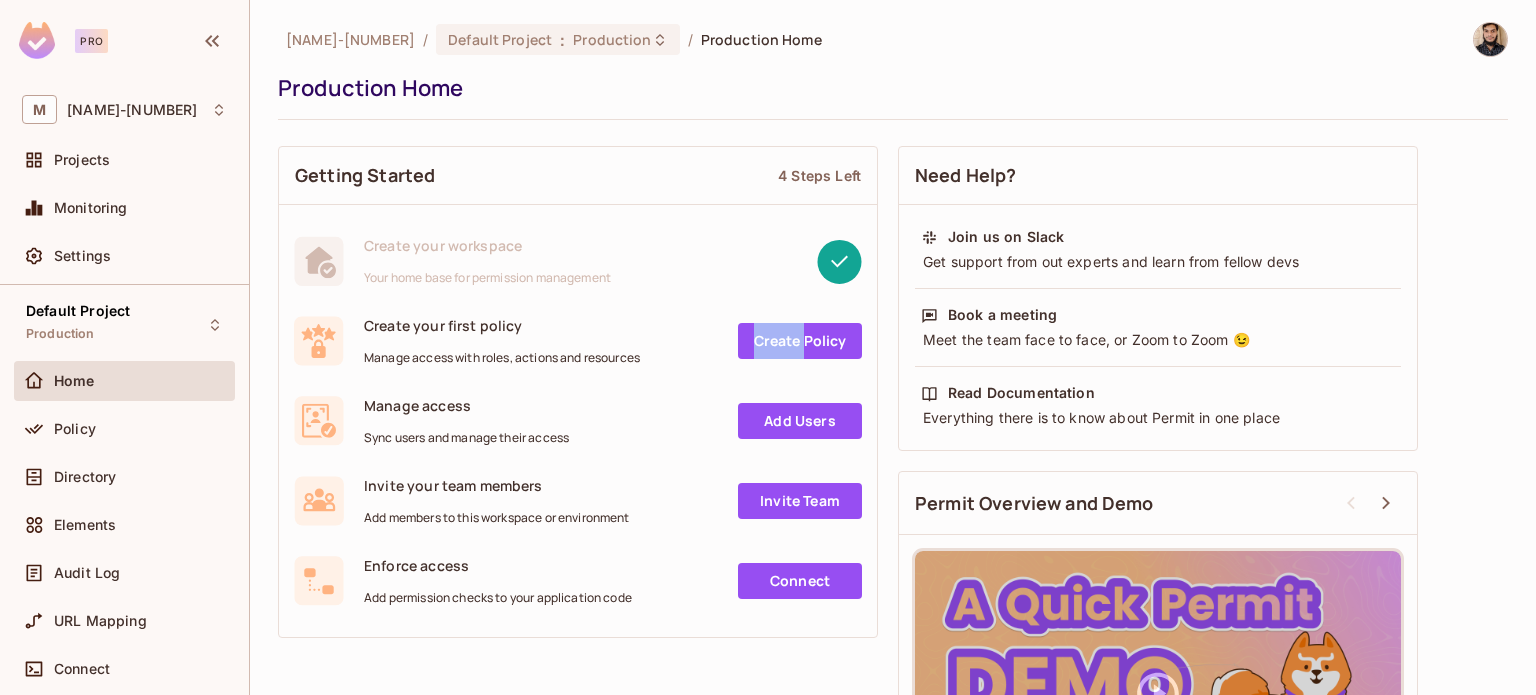 click on "Create Policy" at bounding box center [751, 341] 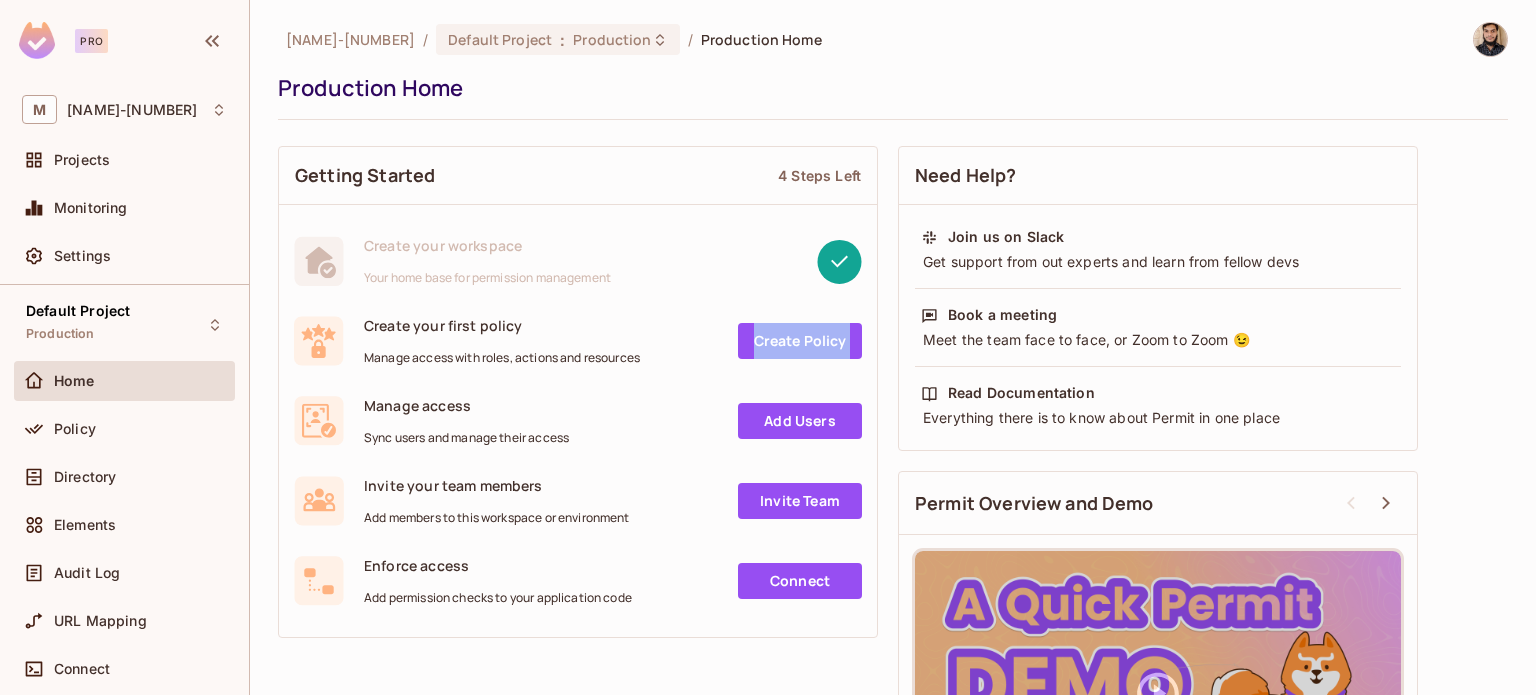 click on "Create Policy" at bounding box center [751, 341] 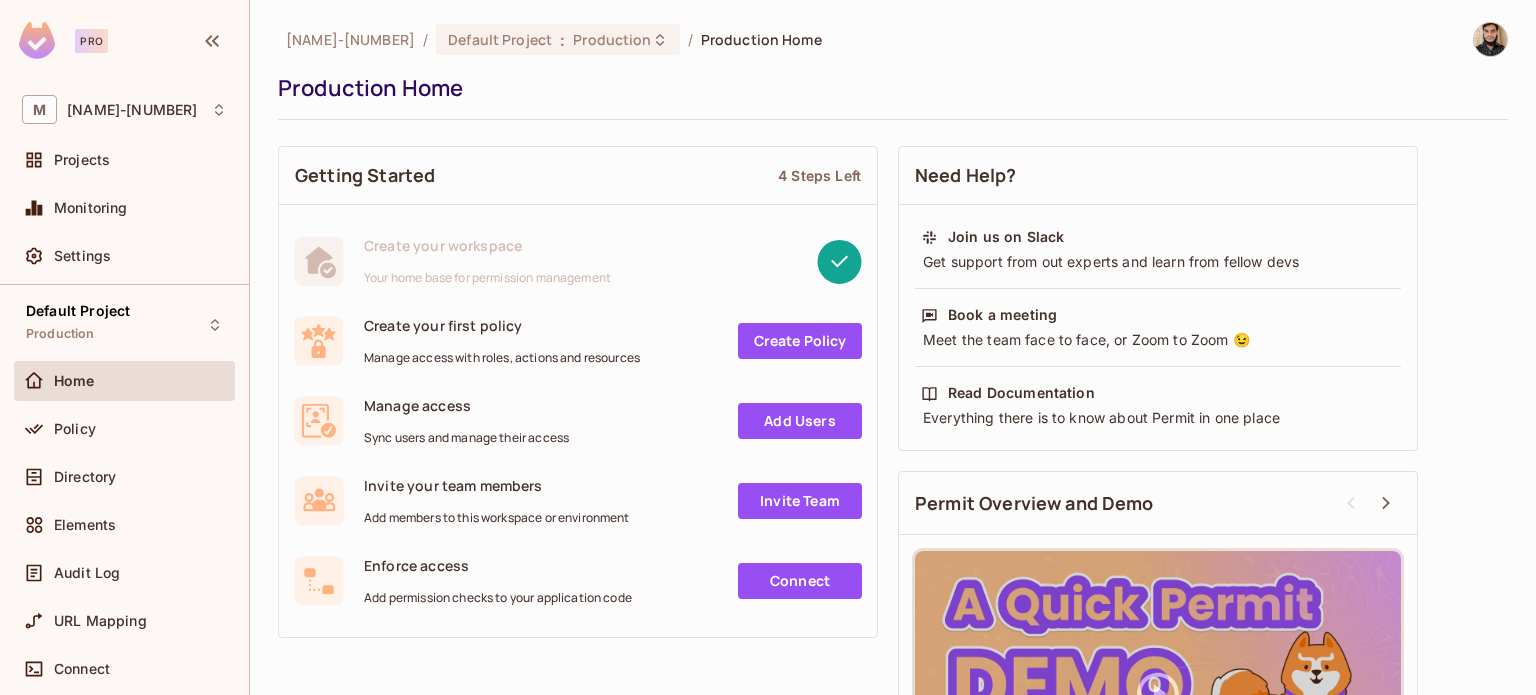 click on "Manage access Sync users and manage their access Add Users" at bounding box center (578, 421) 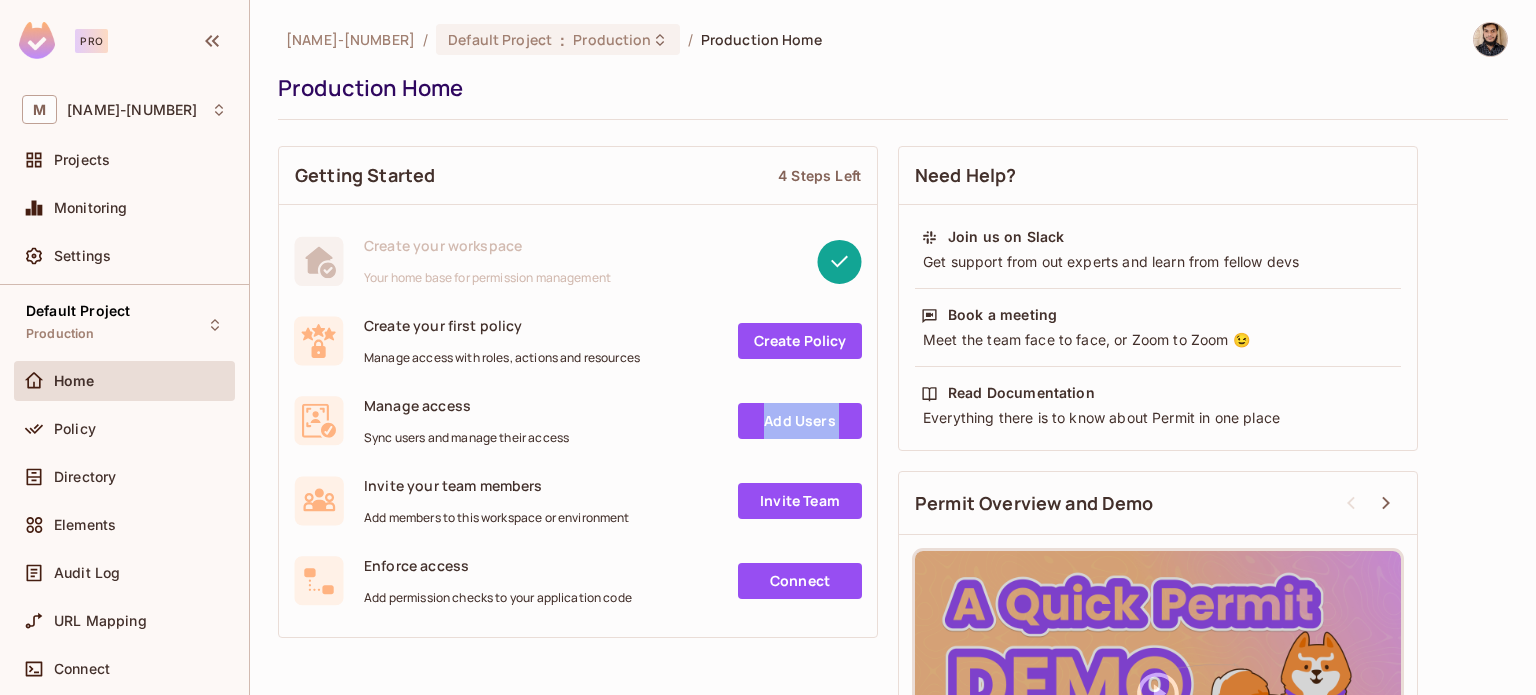 click on "Manage access Sync users and manage their access Add Users" at bounding box center [578, 421] 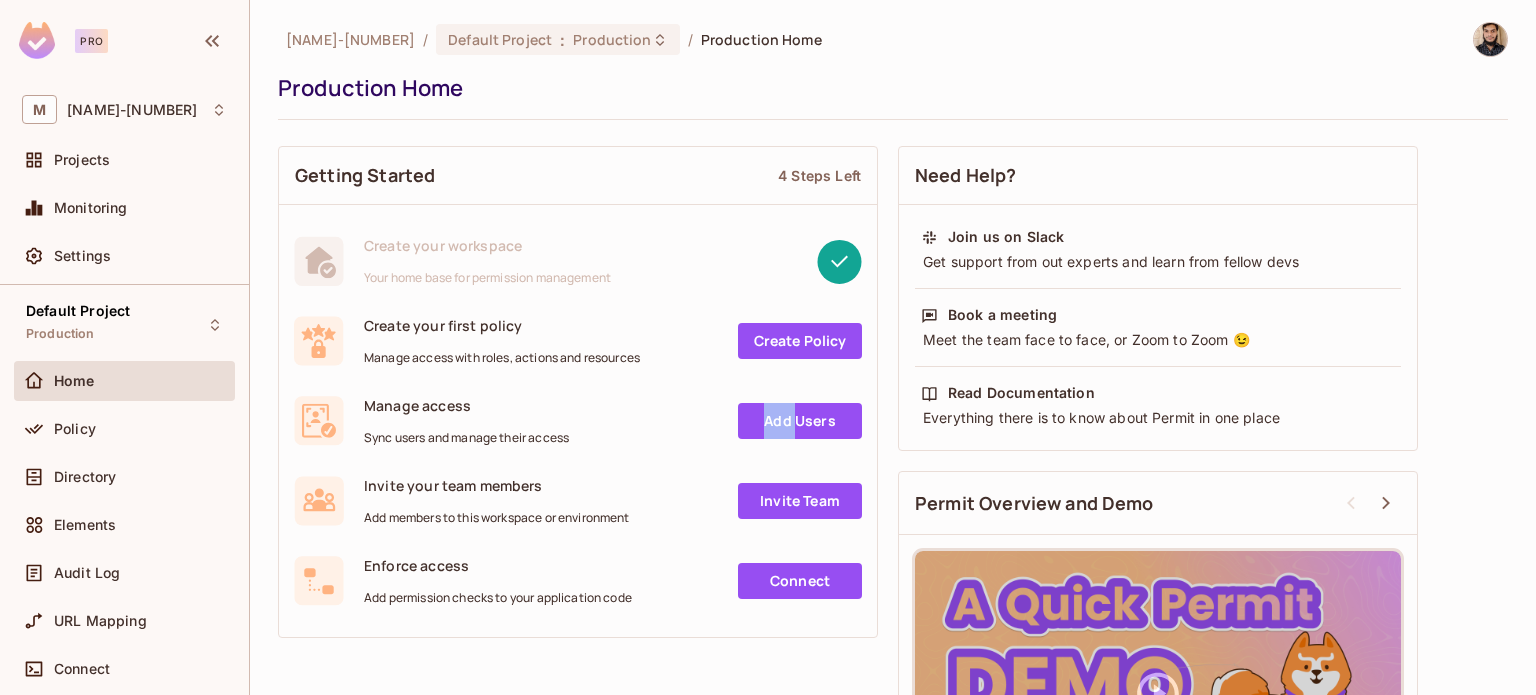 click on "Add Users" at bounding box center (715, 421) 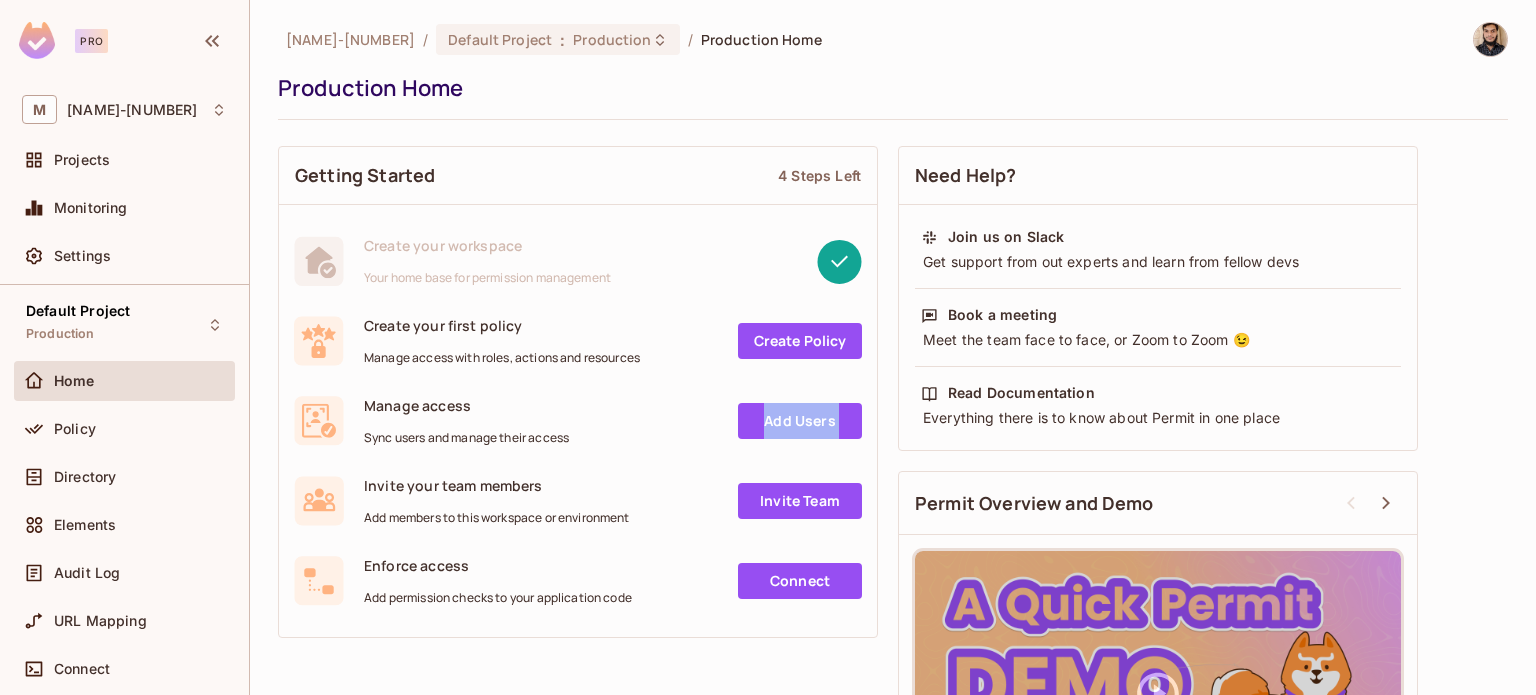 click on "Add Users" at bounding box center (715, 421) 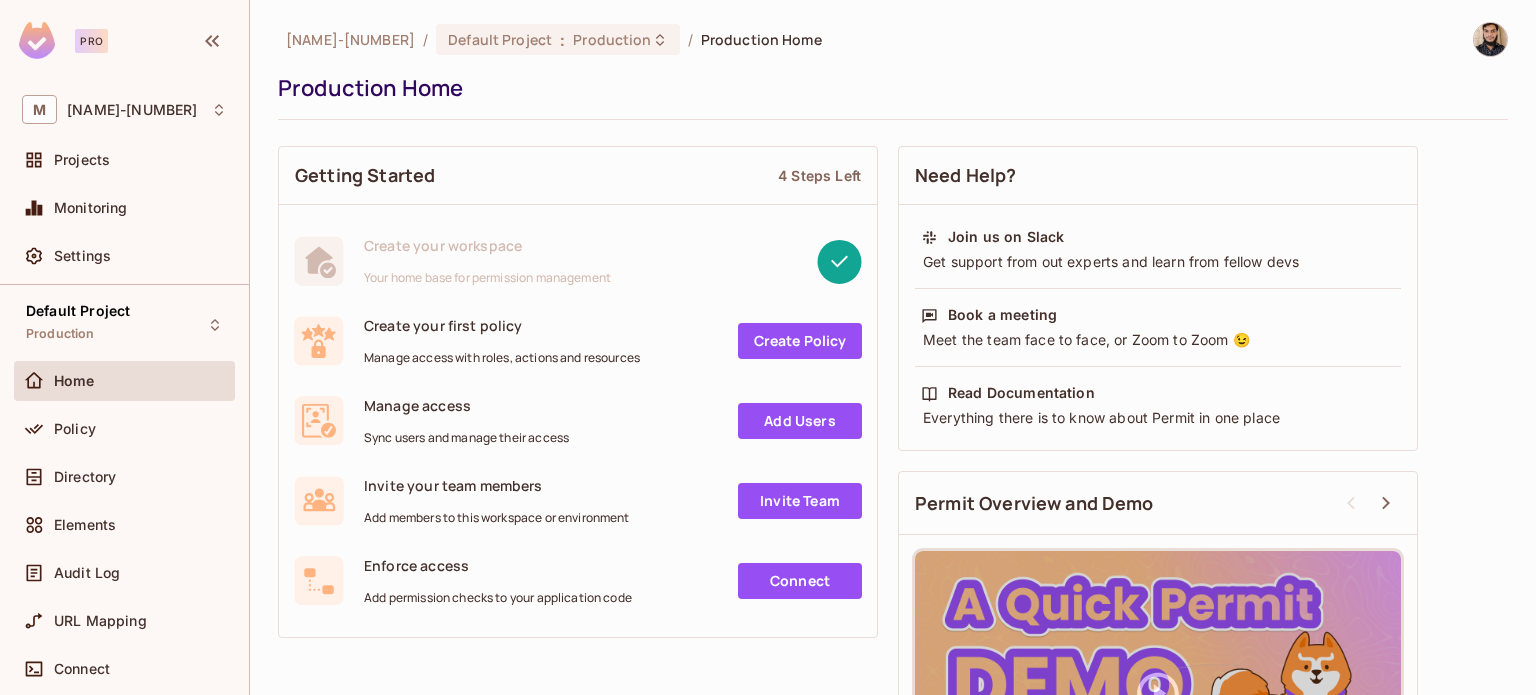 click on "Sync users and manage their access" at bounding box center [466, 438] 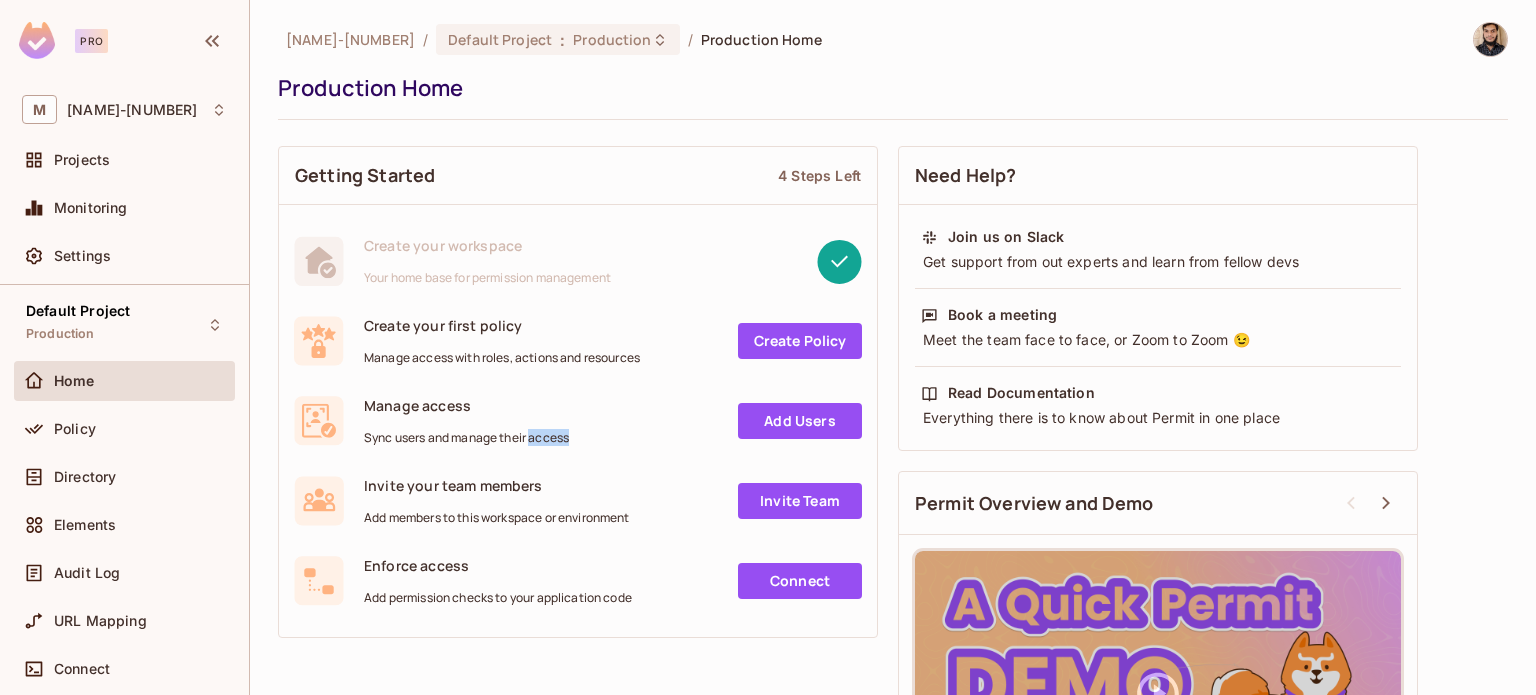 click on "Sync users and manage their access" at bounding box center (466, 438) 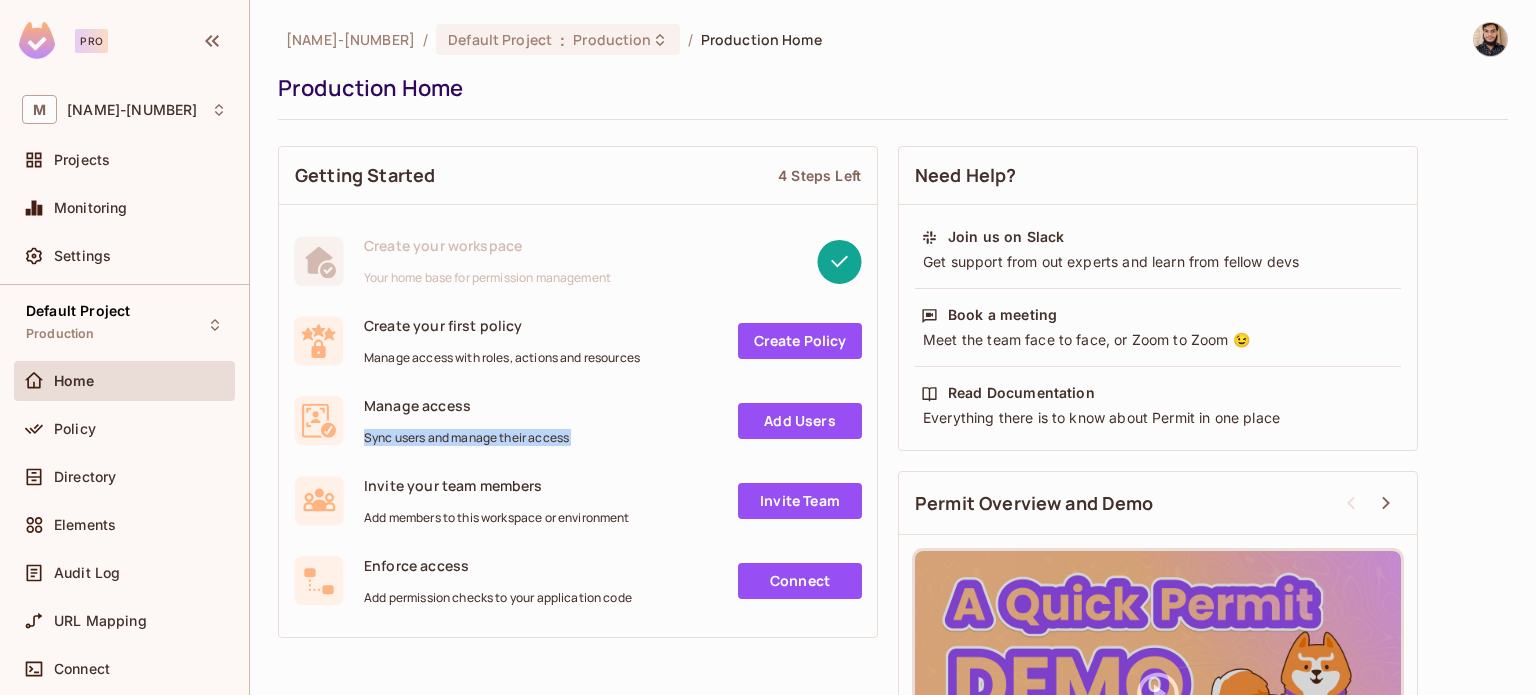 click on "Sync users and manage their access" at bounding box center (466, 438) 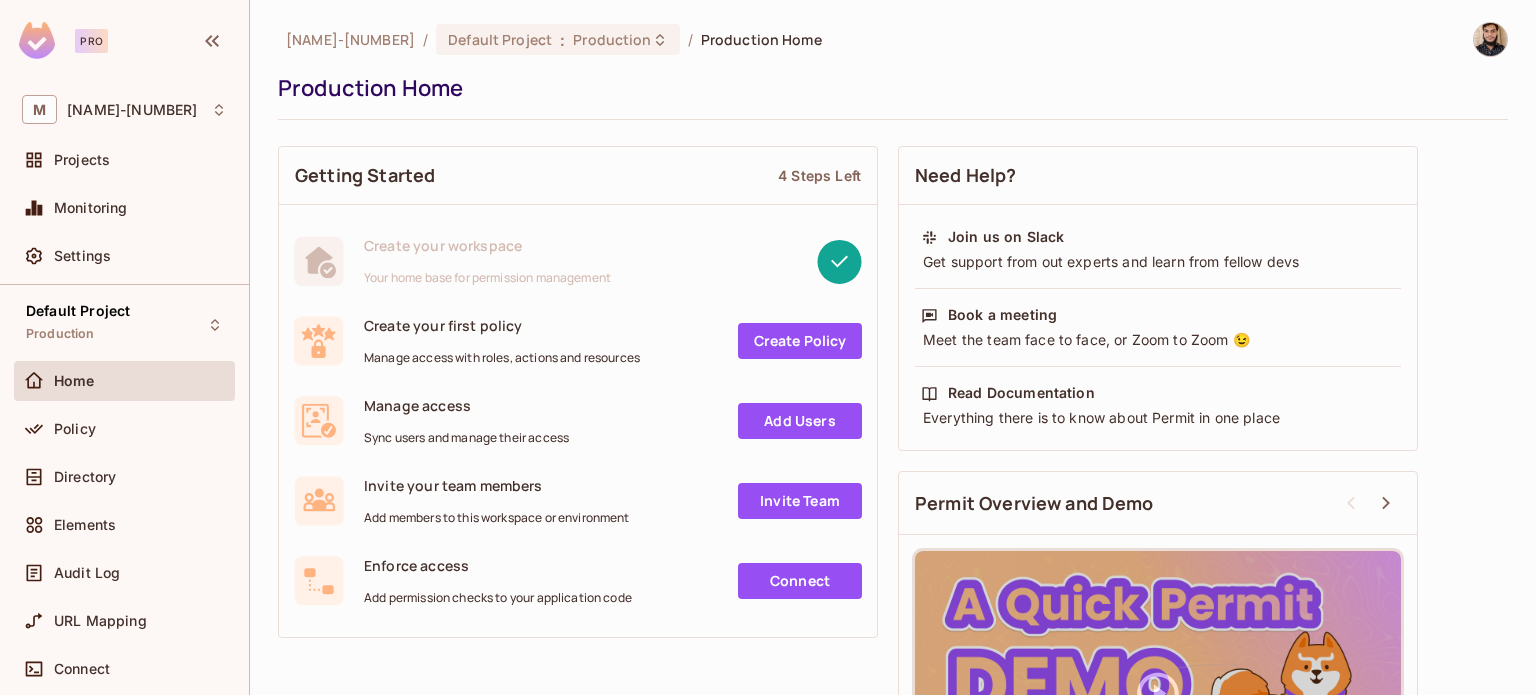 click on "Invite your team members" at bounding box center [497, 485] 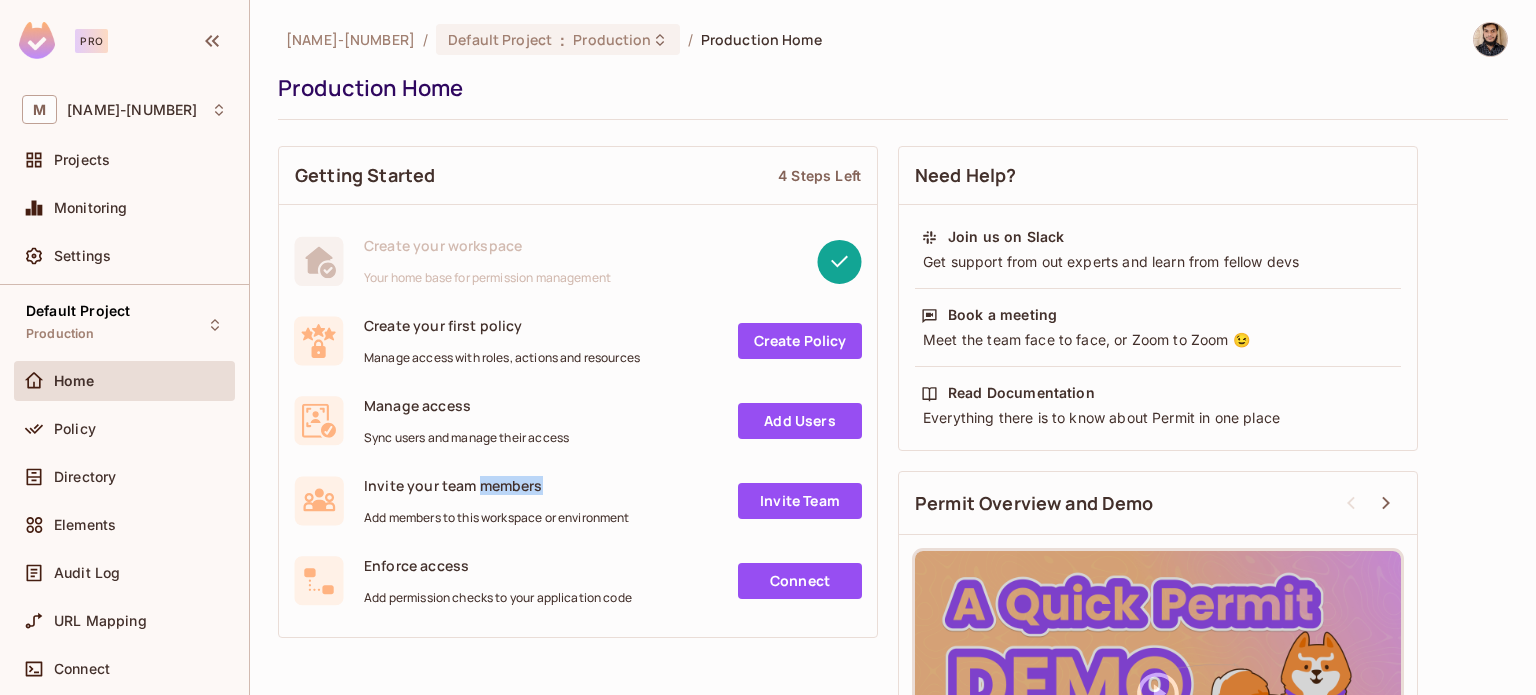 click on "Invite your team members" at bounding box center (497, 485) 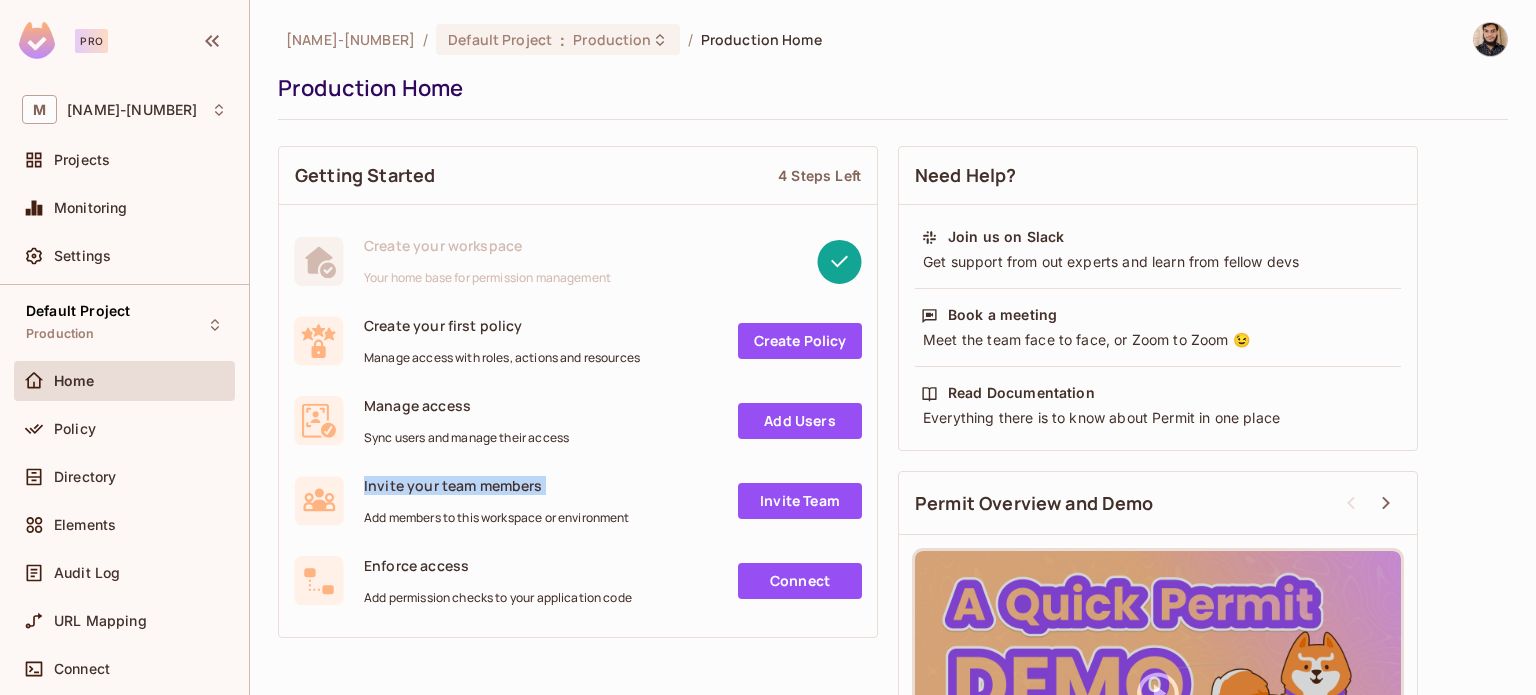 click on "Invite your team members" at bounding box center [497, 485] 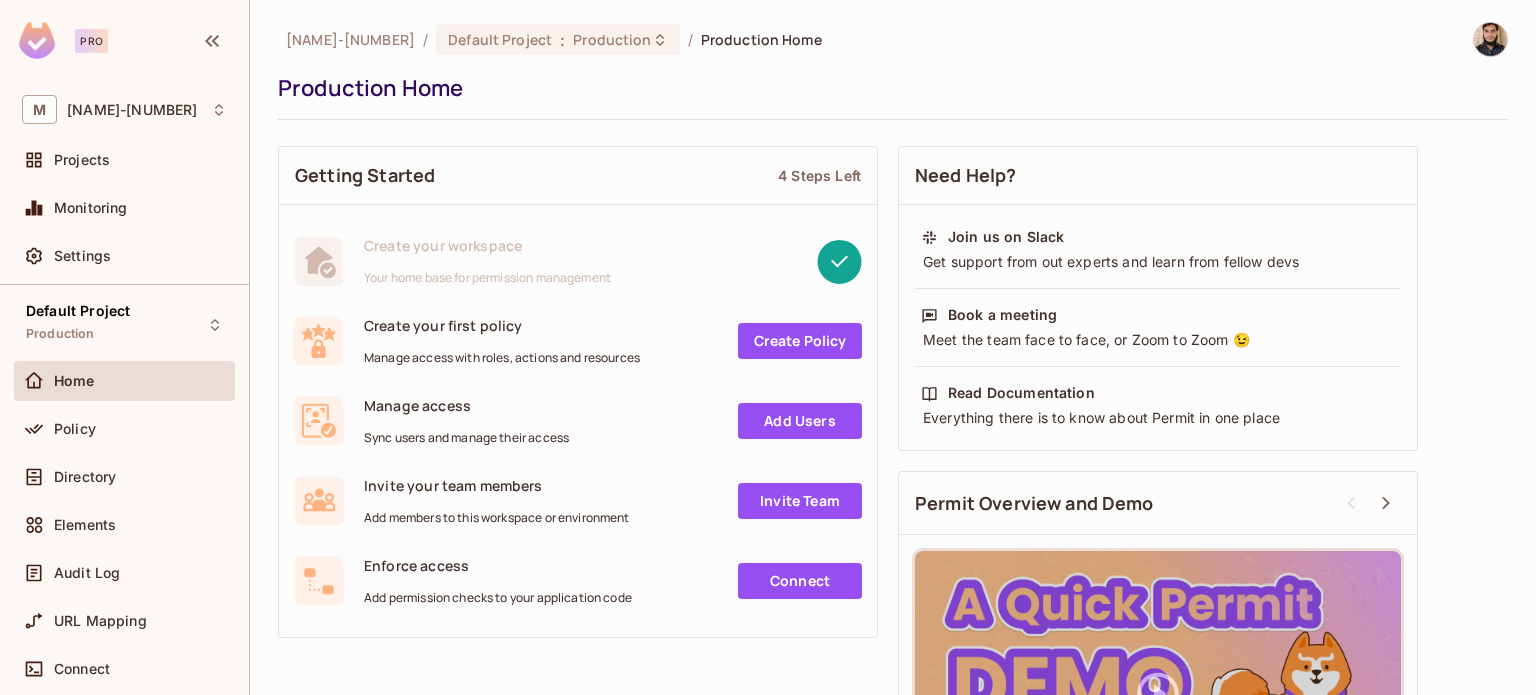 click on "Manage access" at bounding box center (466, 405) 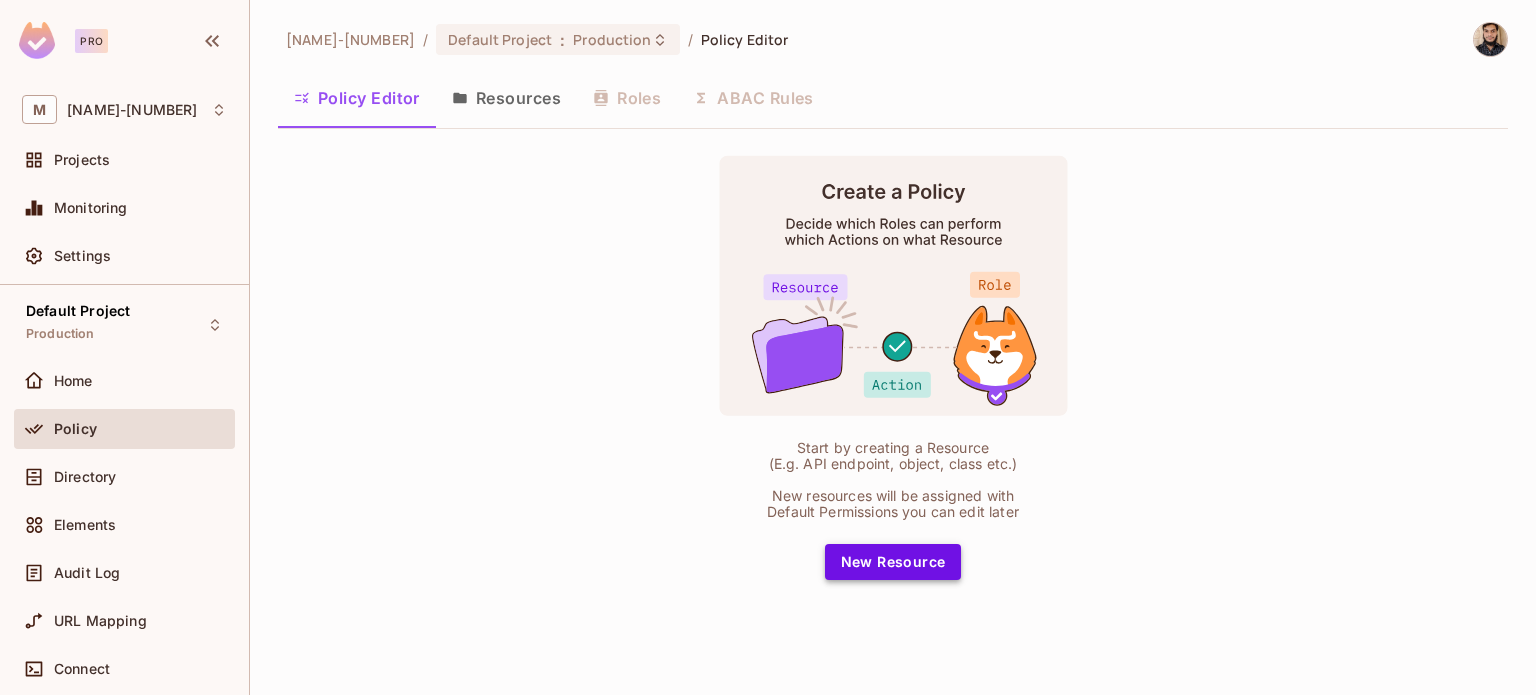 click on "New Resource" at bounding box center [893, 562] 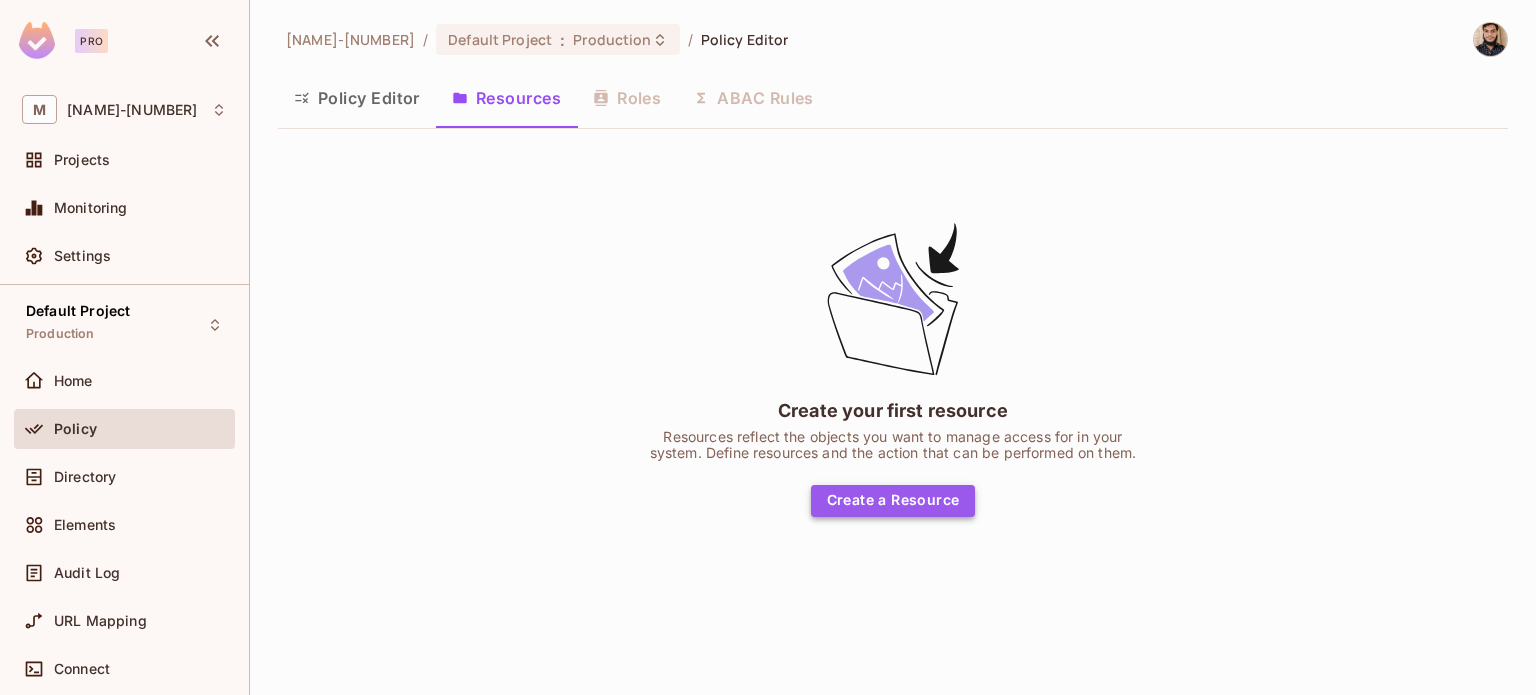 click on "Create a Resource" at bounding box center (893, 501) 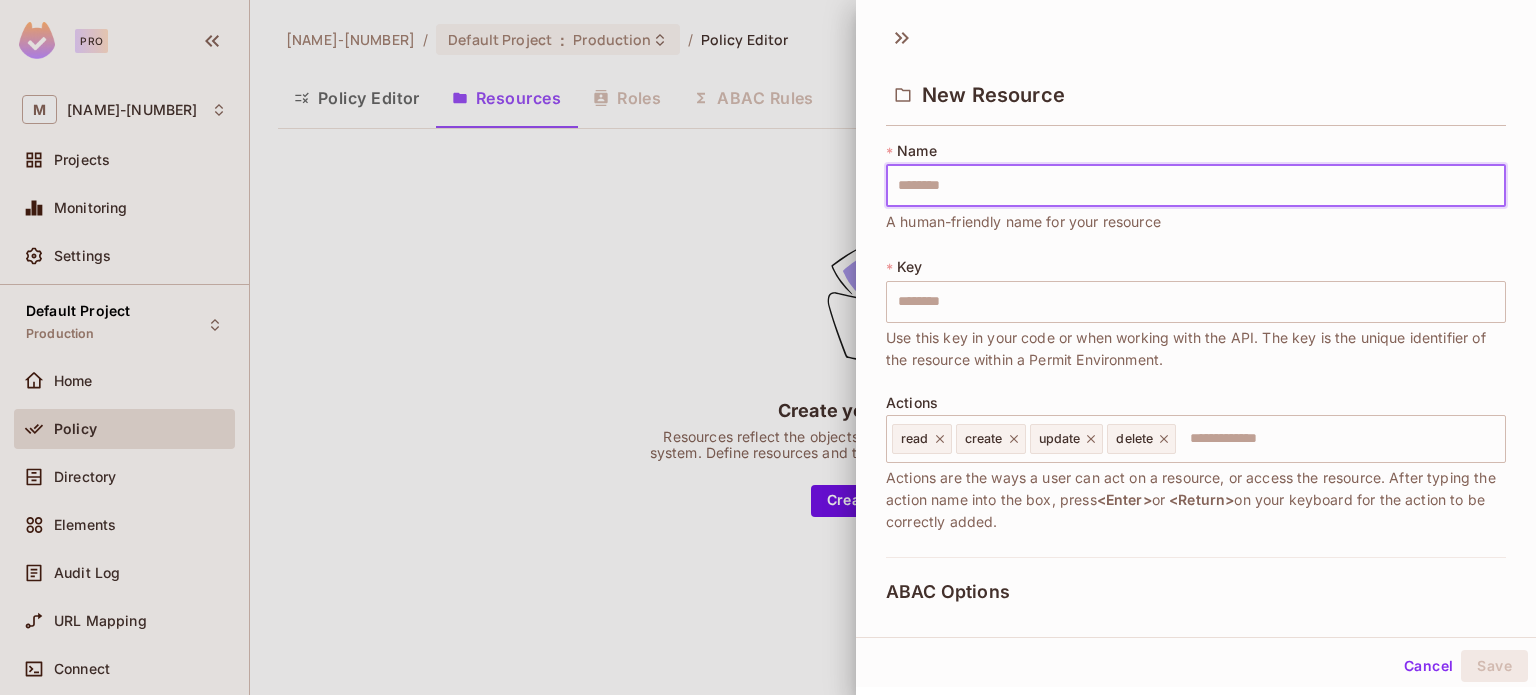 click at bounding box center (1196, 186) 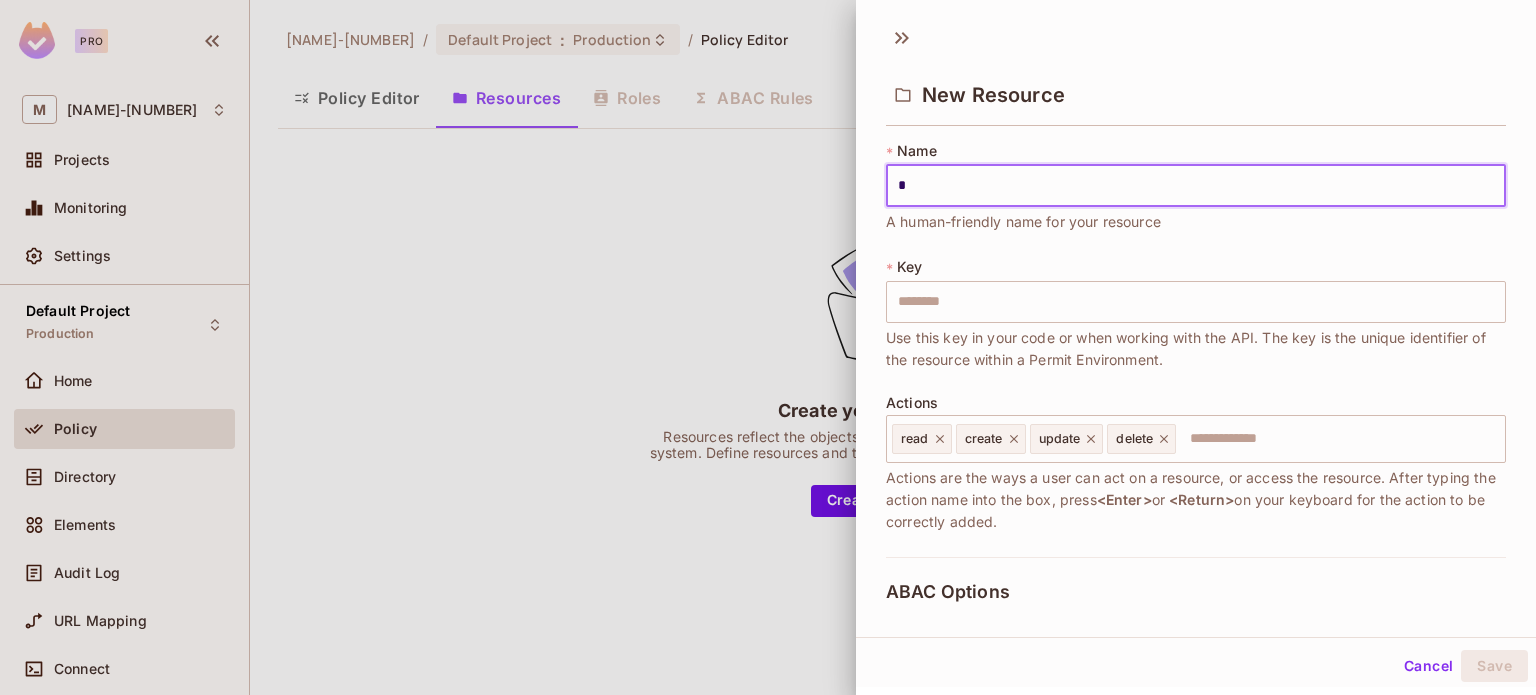 type on "*" 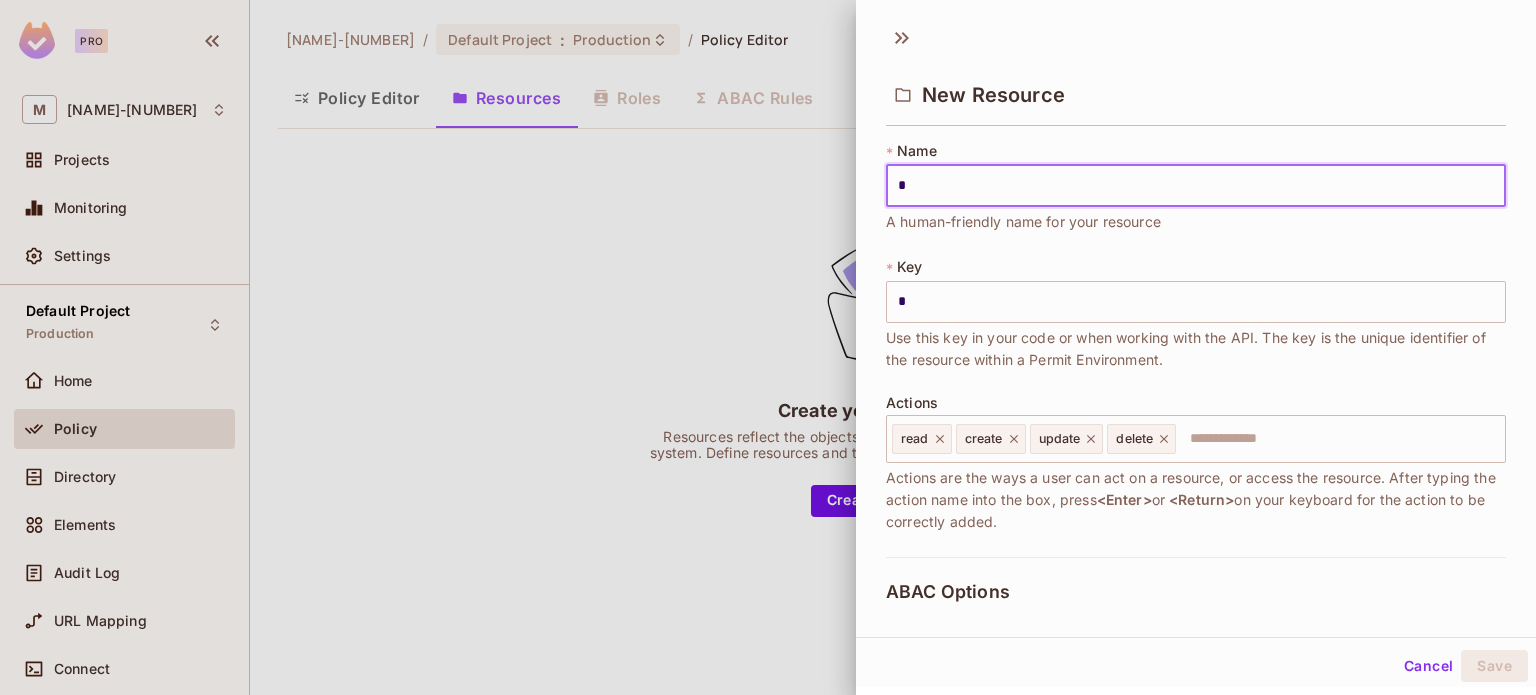 type on "**" 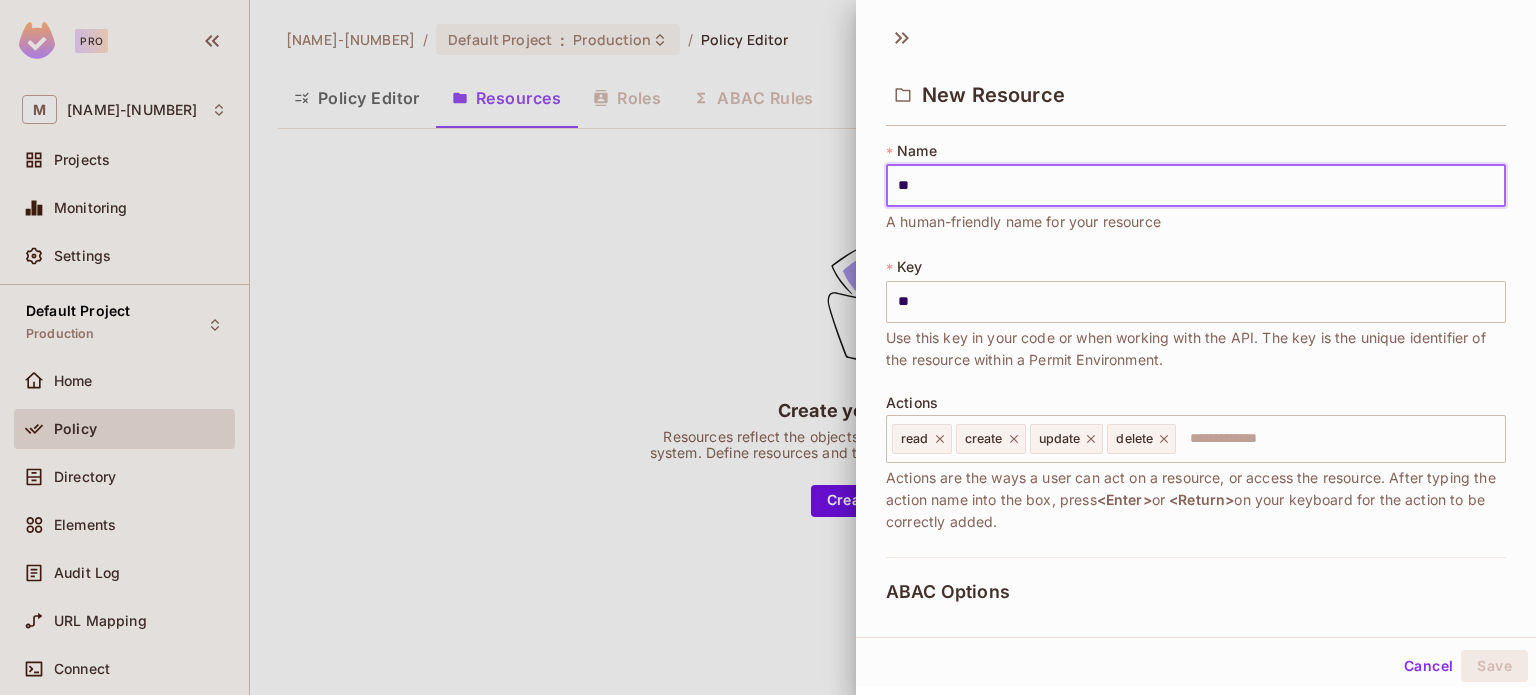 type on "***" 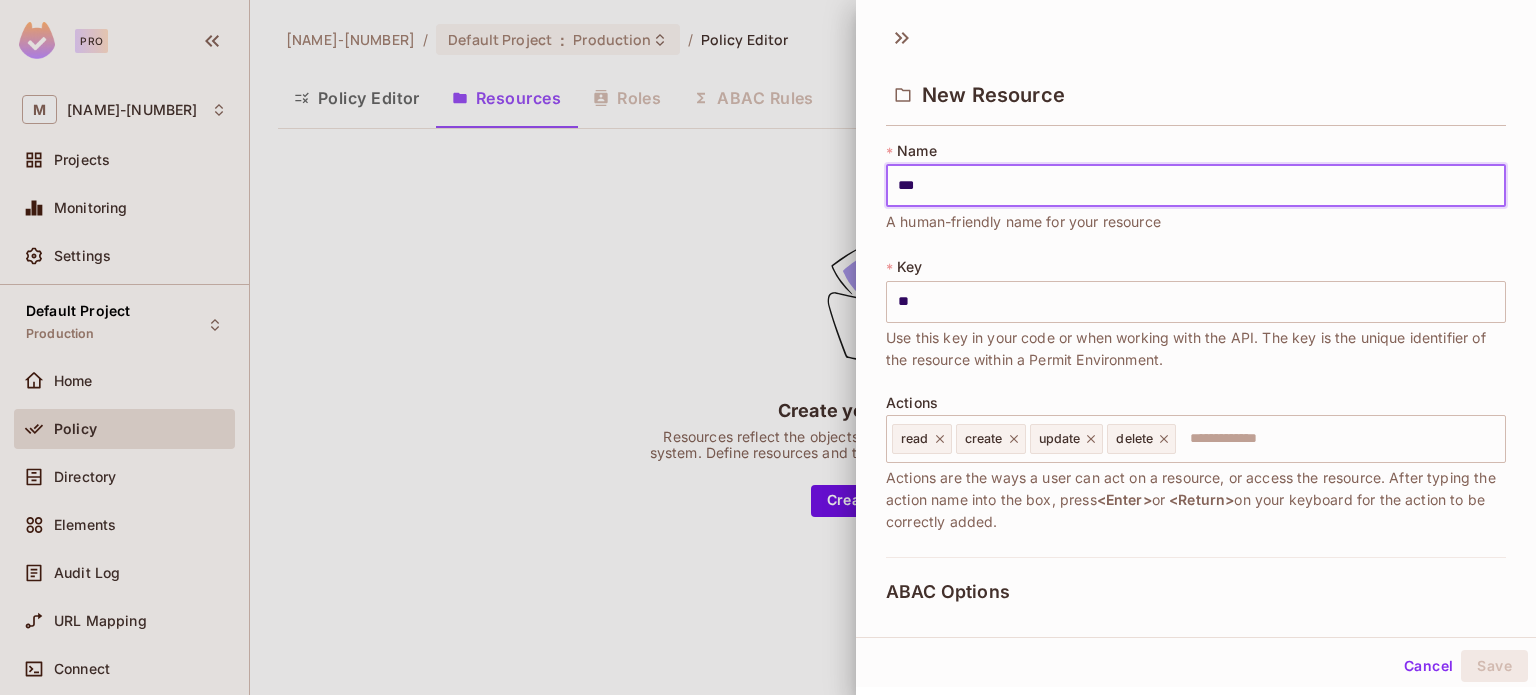 type on "***" 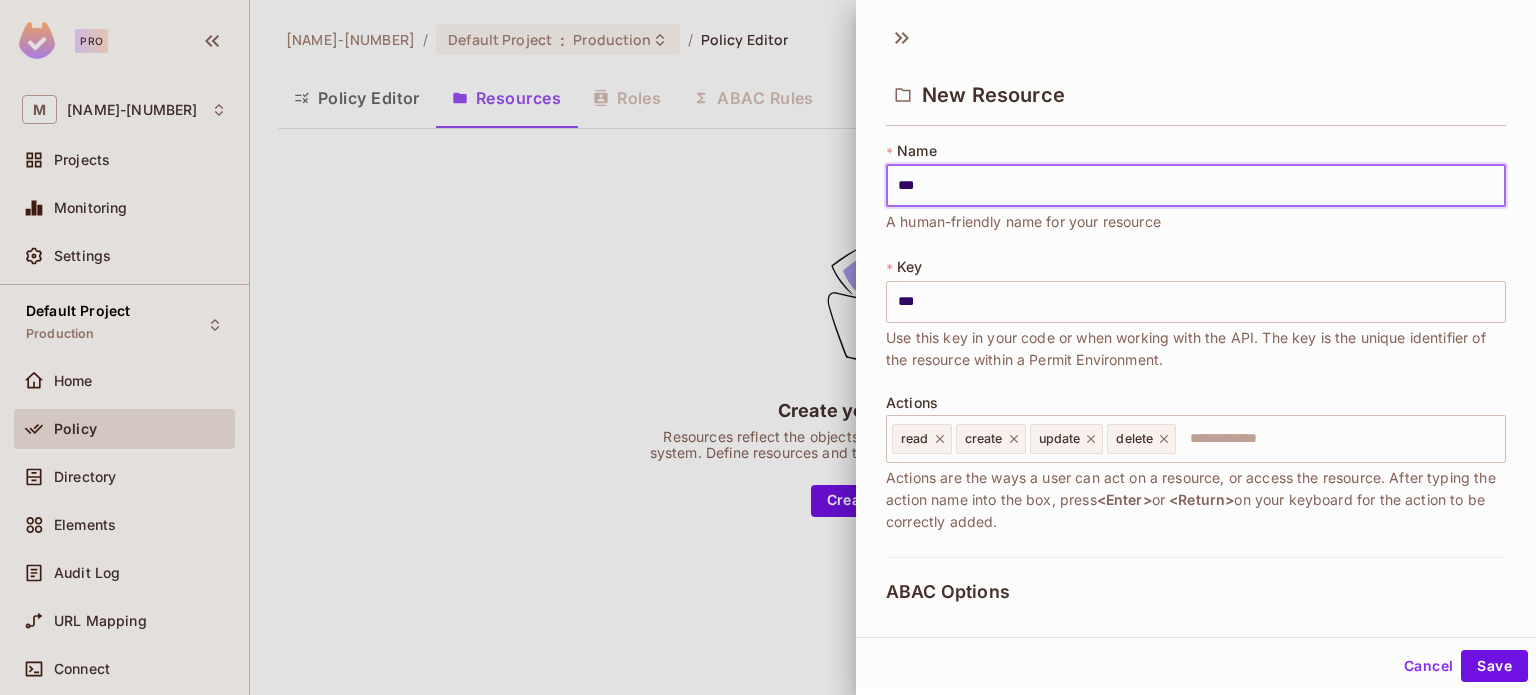 type on "****" 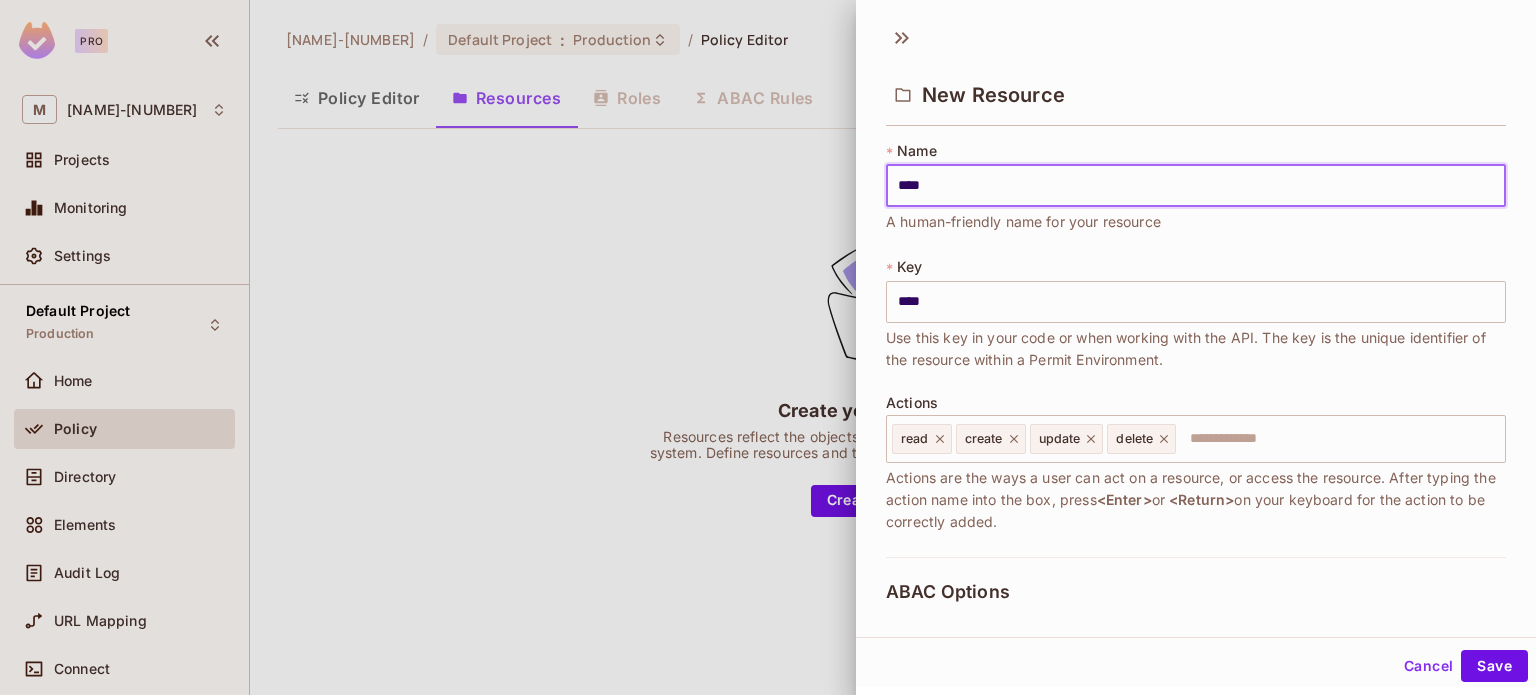 type on "*****" 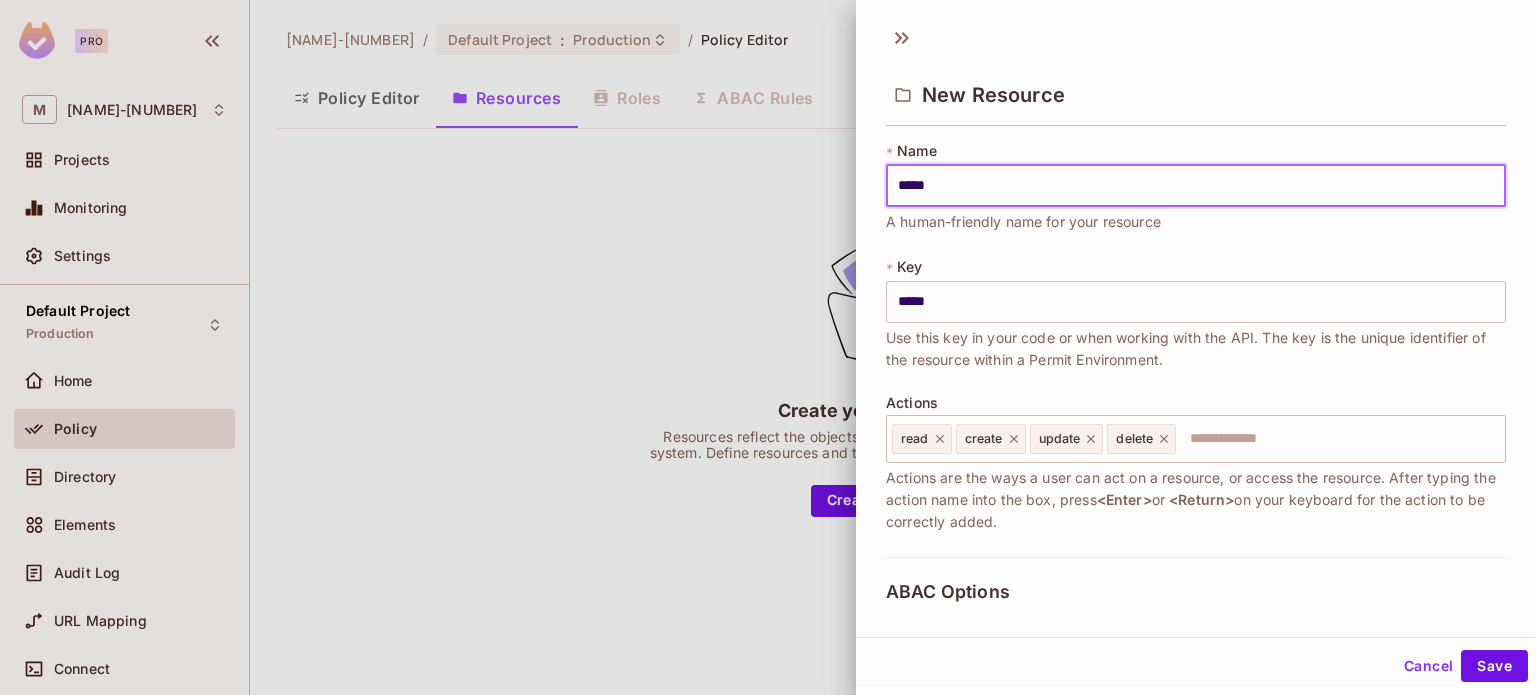 type on "******" 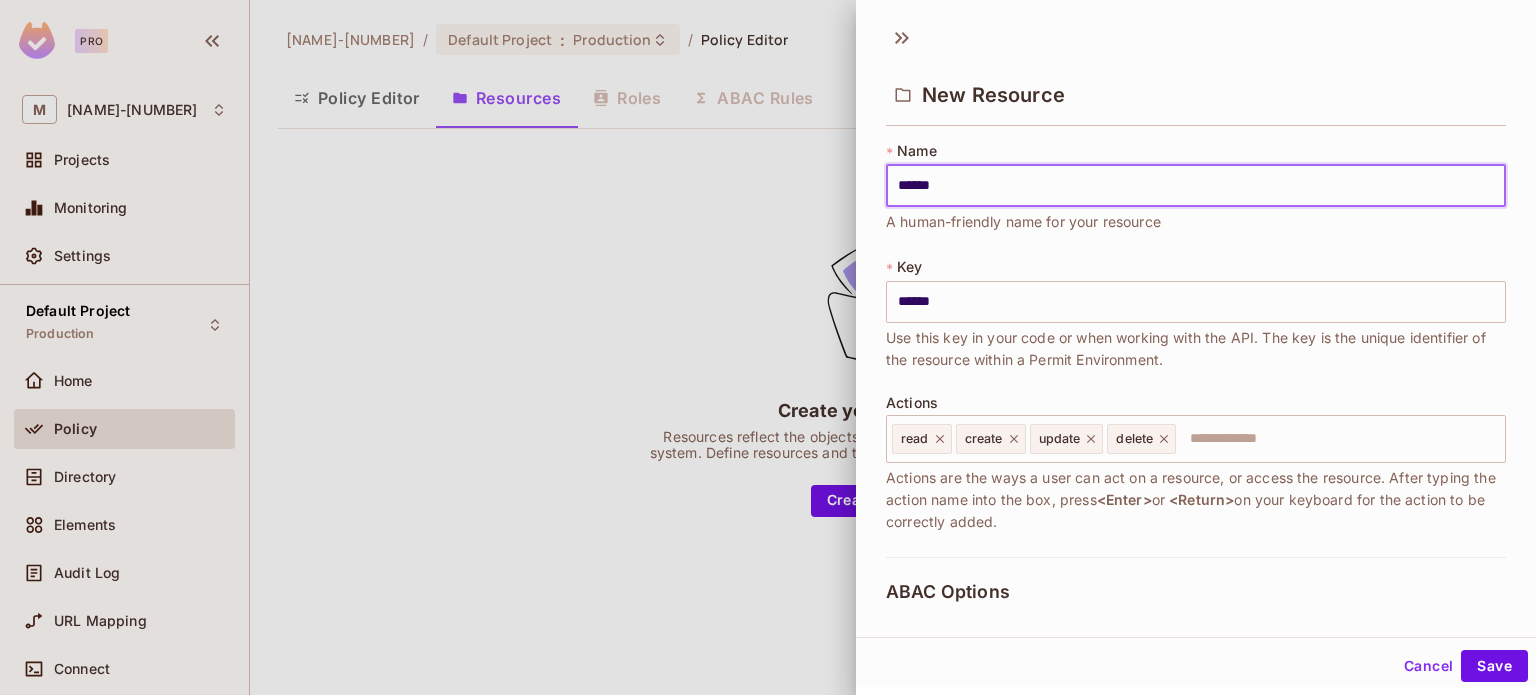 type on "*******" 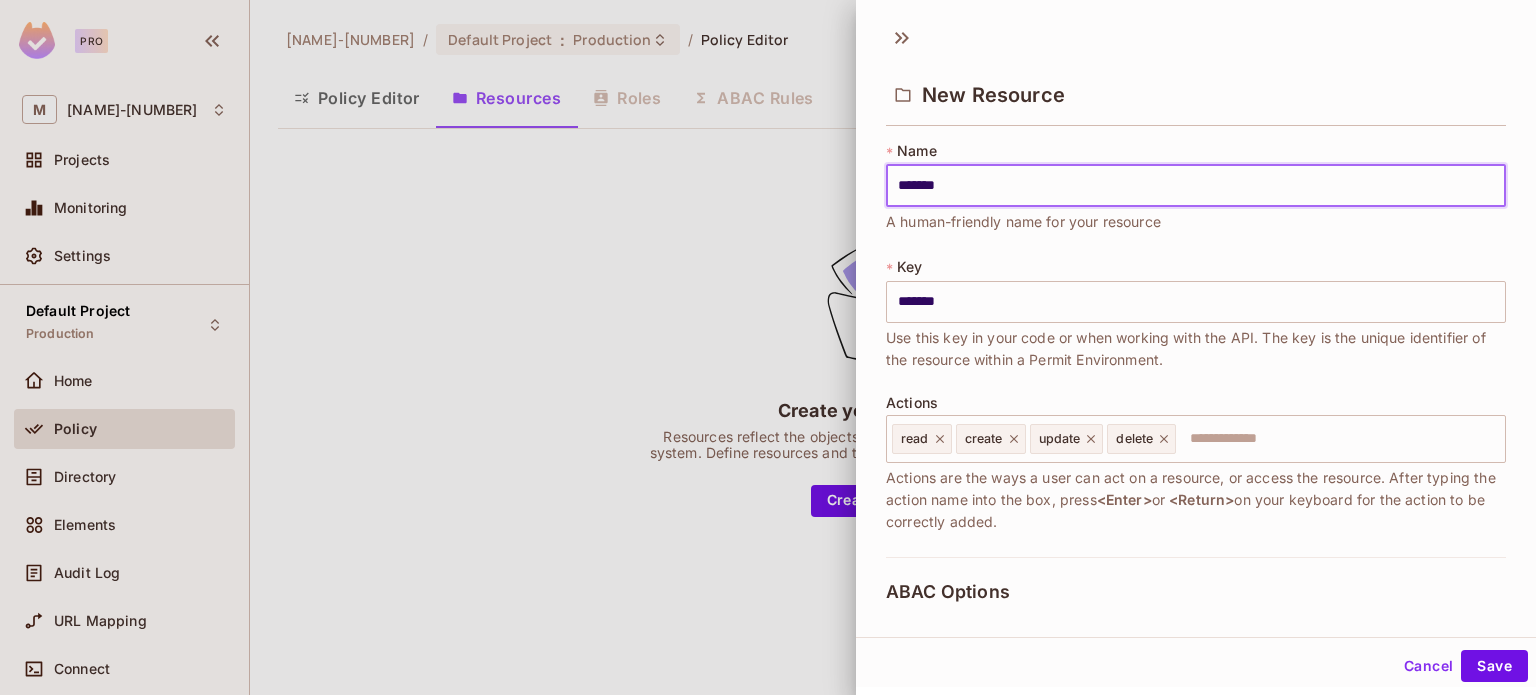 type on "********" 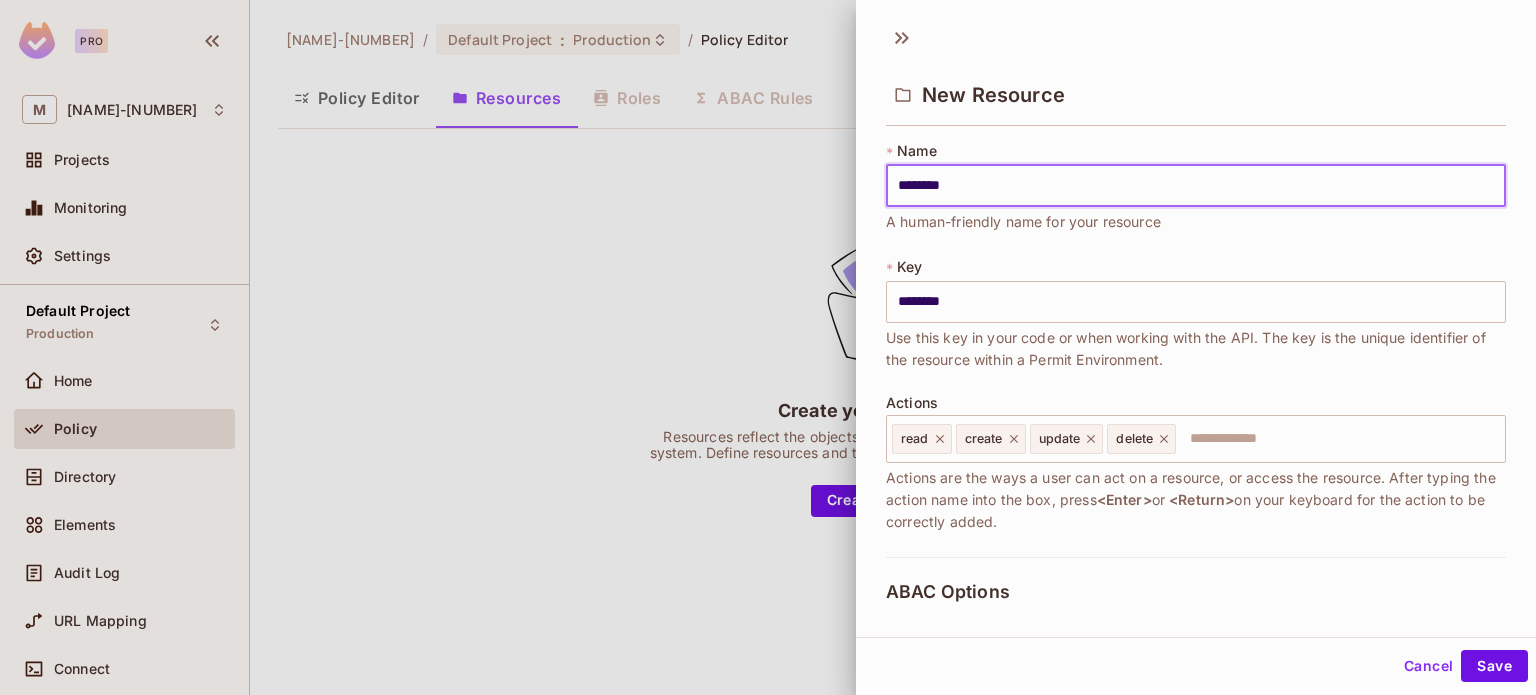 type on "*********" 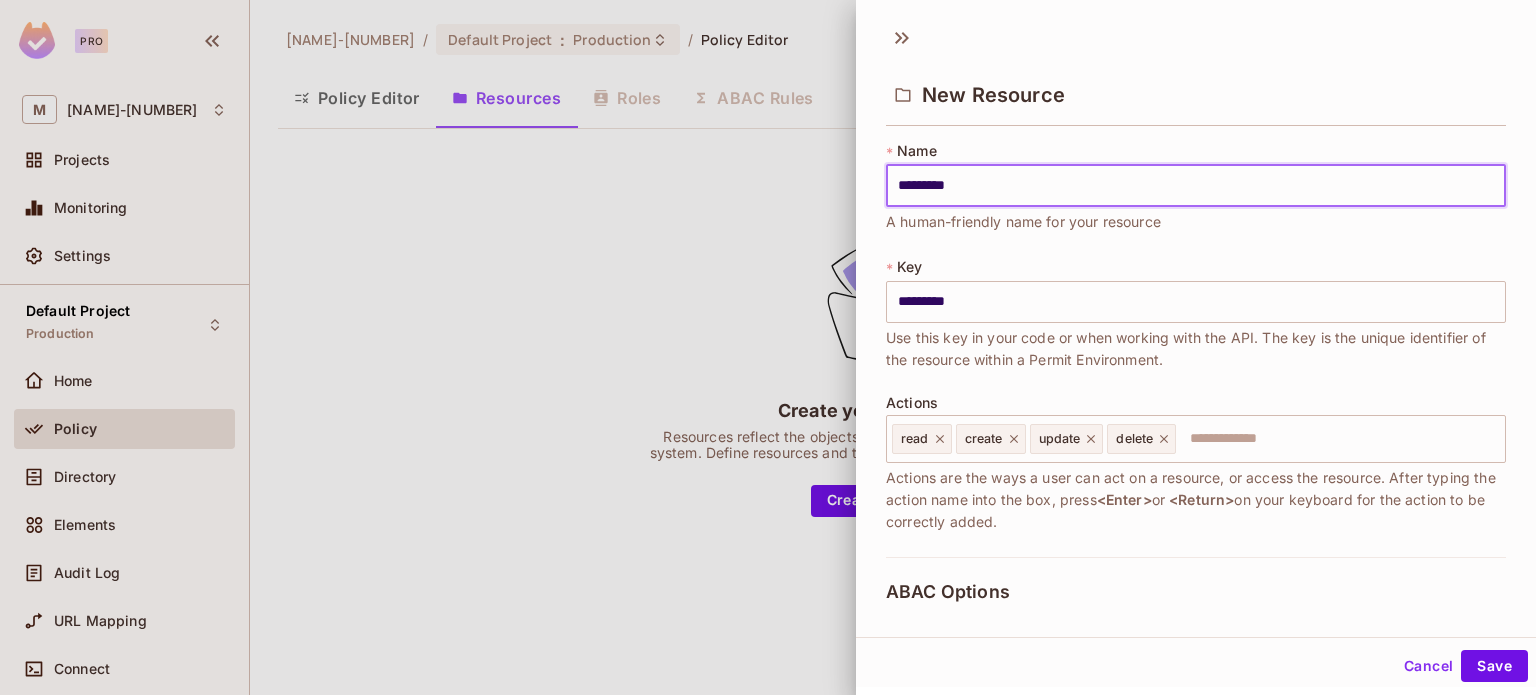 type on "**********" 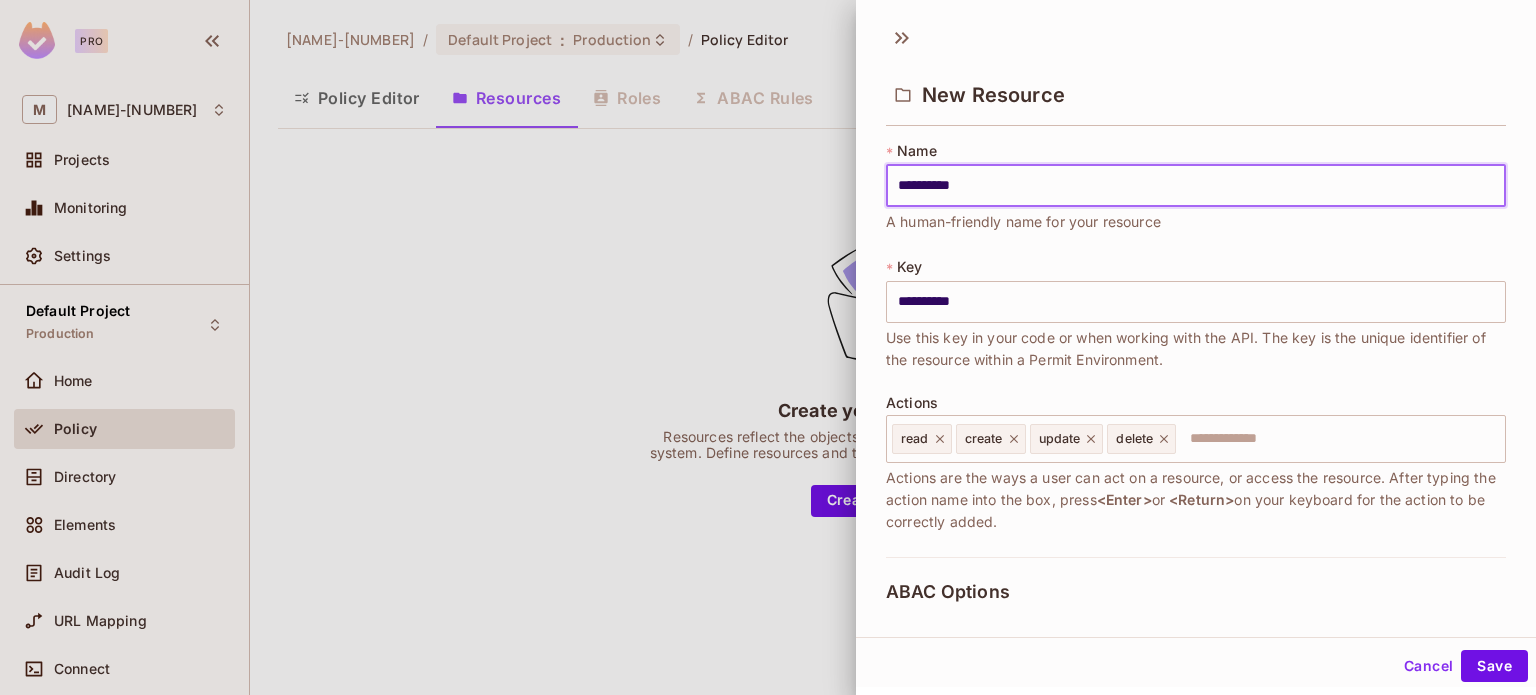 type on "*********" 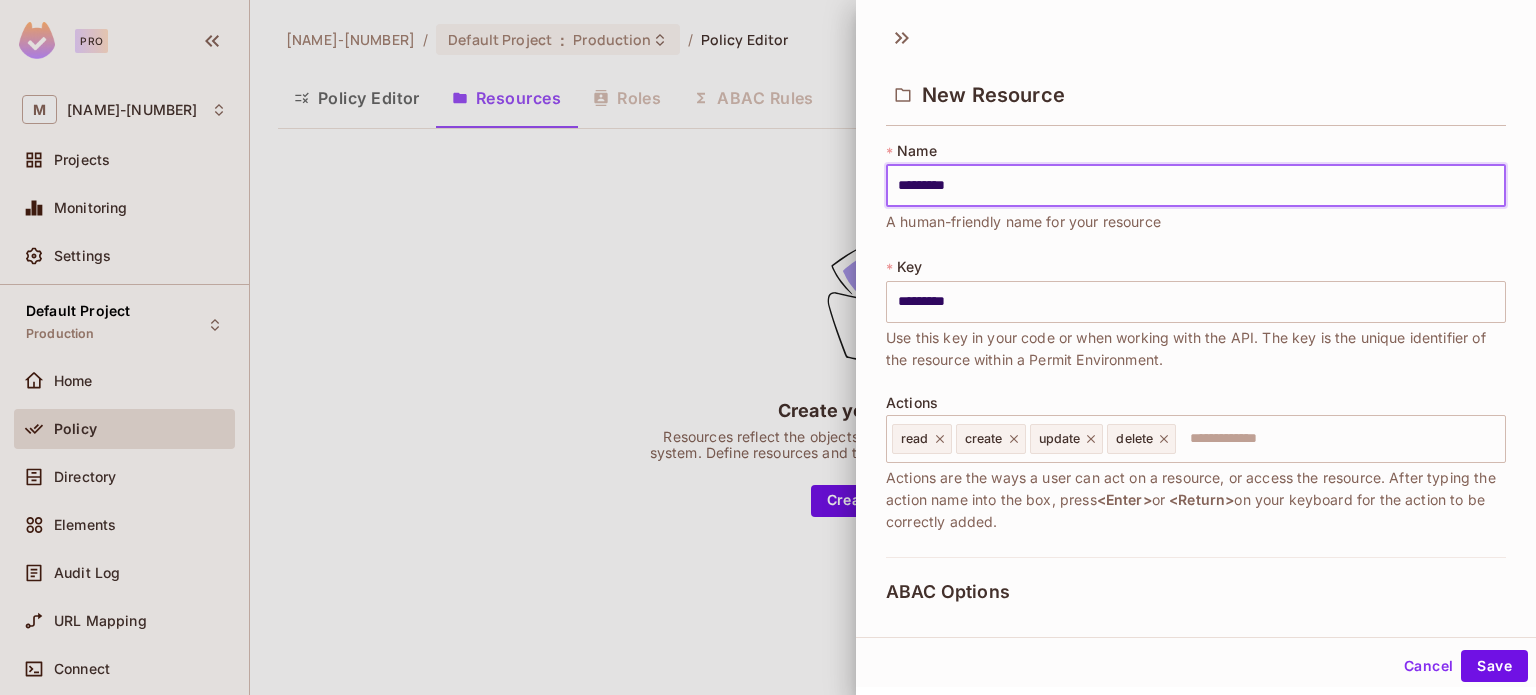 type 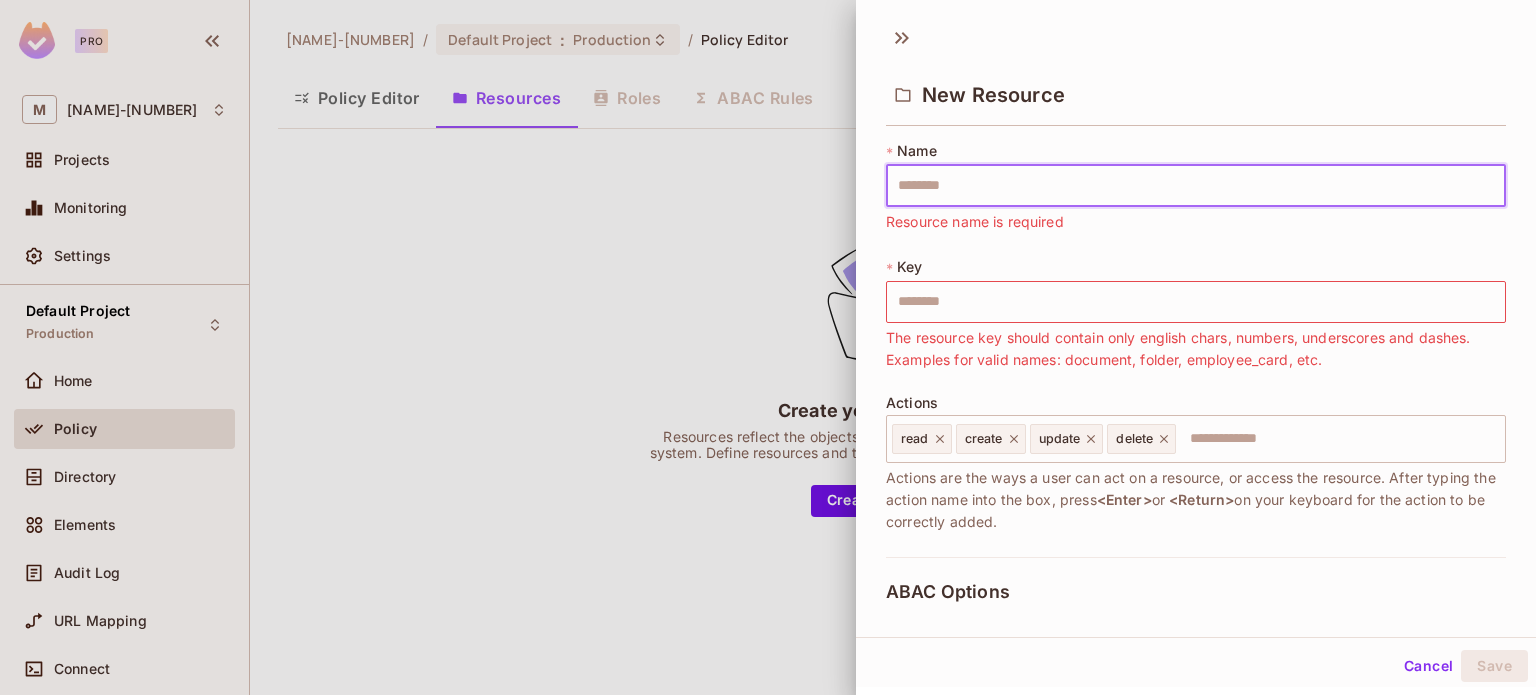type on "*" 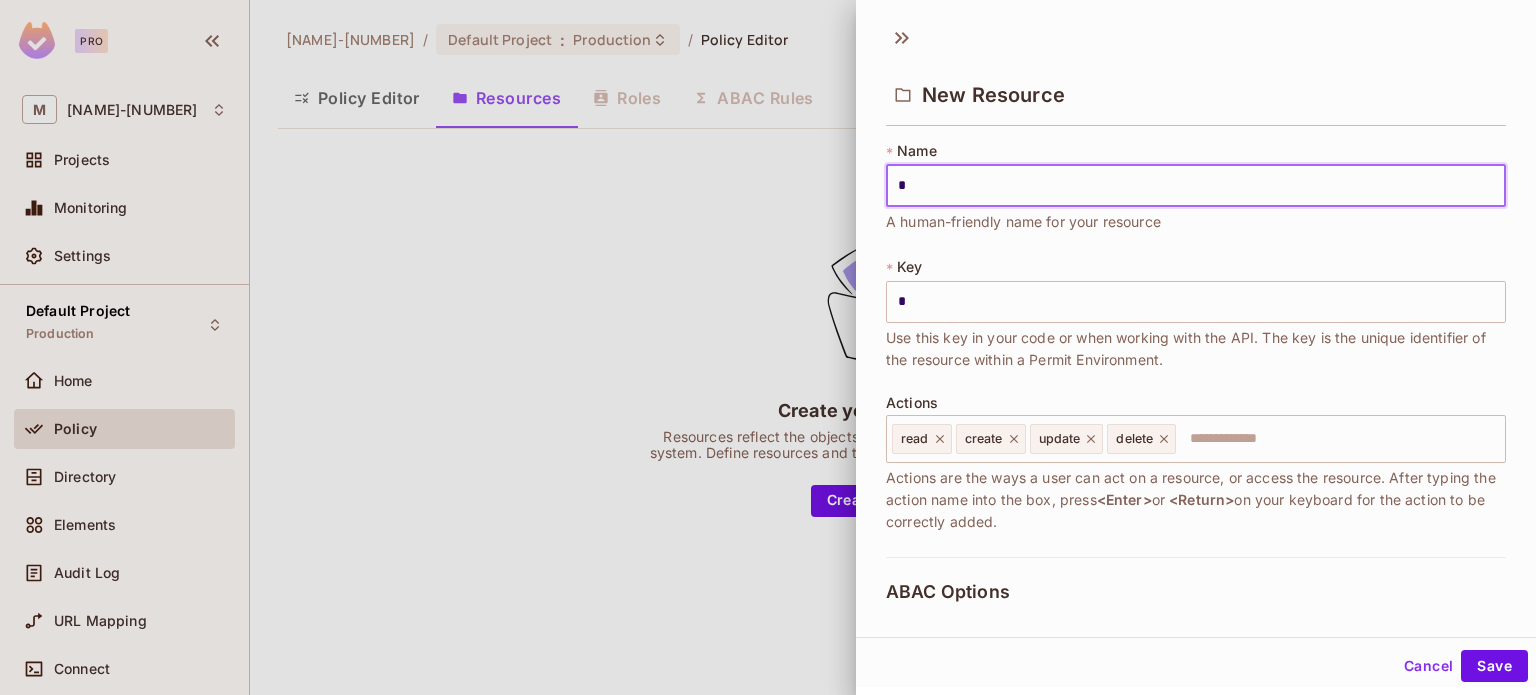 type on "**" 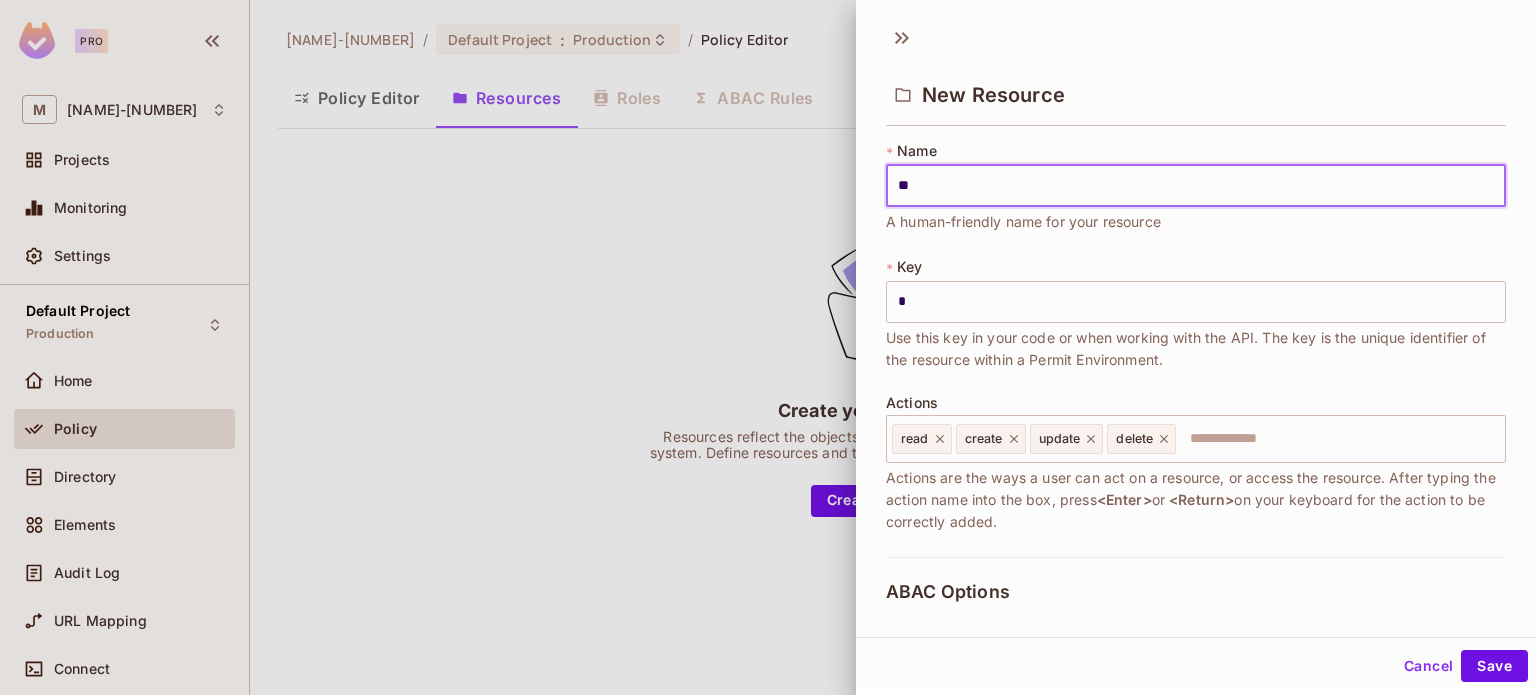 type on "**" 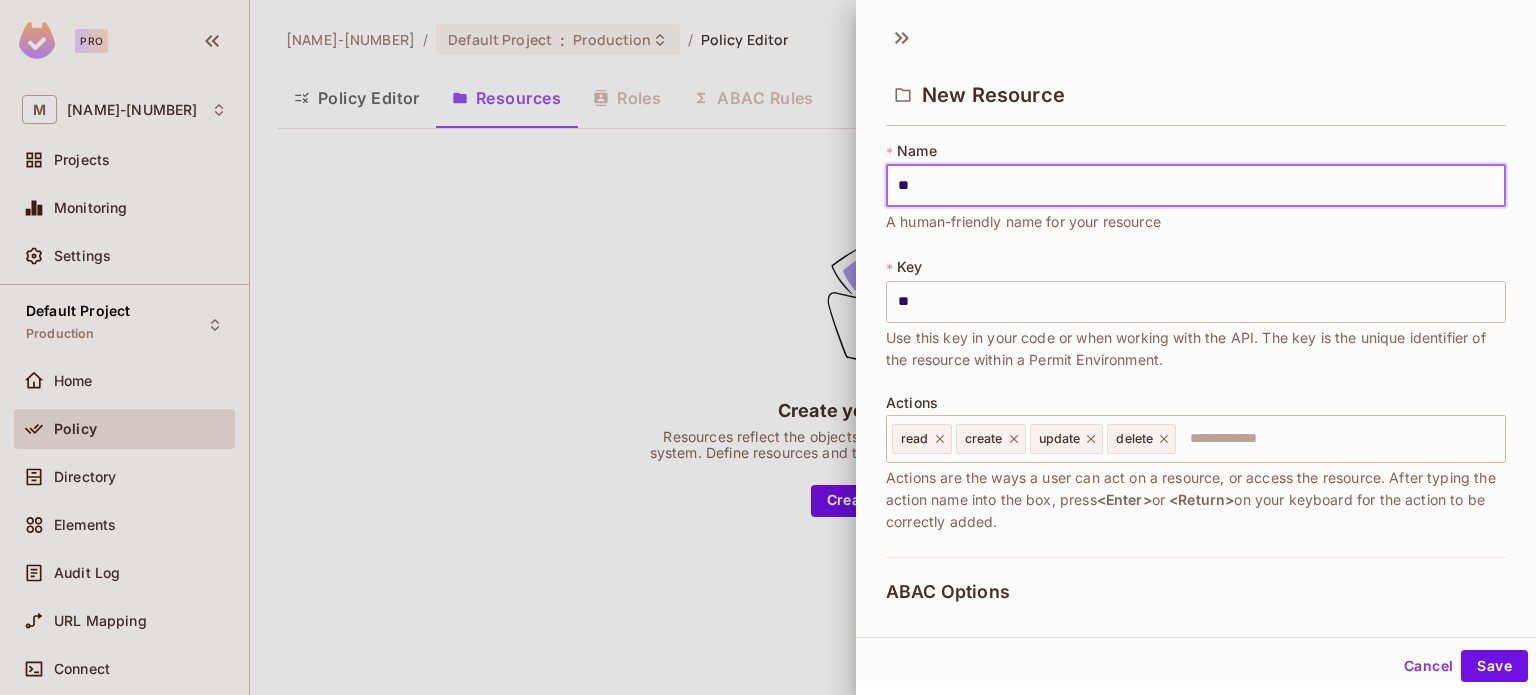 type on "***" 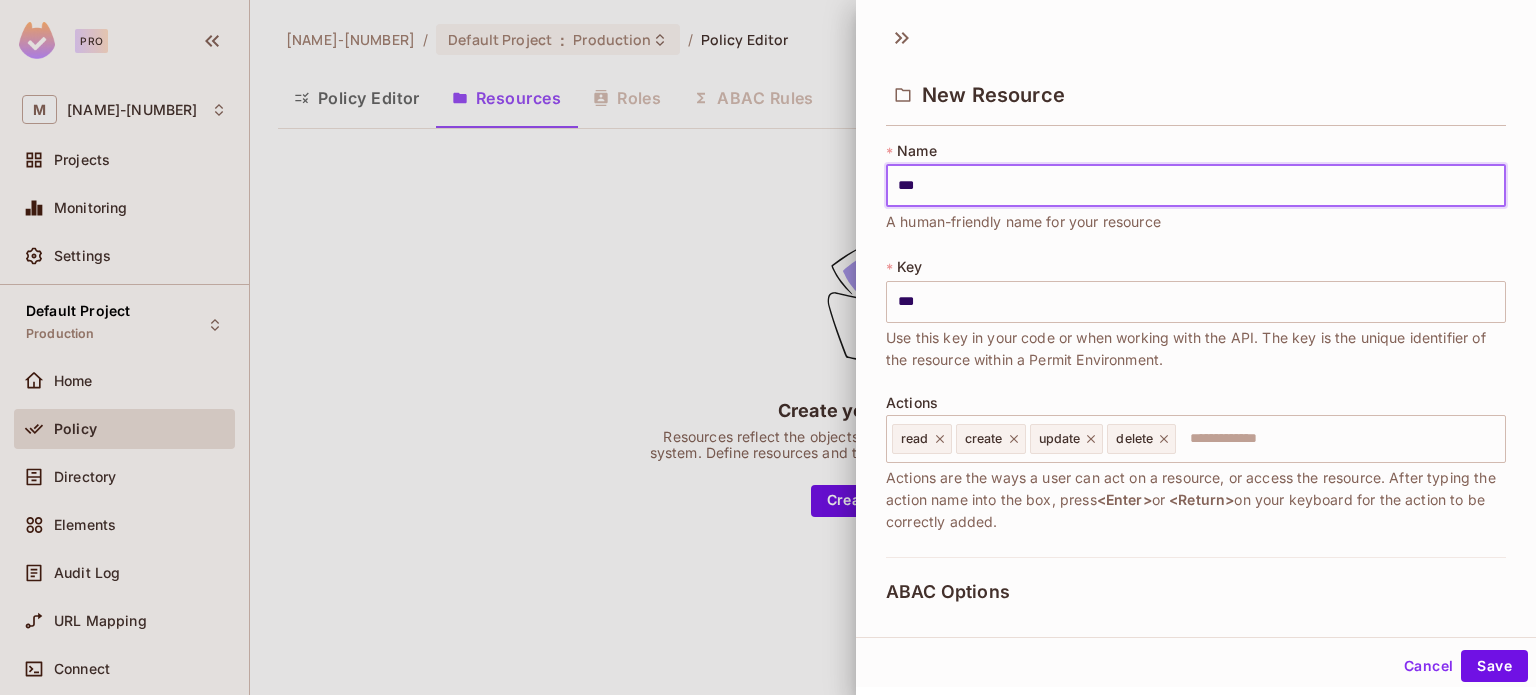 type on "****" 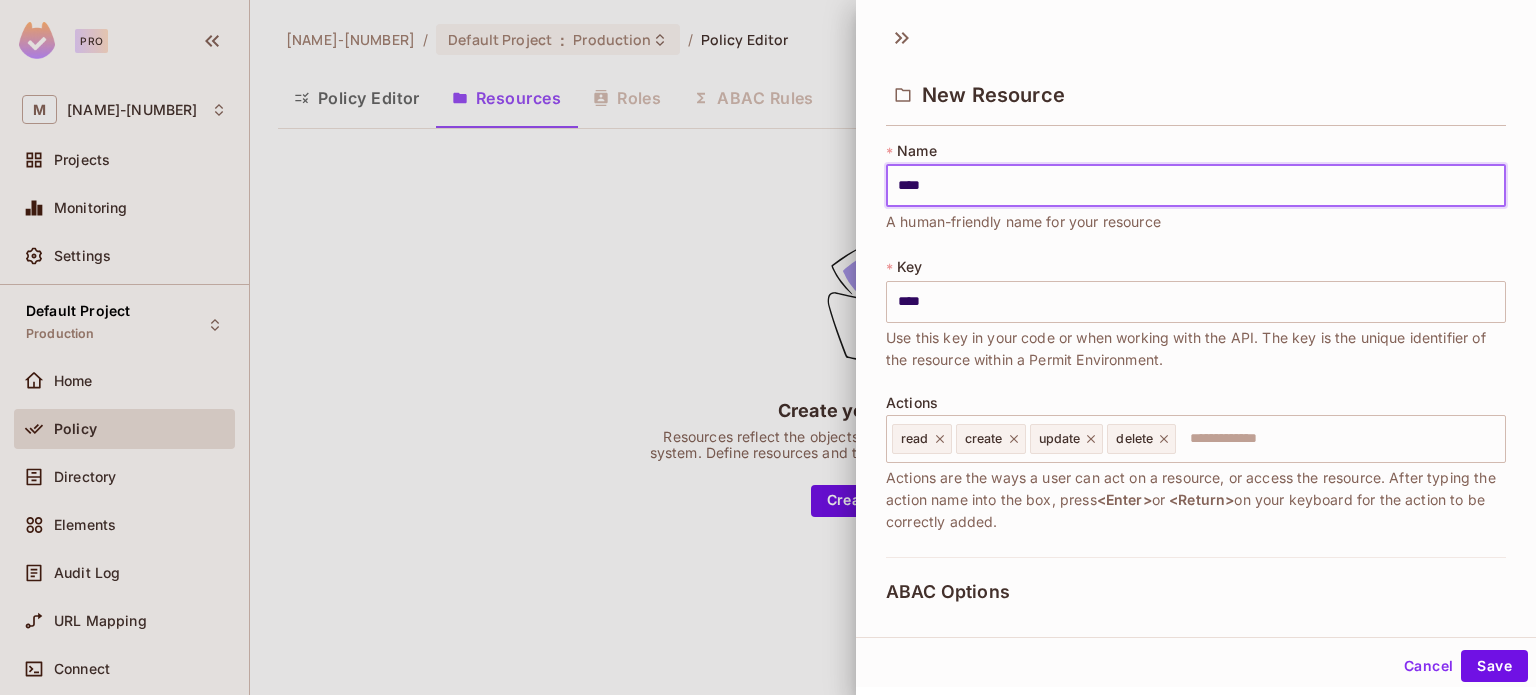 type on "*****" 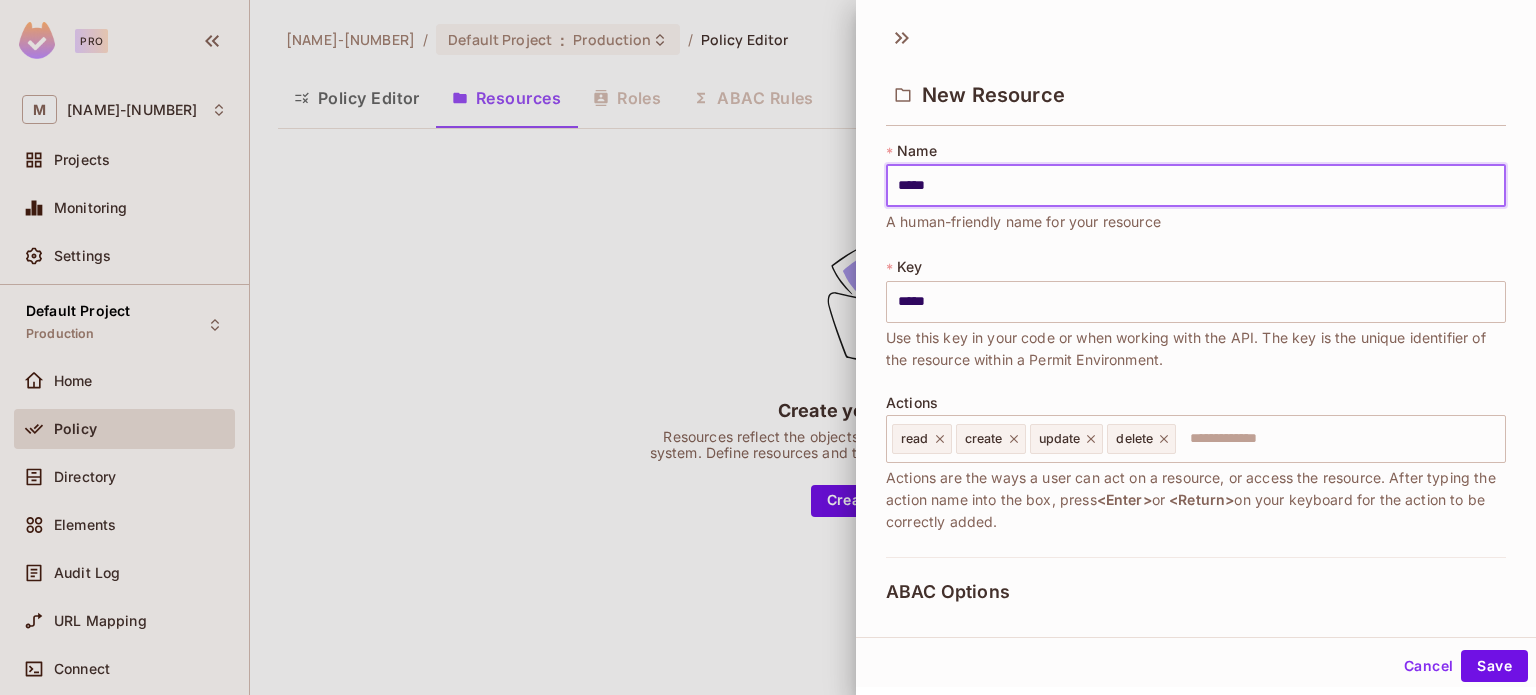 type on "****" 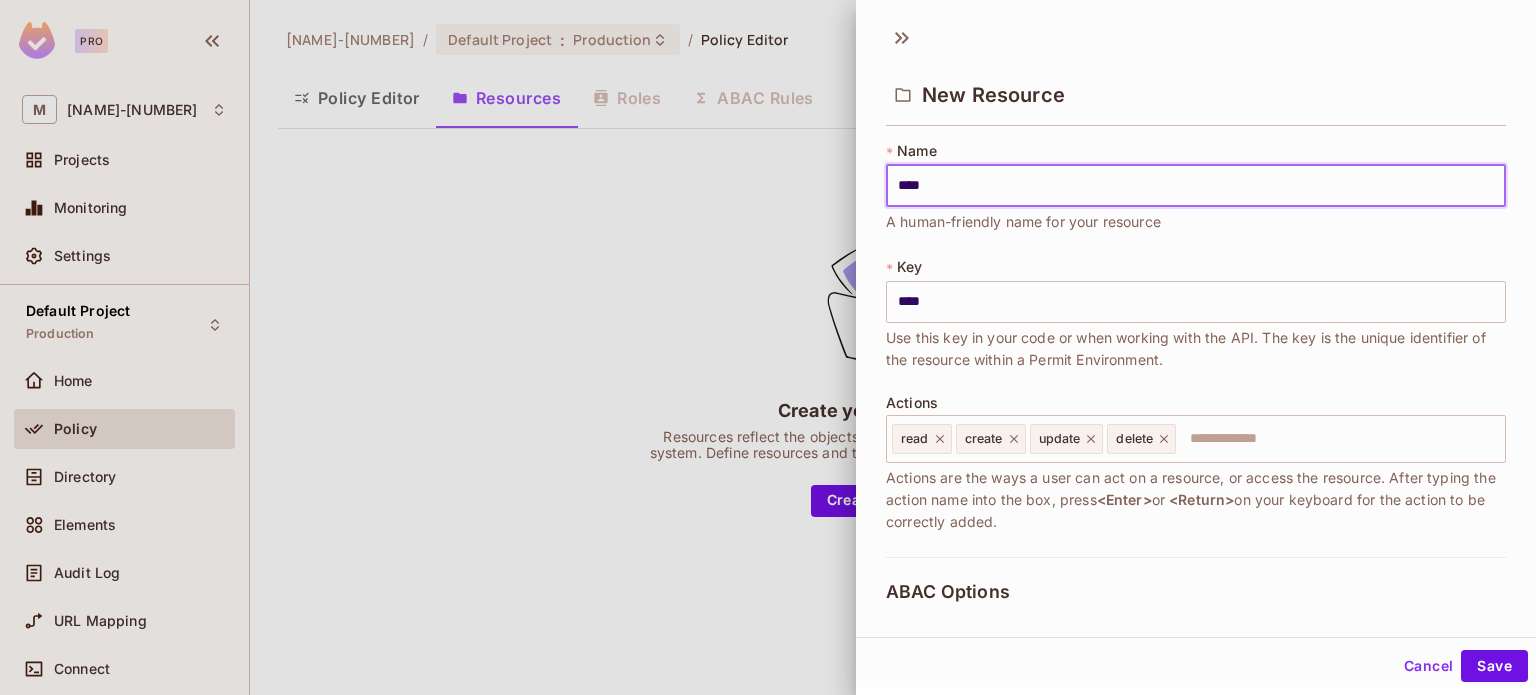 type on "*****" 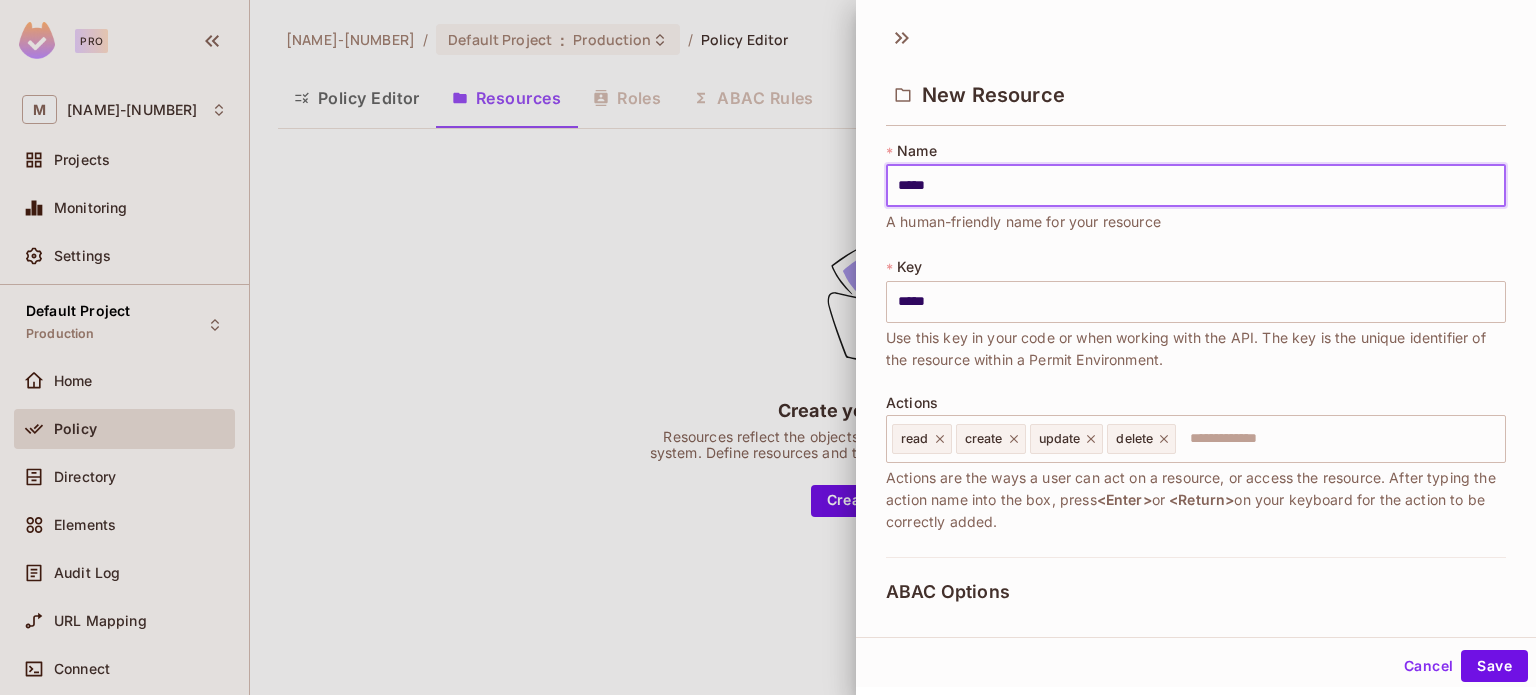 type on "******" 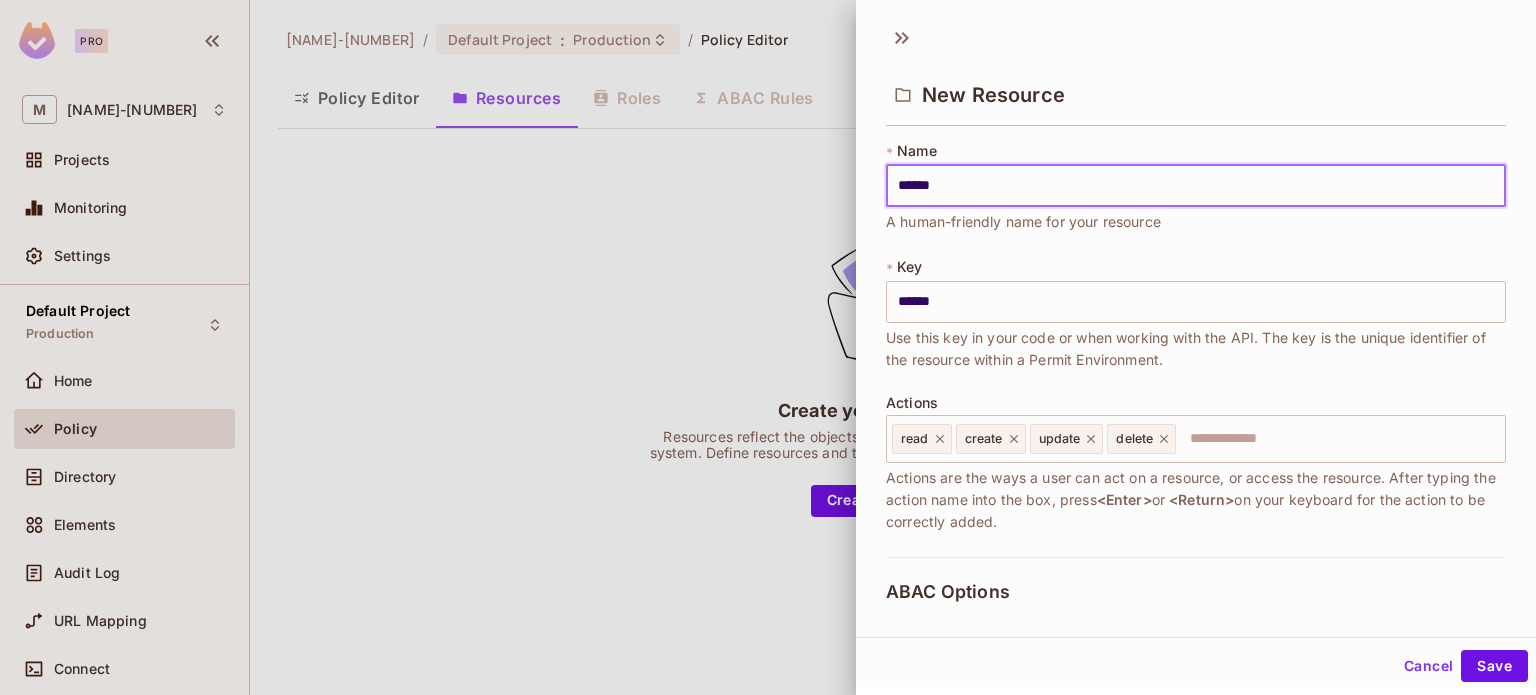 type on "*******" 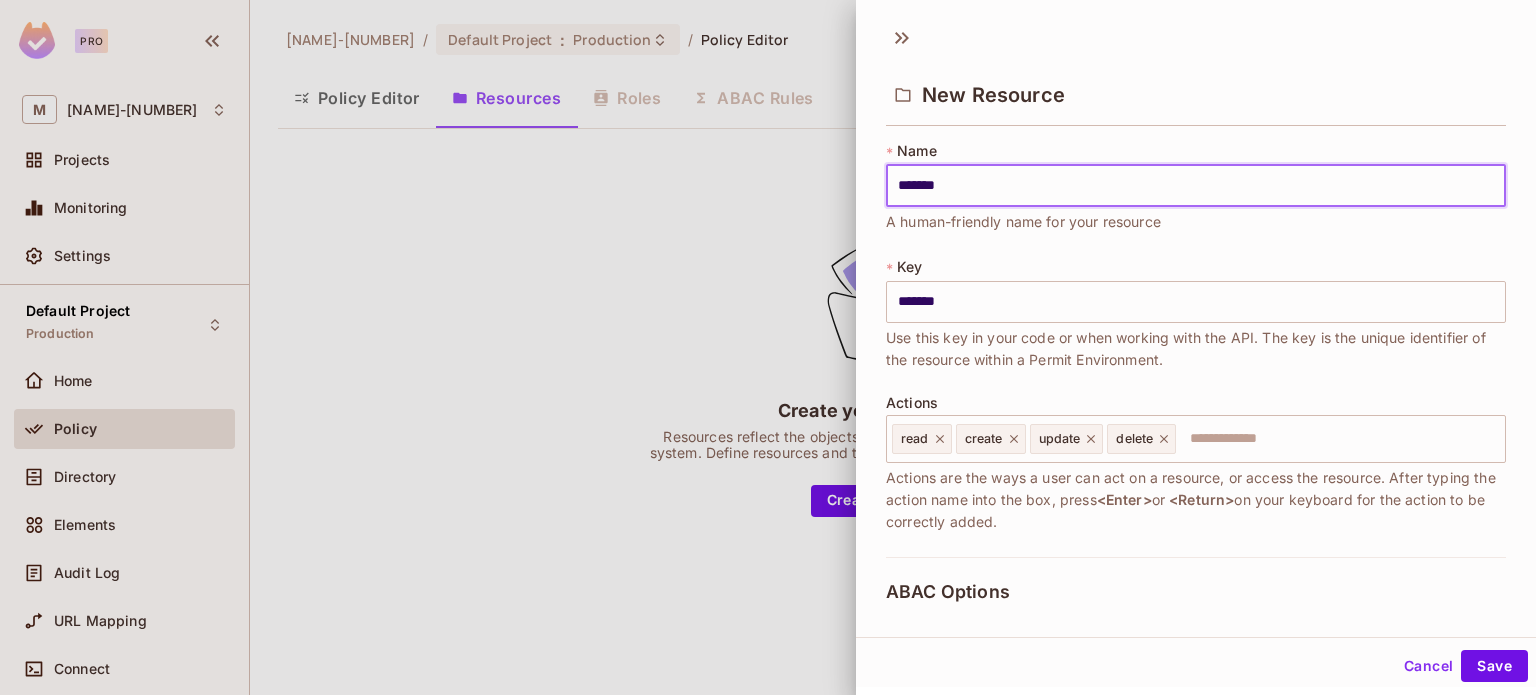 type on "********" 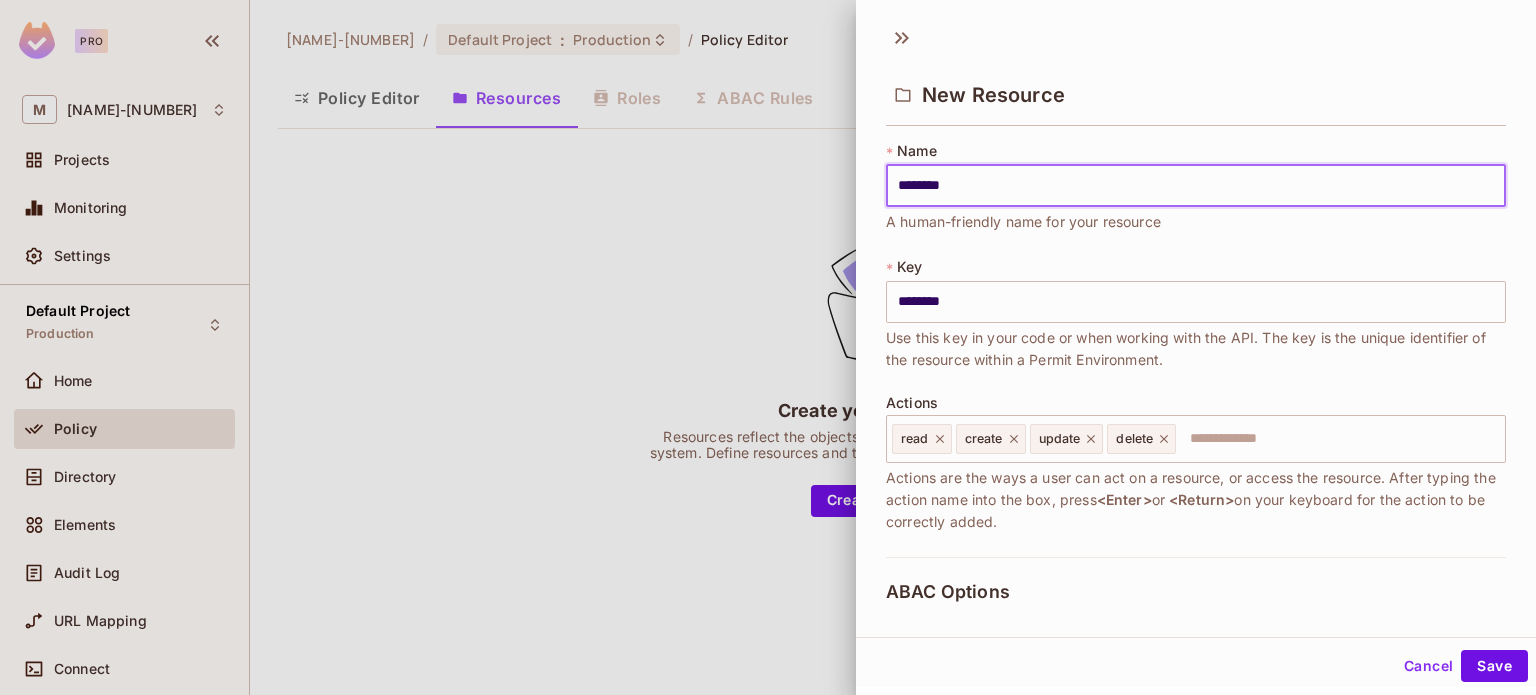 type on "*********" 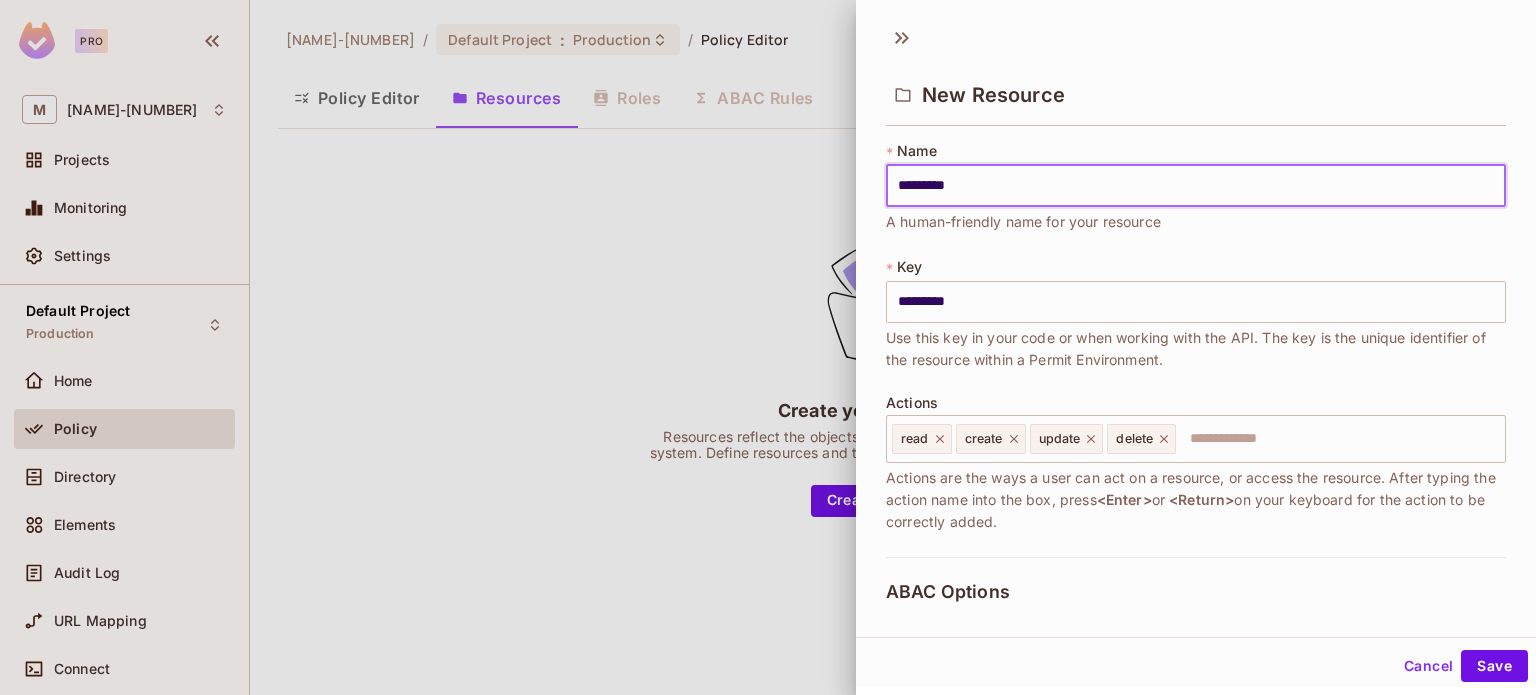 type on "**********" 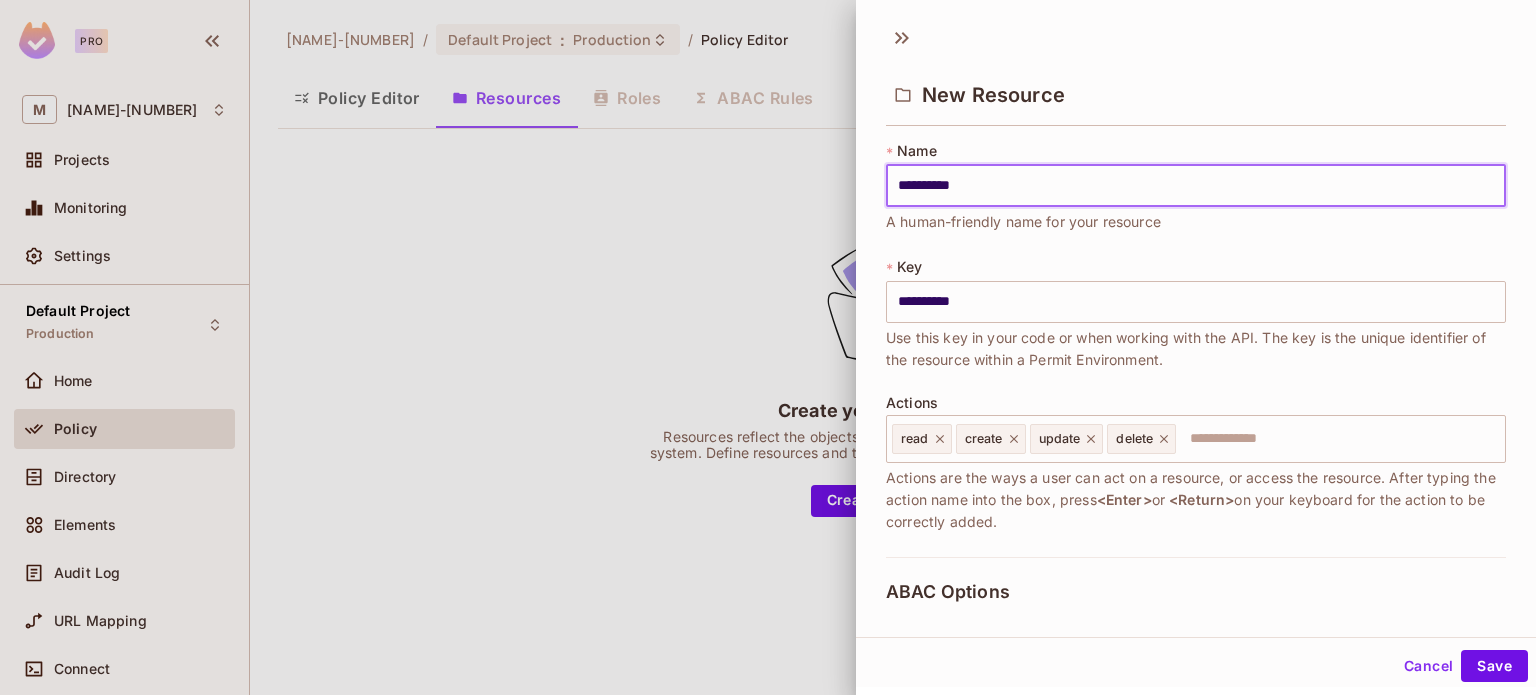 type on "**********" 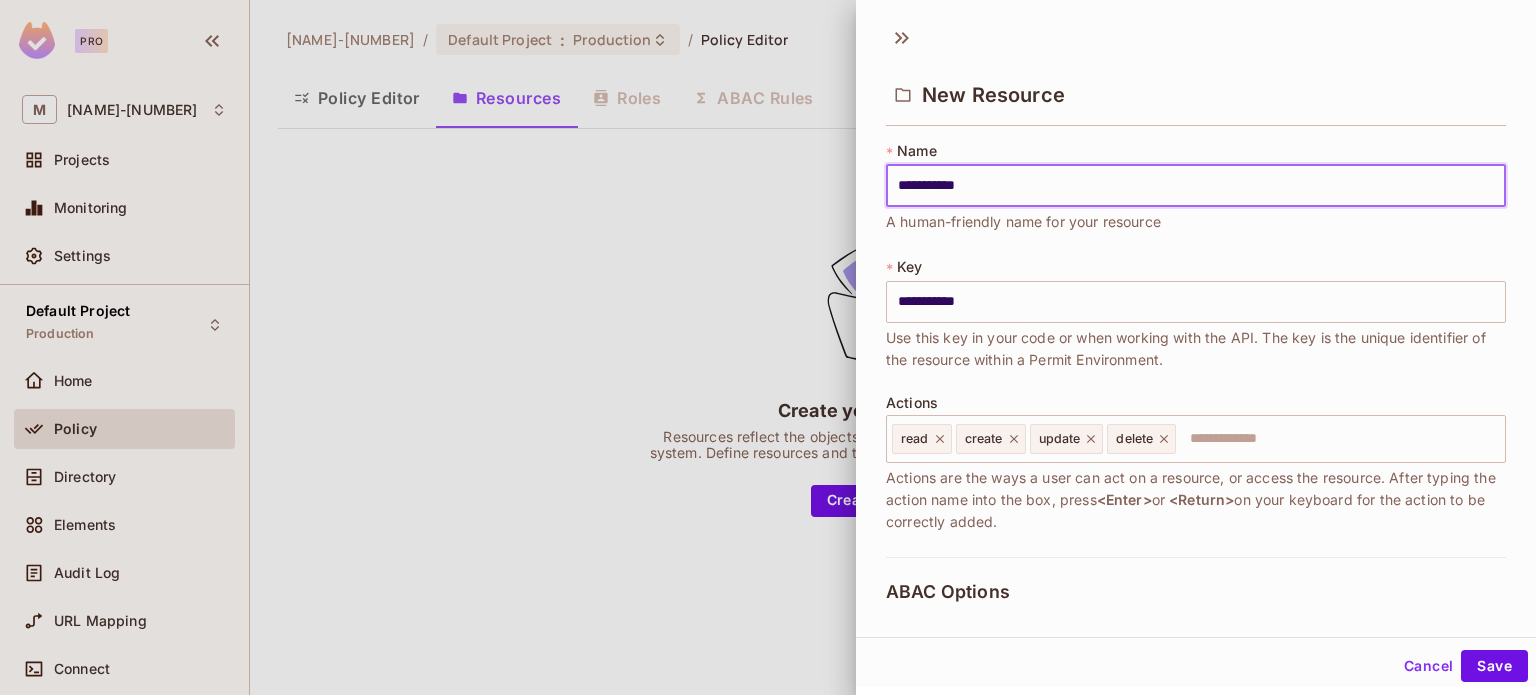 type on "**********" 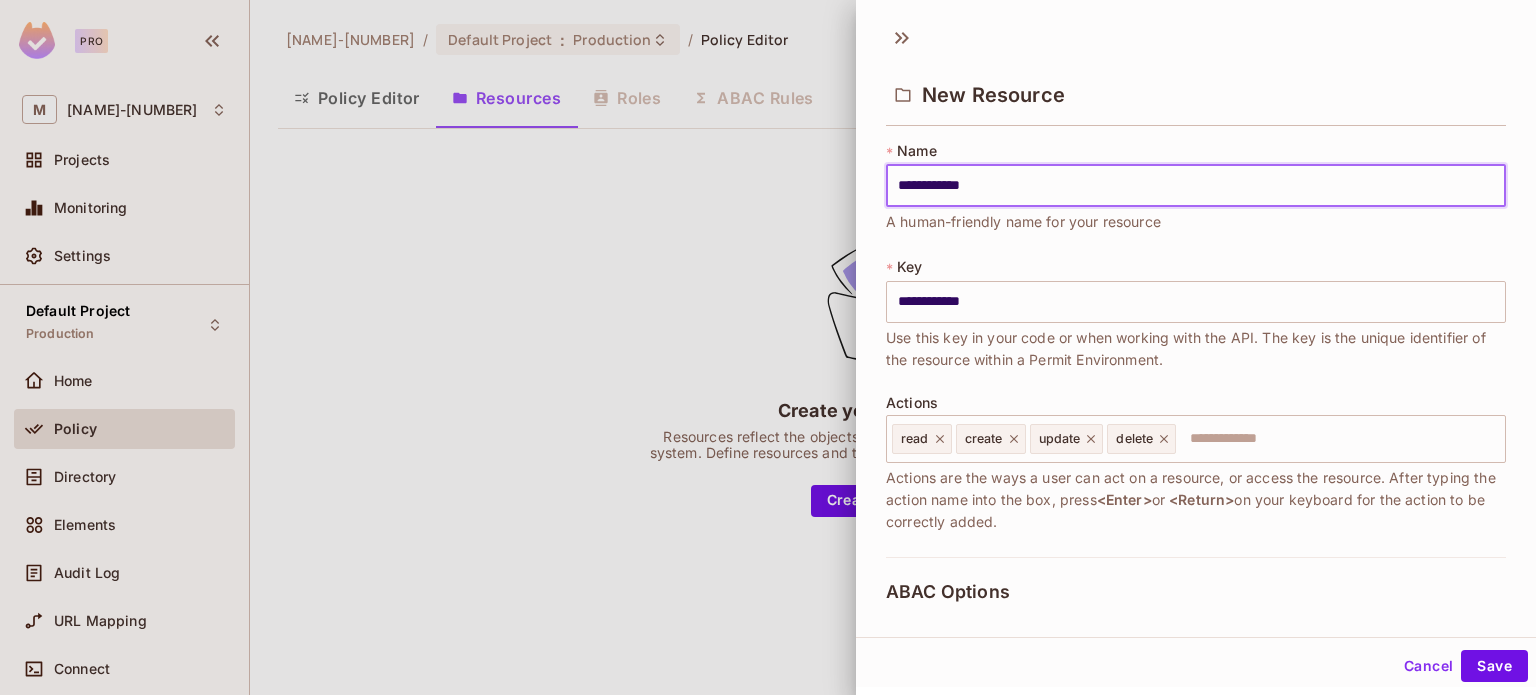 type on "**********" 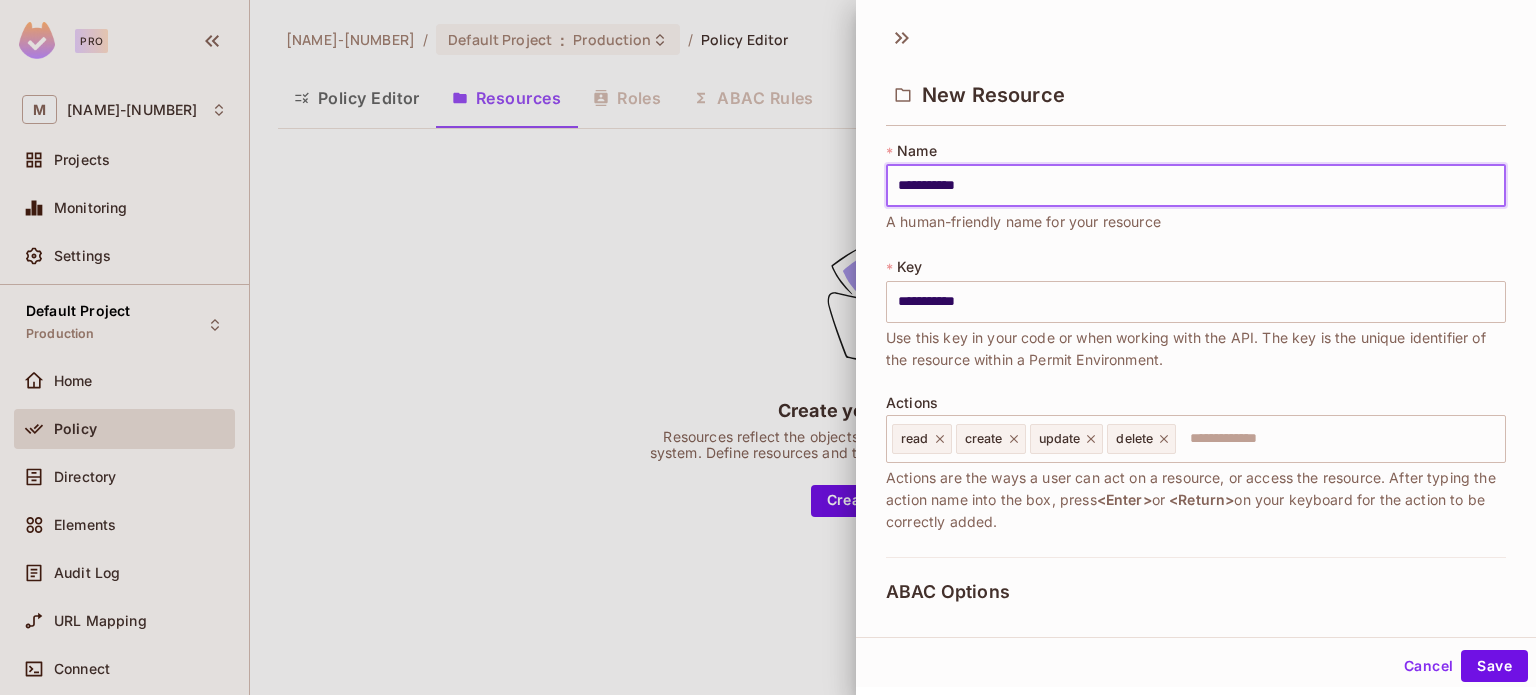 type on "**********" 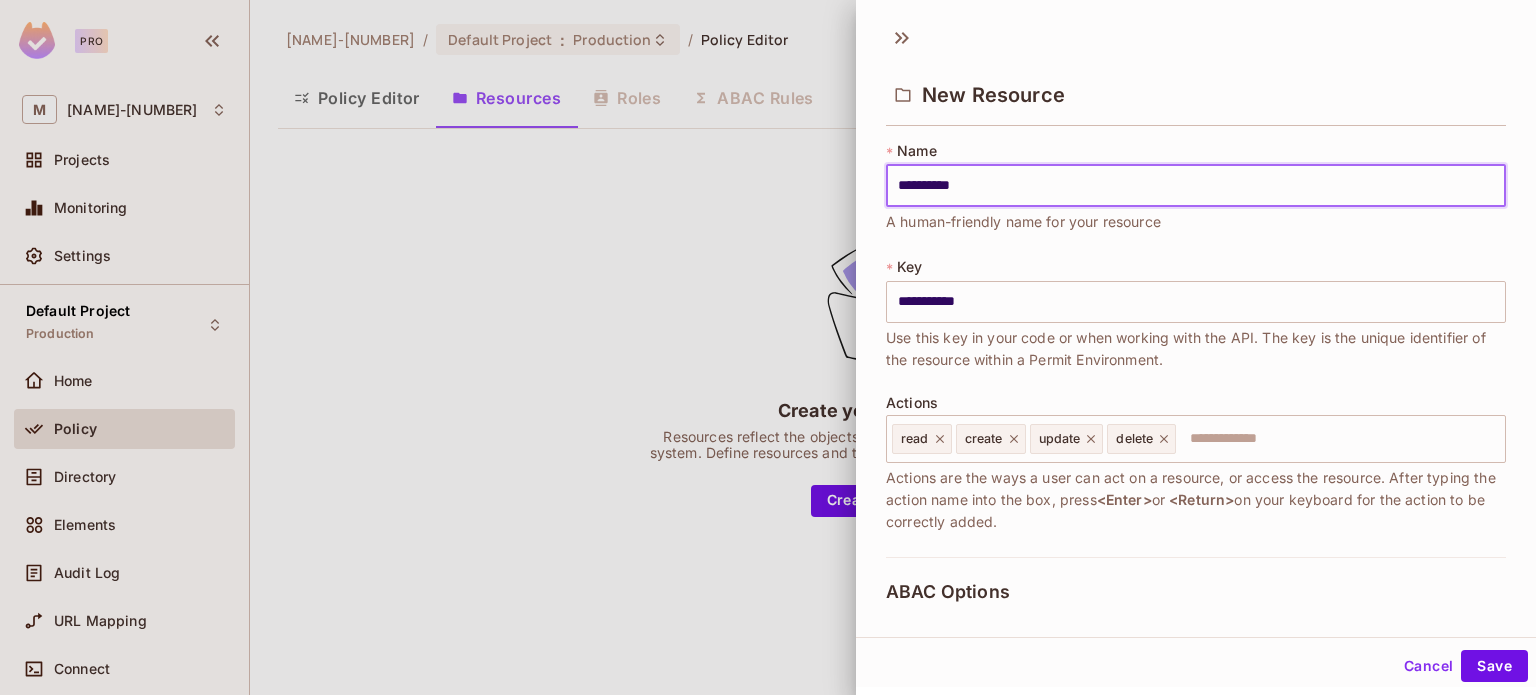 type on "**********" 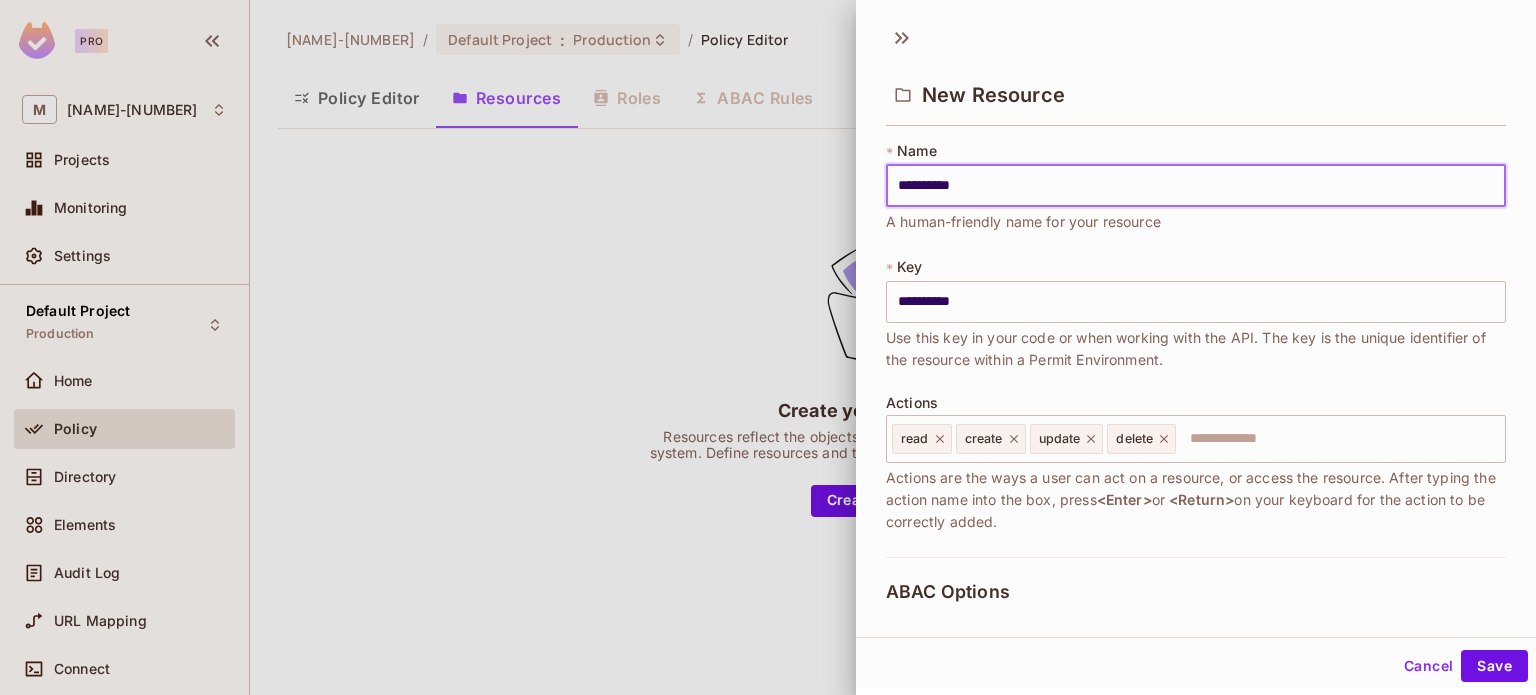 type on "**********" 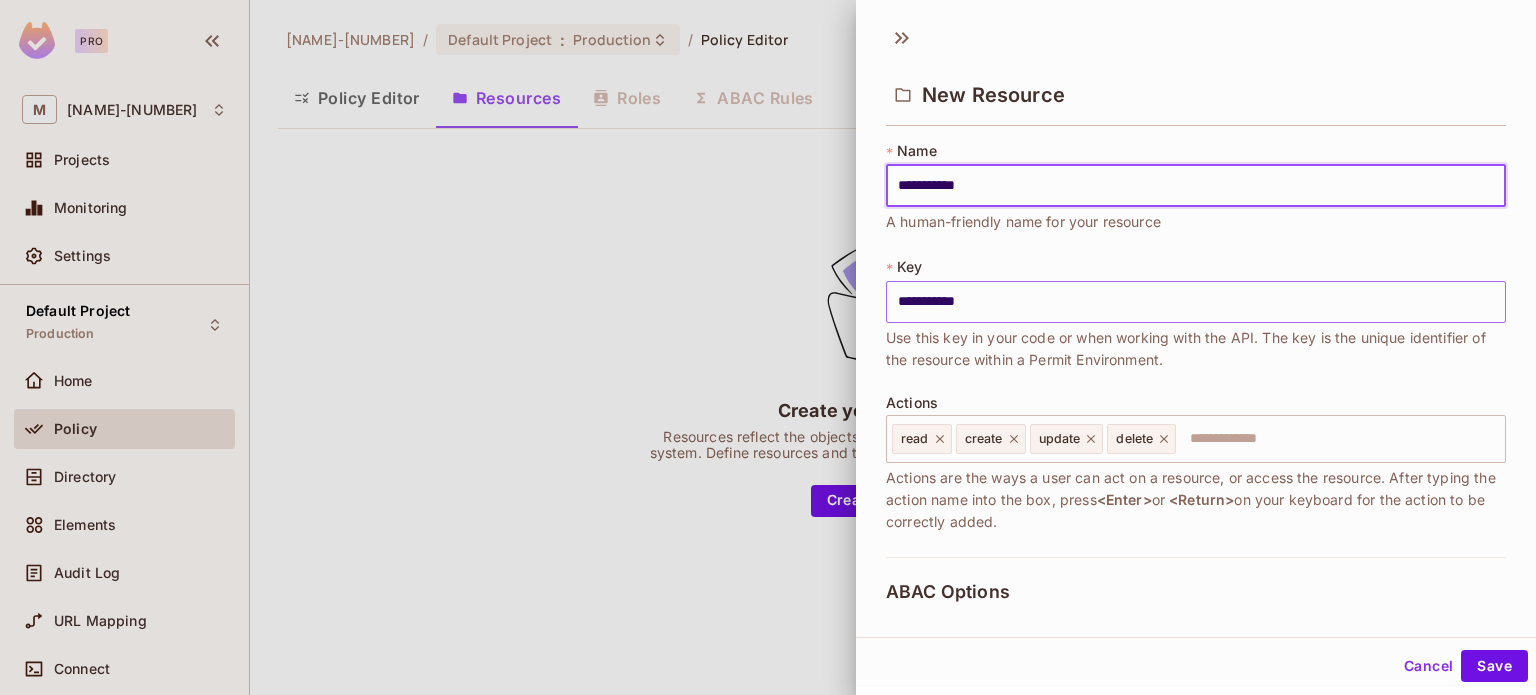 scroll, scrollTop: 16, scrollLeft: 0, axis: vertical 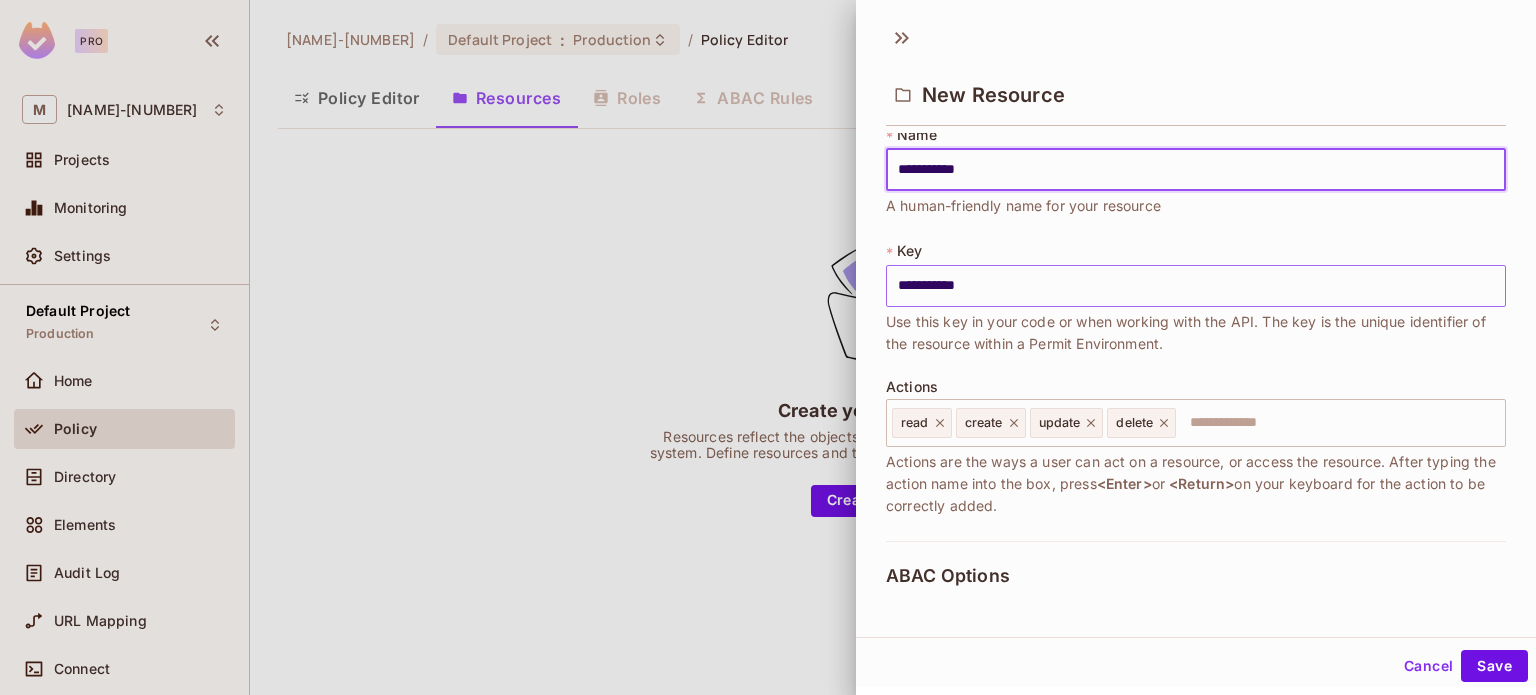 type on "**********" 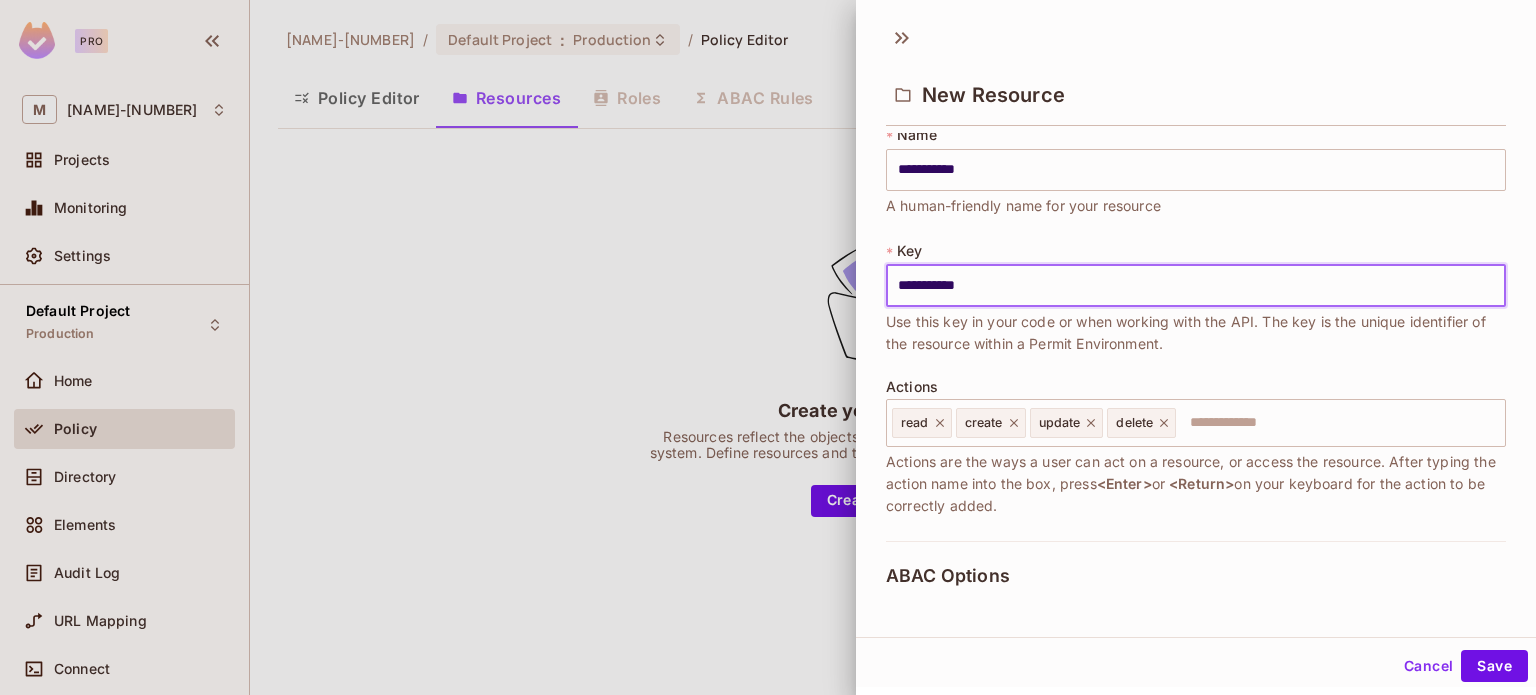 click on "**********" at bounding box center (1196, 286) 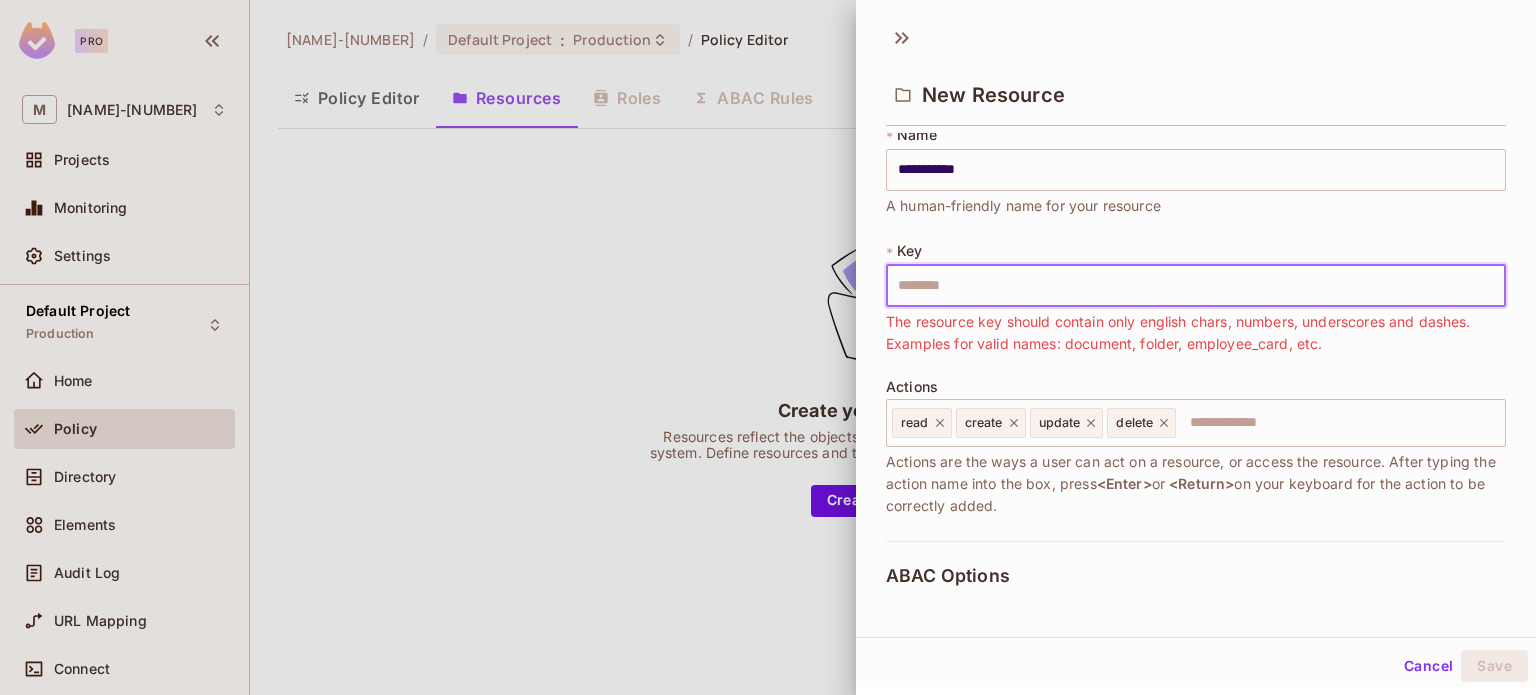 paste on "**********" 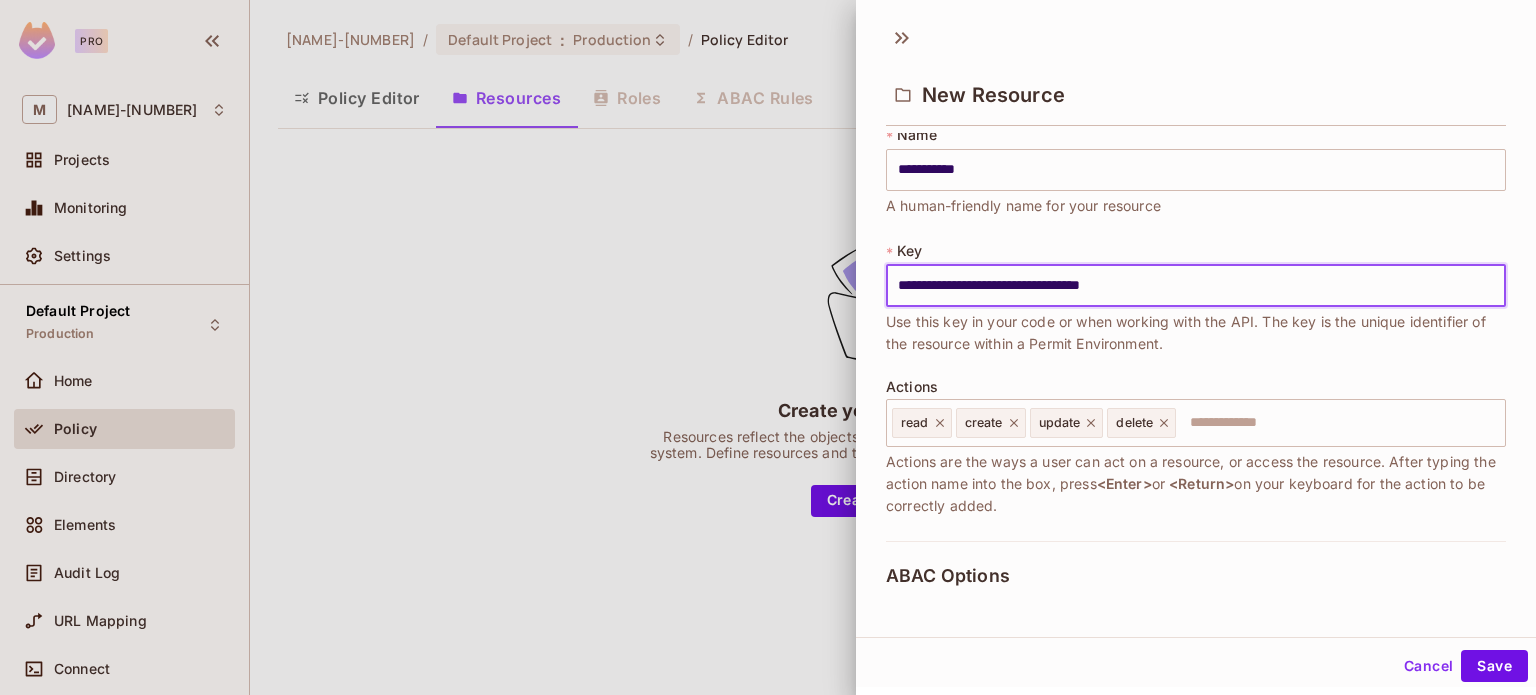 type on "**********" 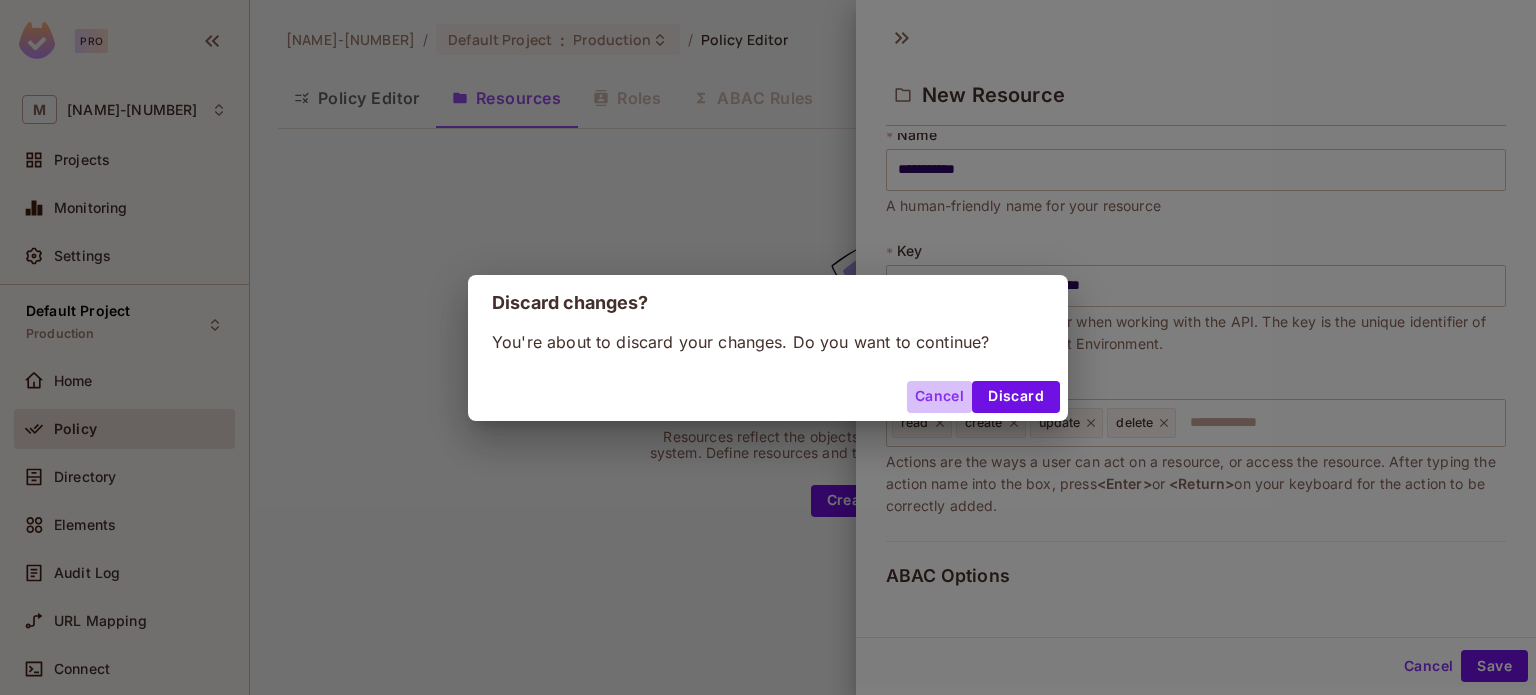 click on "Cancel" at bounding box center [939, 397] 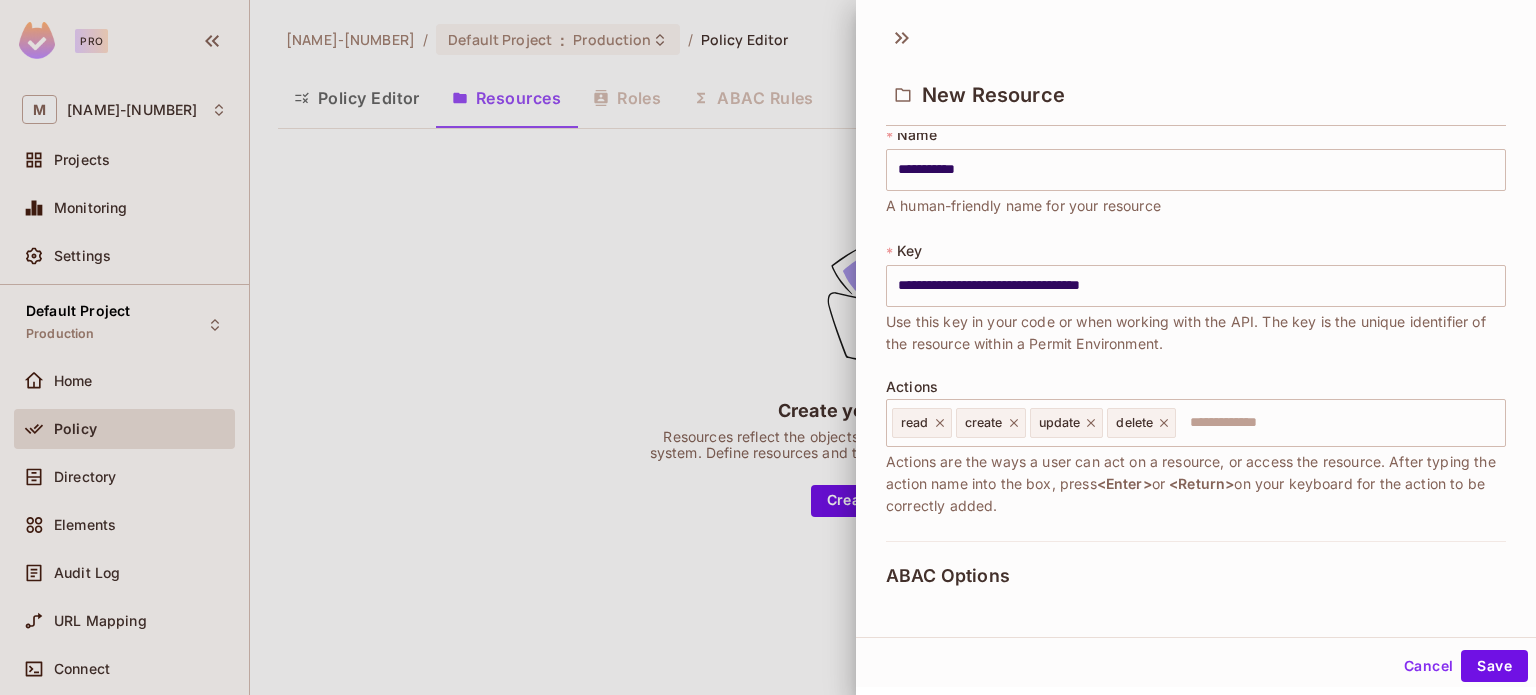 click on "Use this key in your code or when working with the API. The key is the unique identifier of the resource within a Permit Environment." at bounding box center (1196, 333) 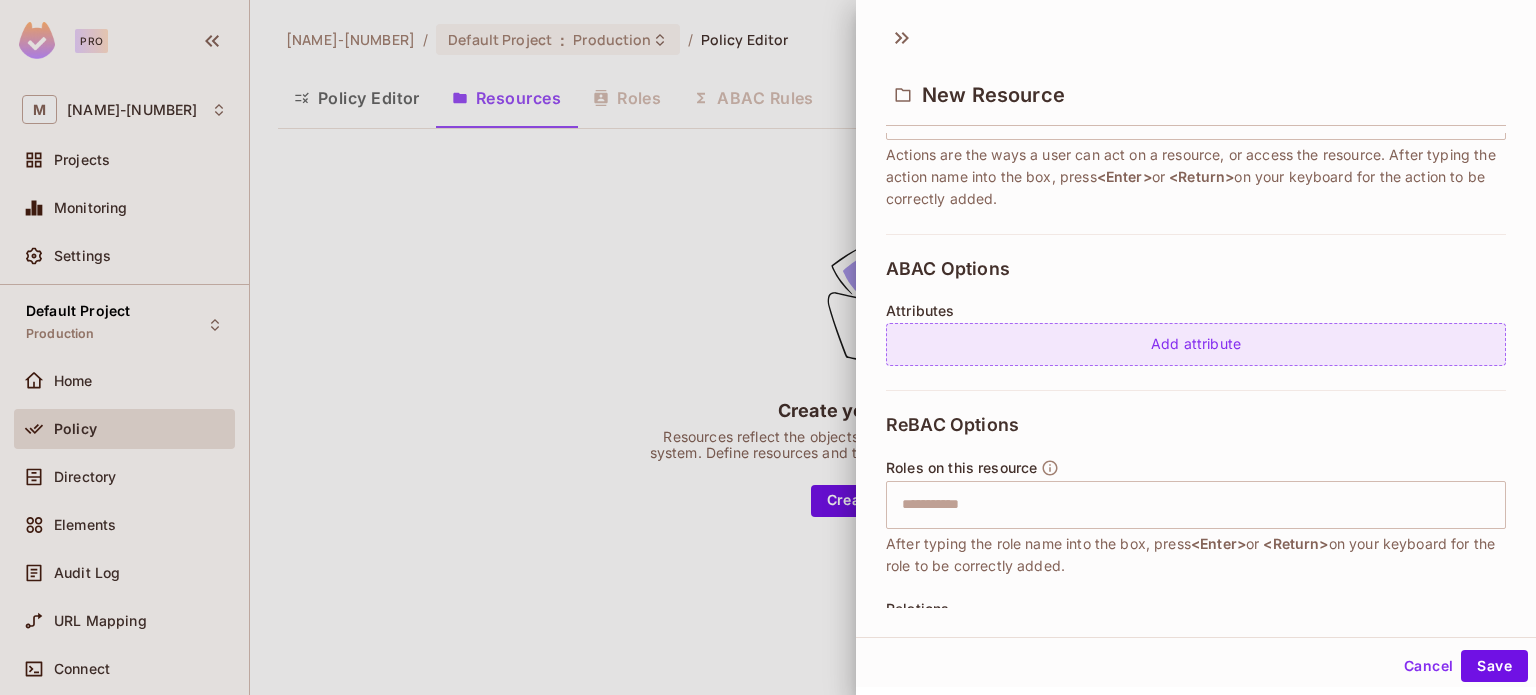 scroll, scrollTop: 403, scrollLeft: 0, axis: vertical 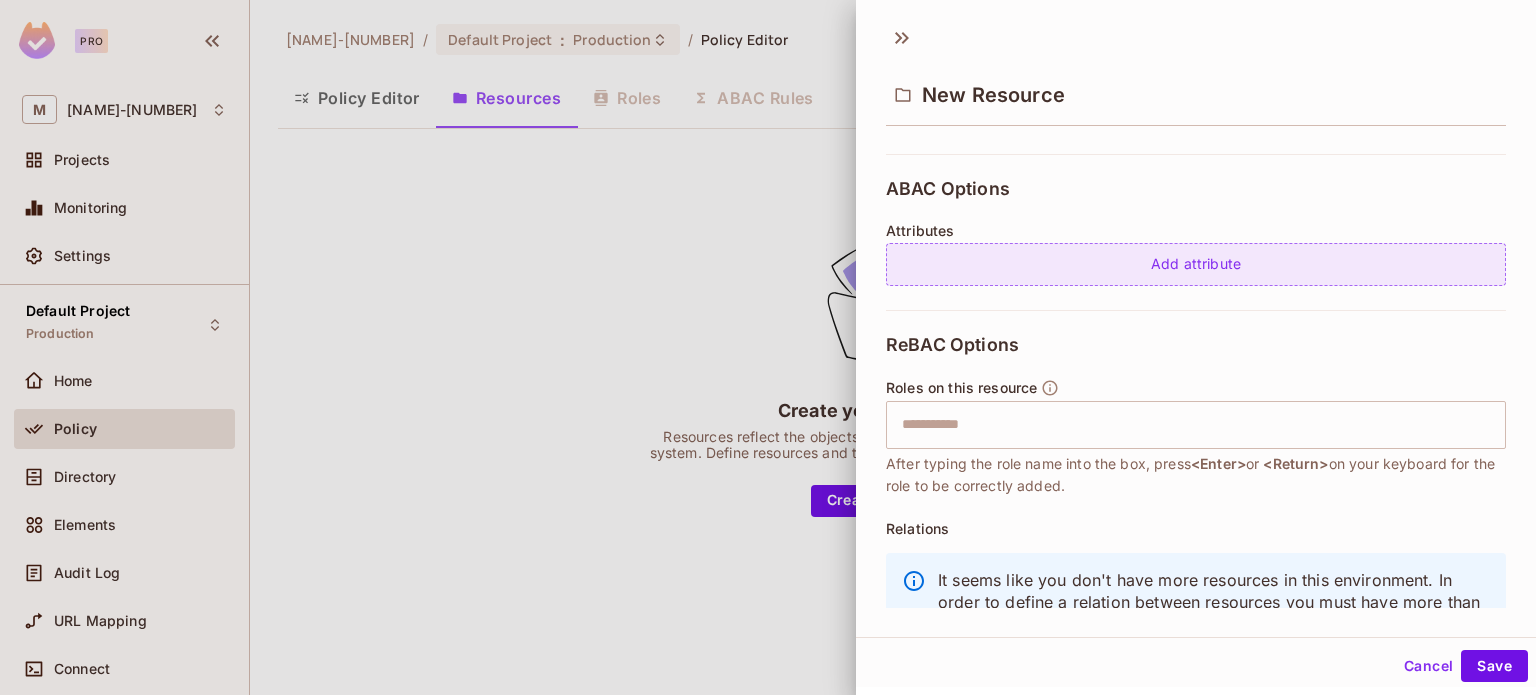 click on "Add attribute" at bounding box center [1196, 264] 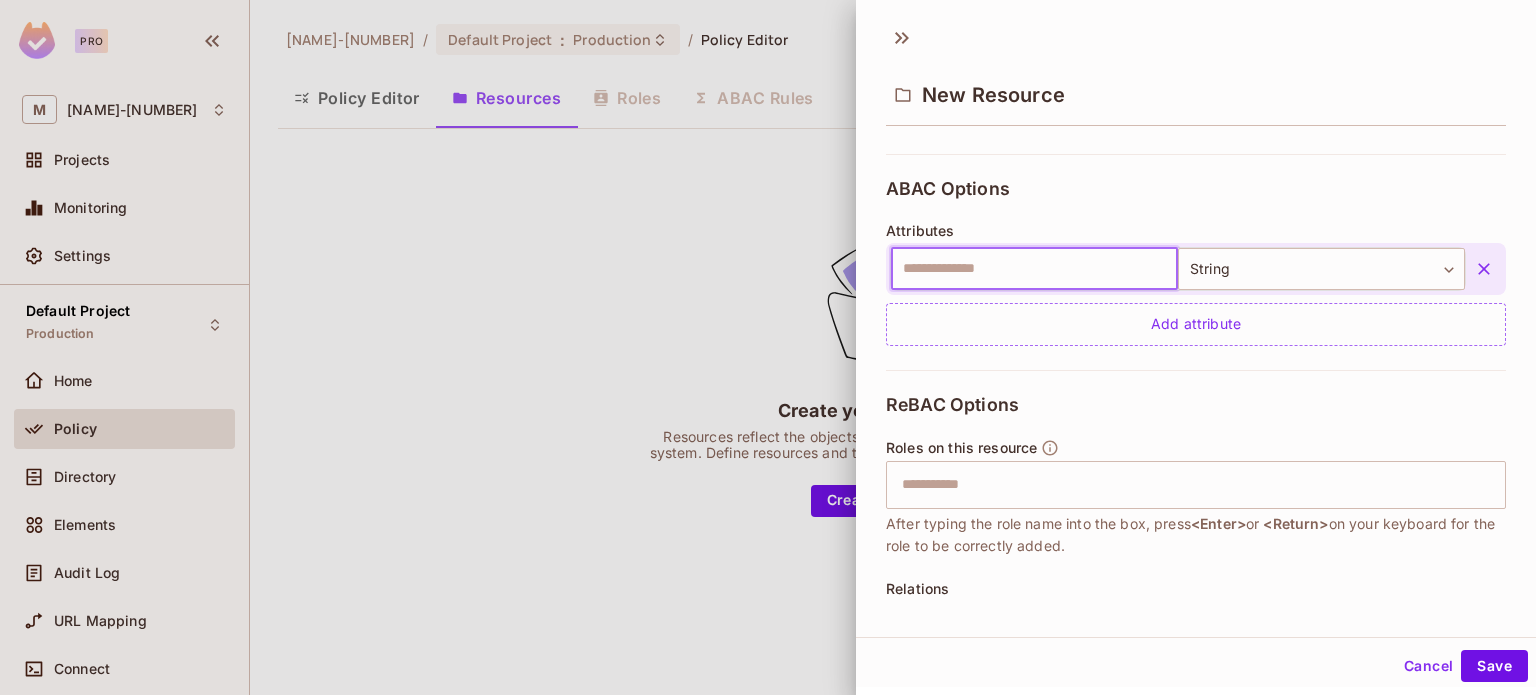 click at bounding box center [1034, 269] 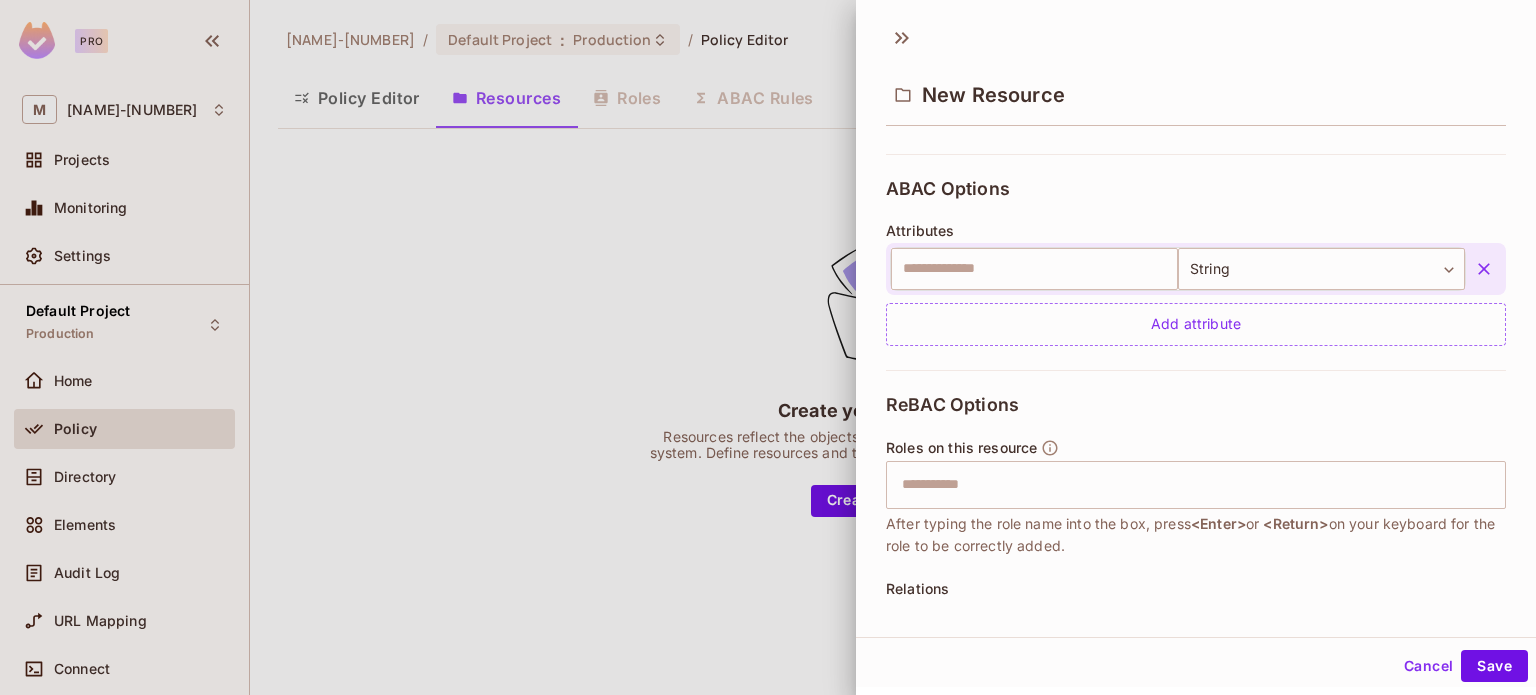 click on "​ String ****** ​ Add attribute" at bounding box center [1196, 294] 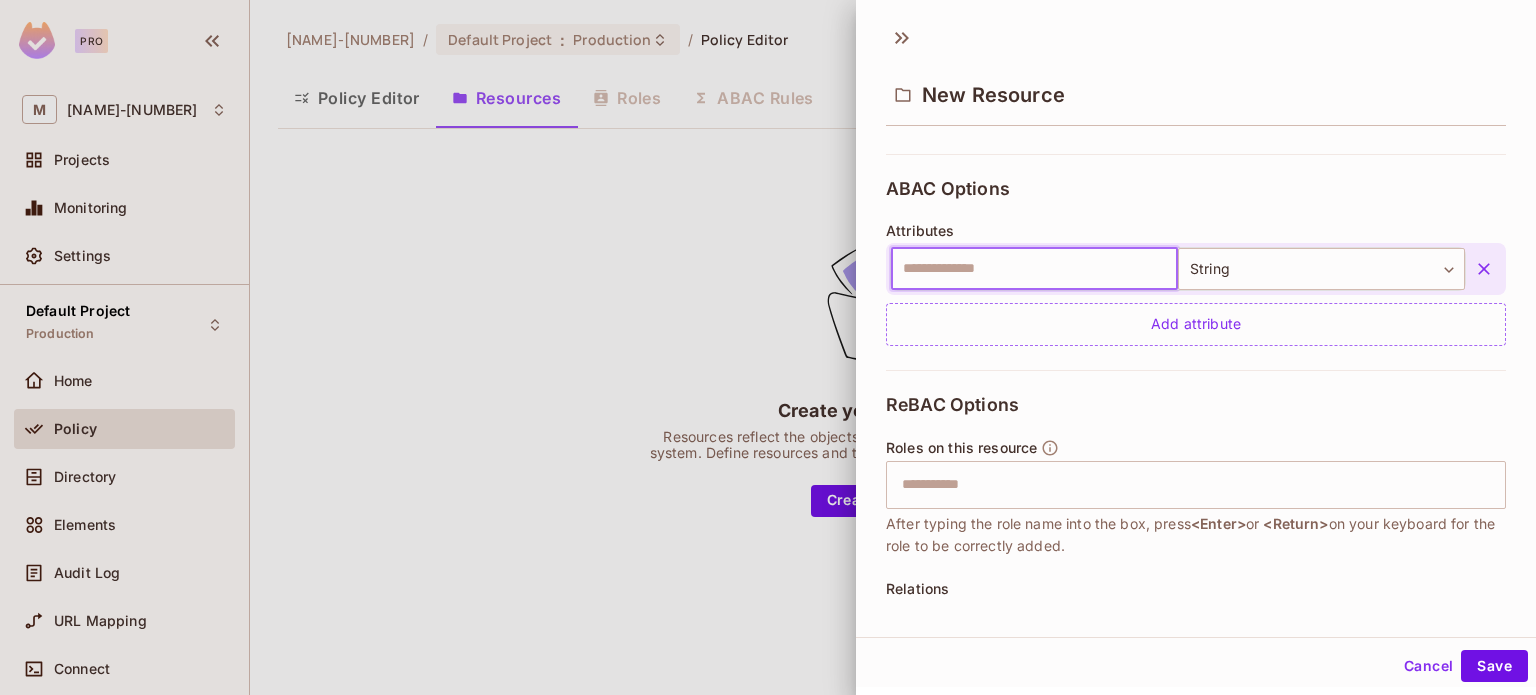 click at bounding box center [1034, 269] 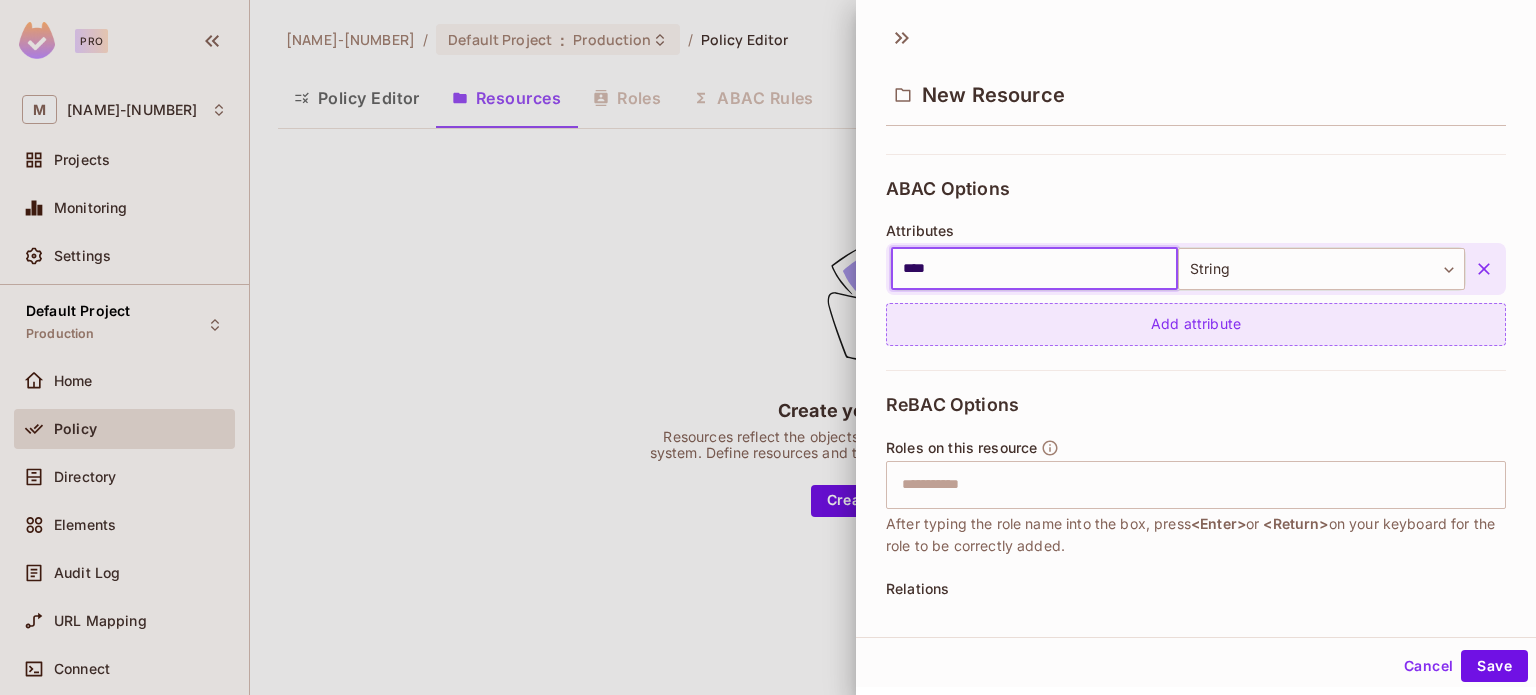 type on "****" 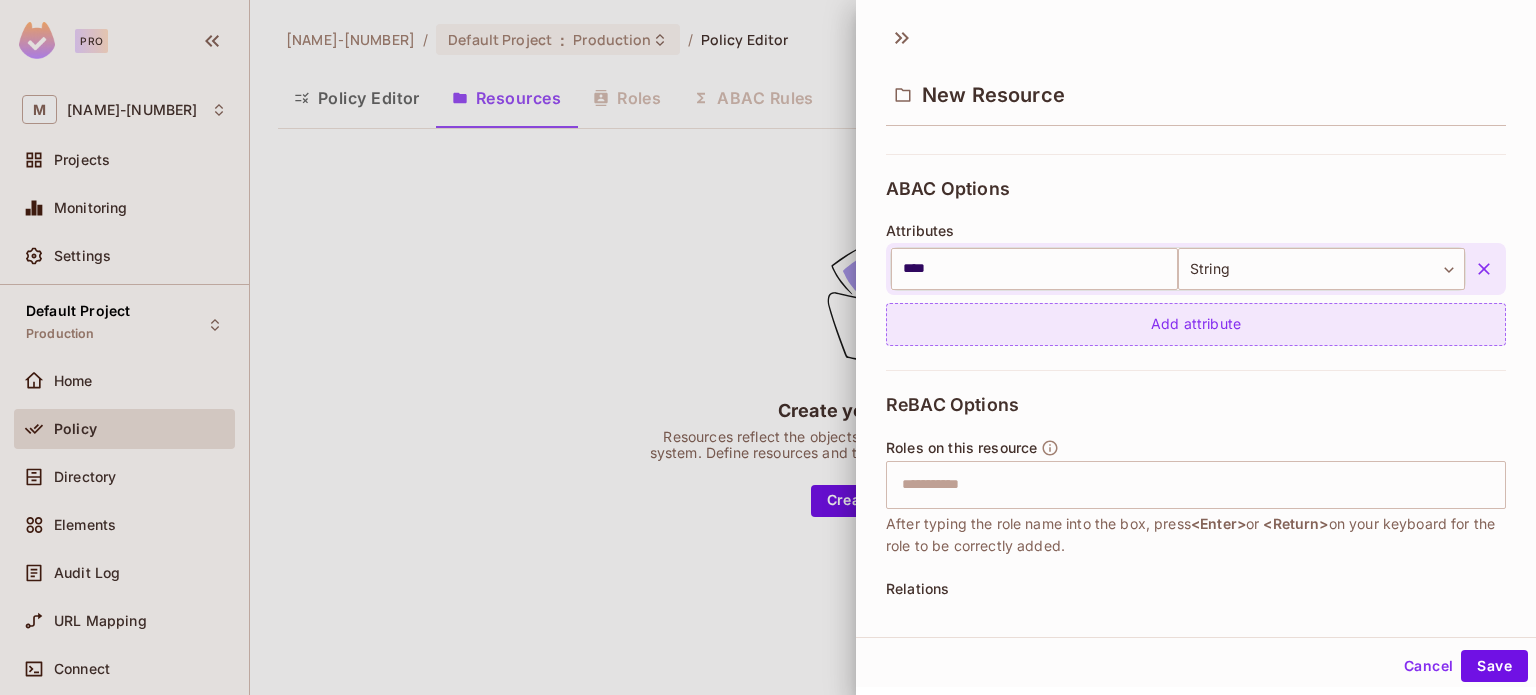 click on "Add attribute" at bounding box center (1196, 324) 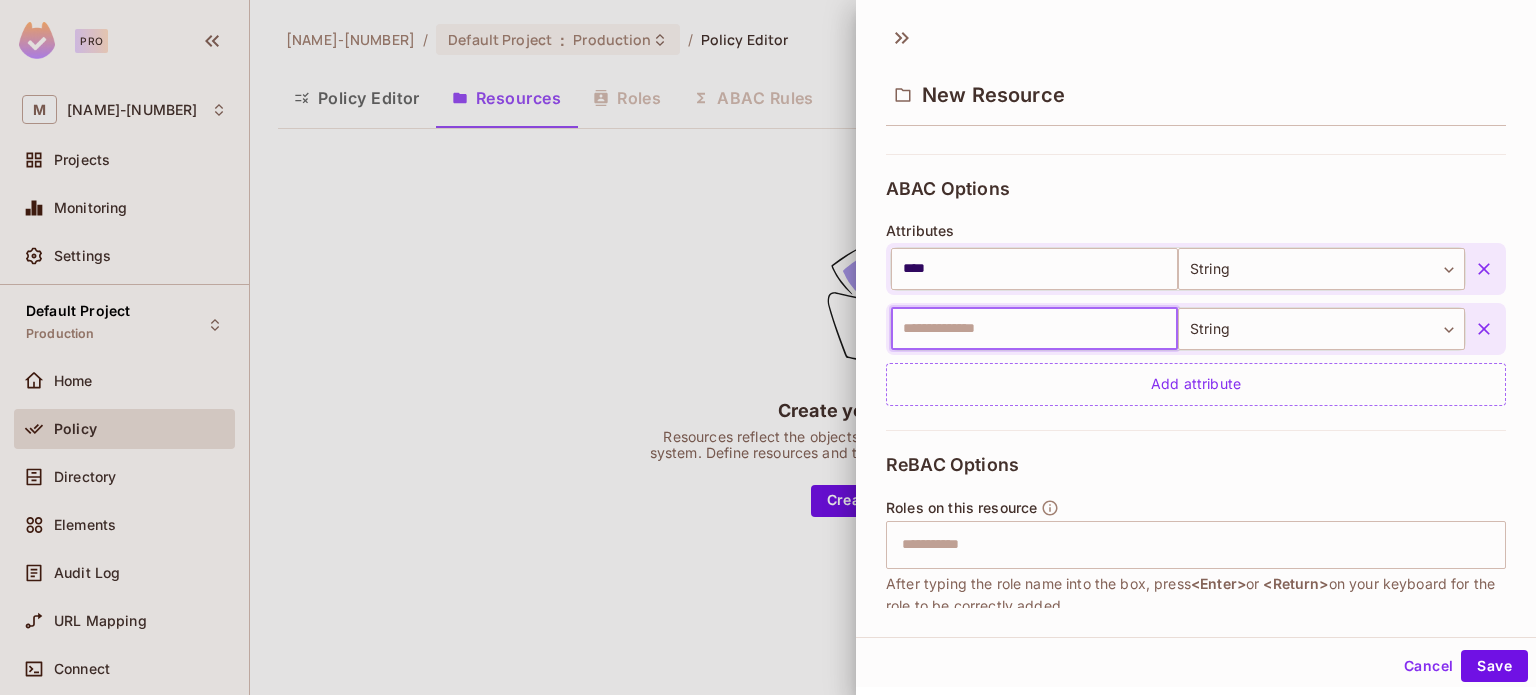 click at bounding box center [1034, 329] 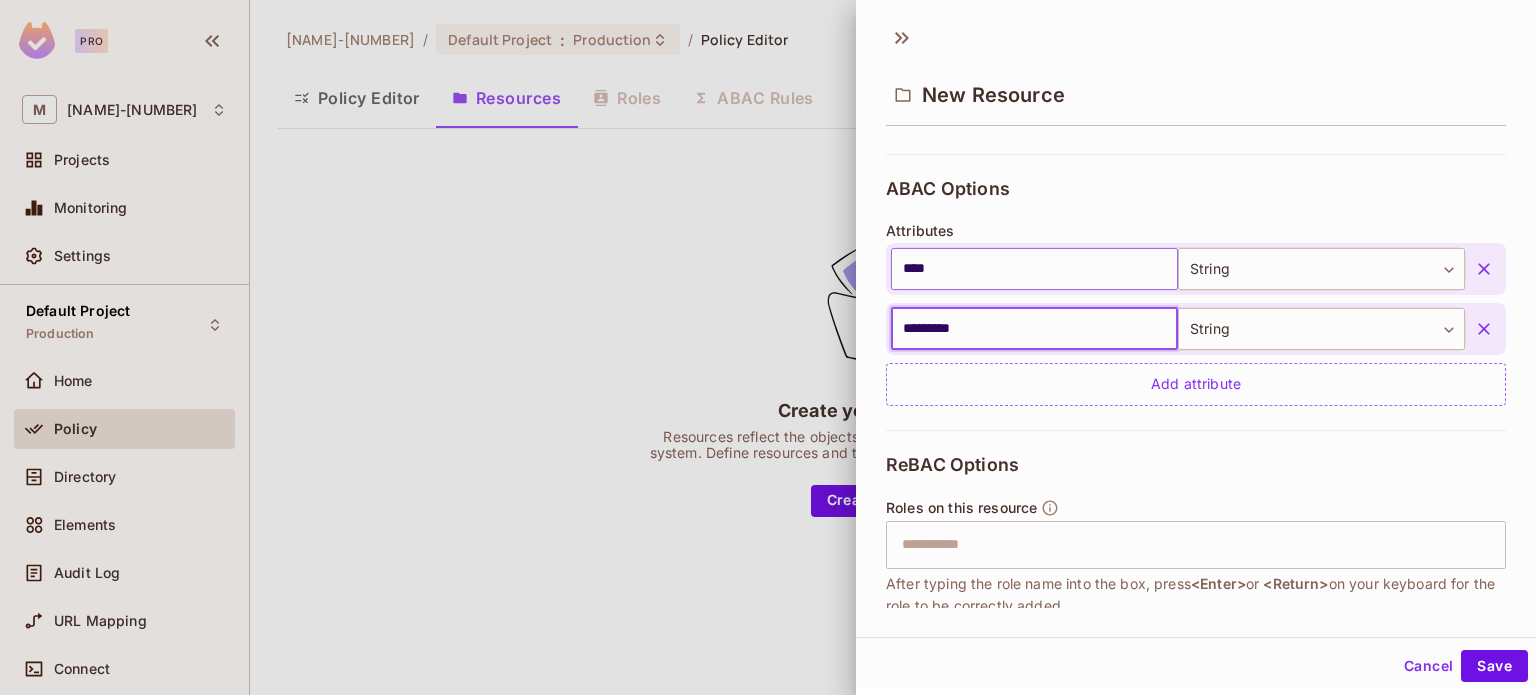 type on "********" 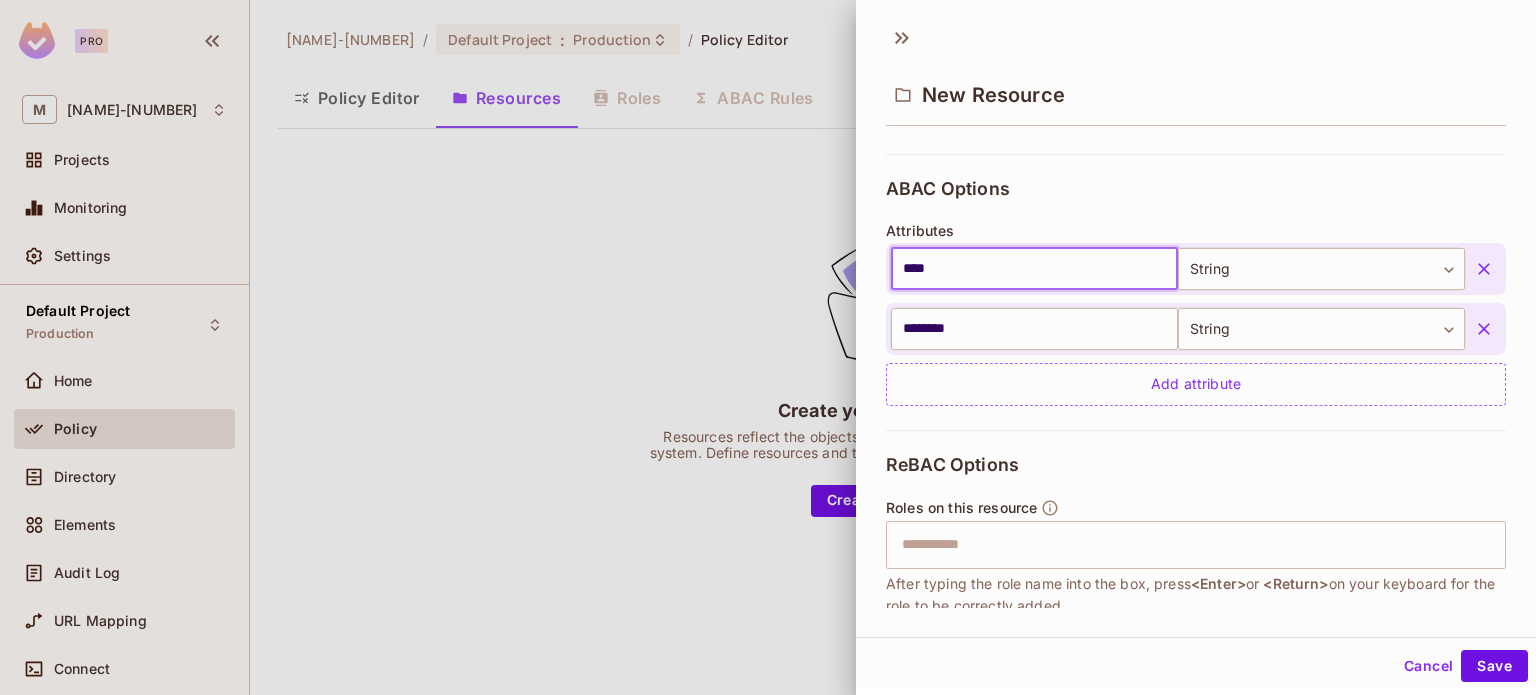 click on "****" at bounding box center (1034, 269) 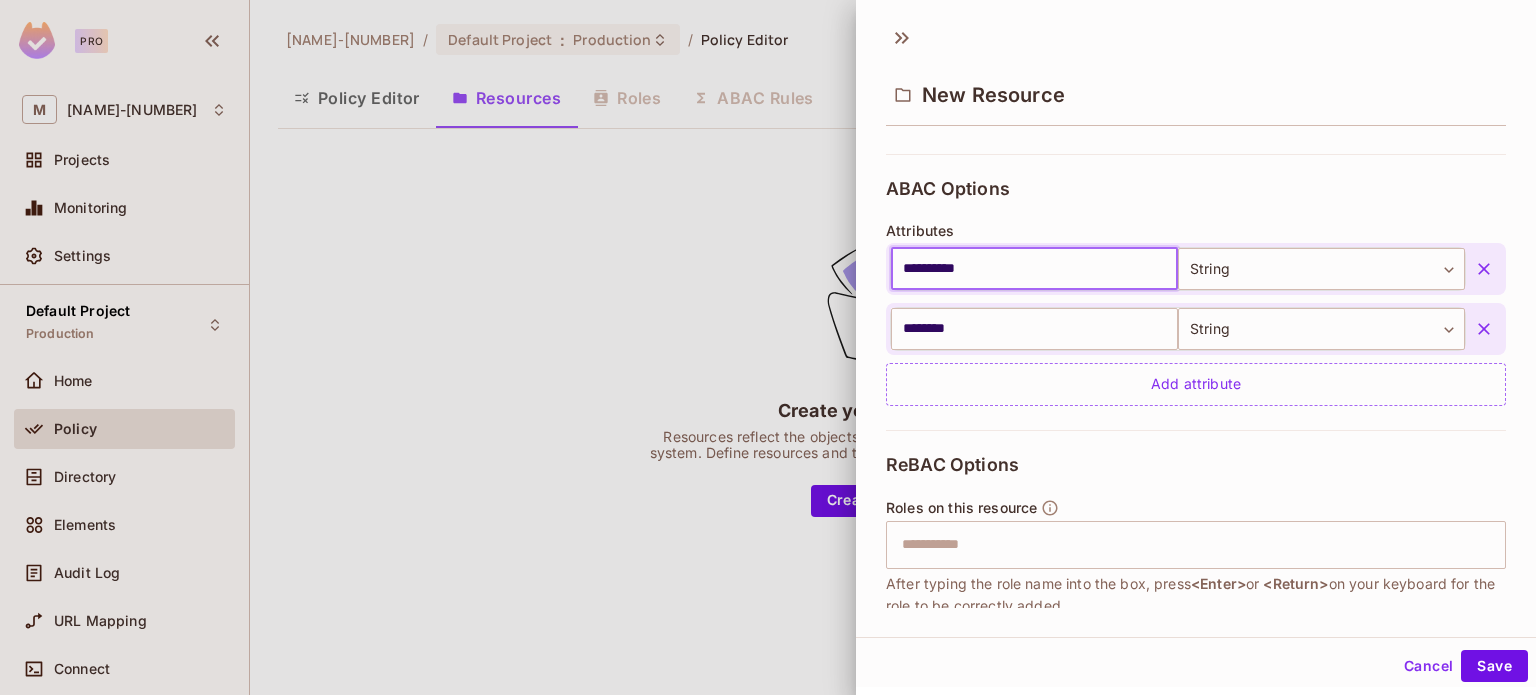 type on "*********" 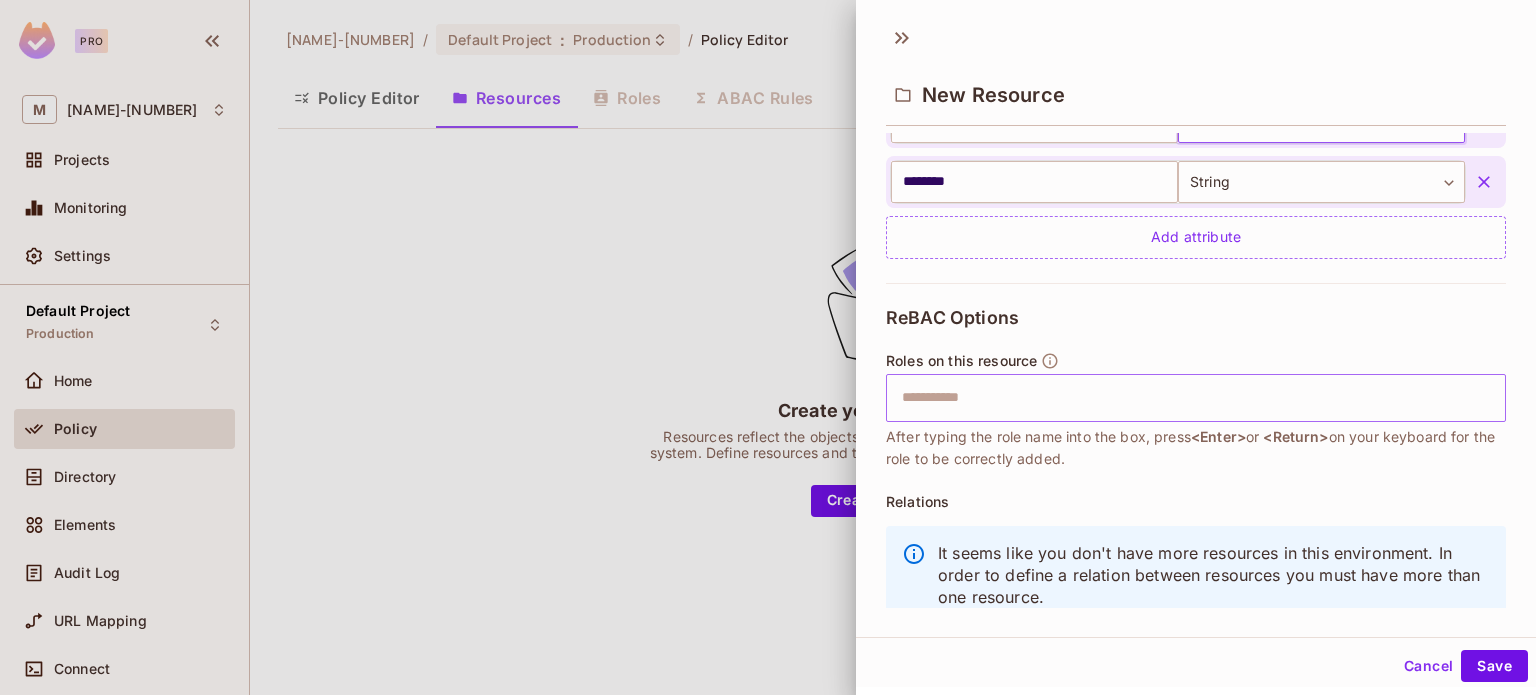 scroll, scrollTop: 551, scrollLeft: 0, axis: vertical 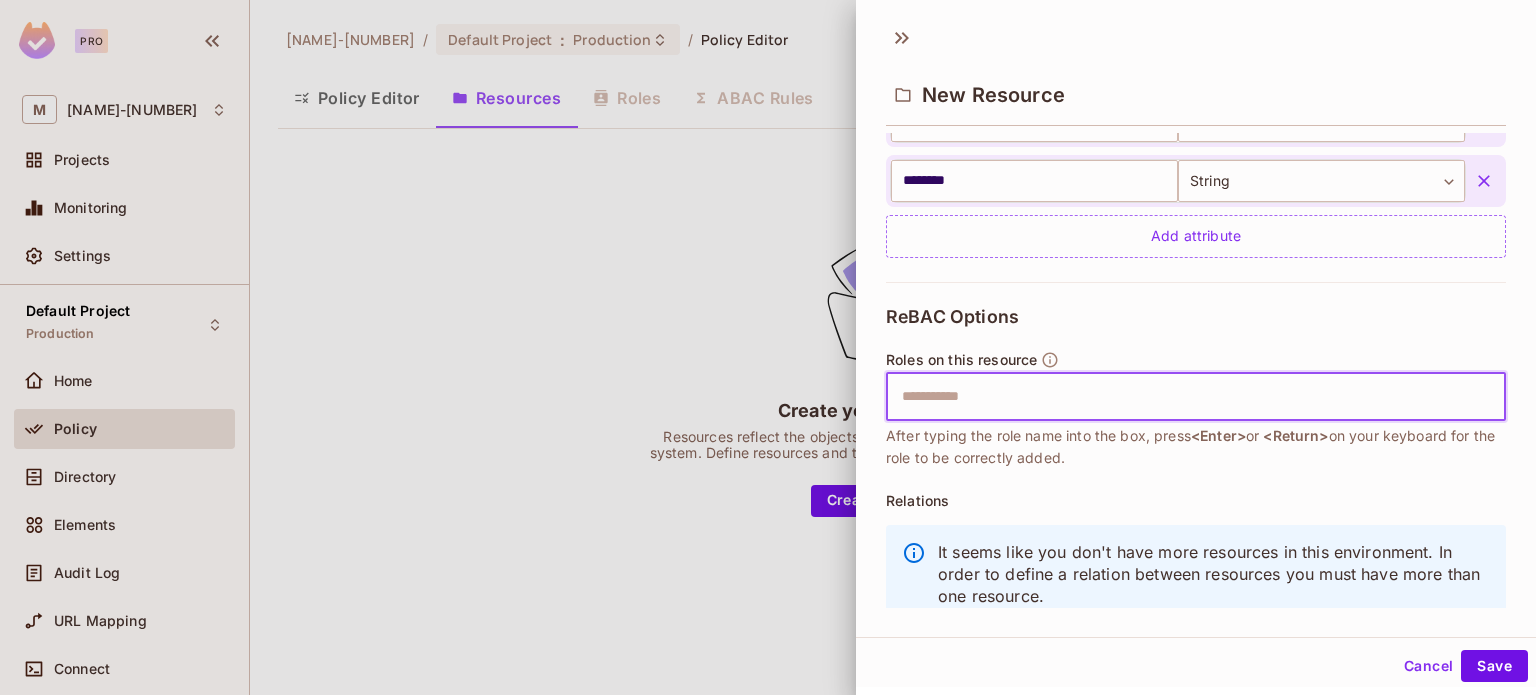 click at bounding box center [1193, 397] 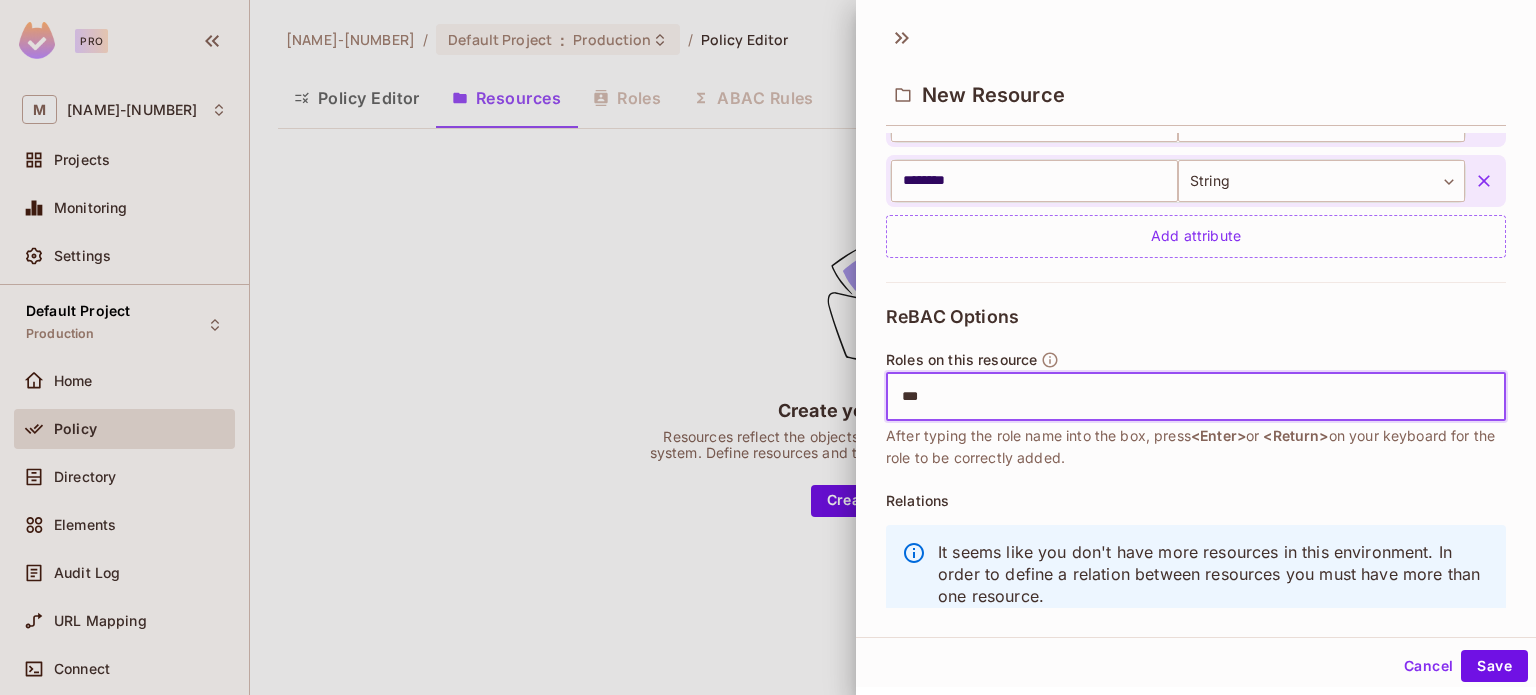 type on "****" 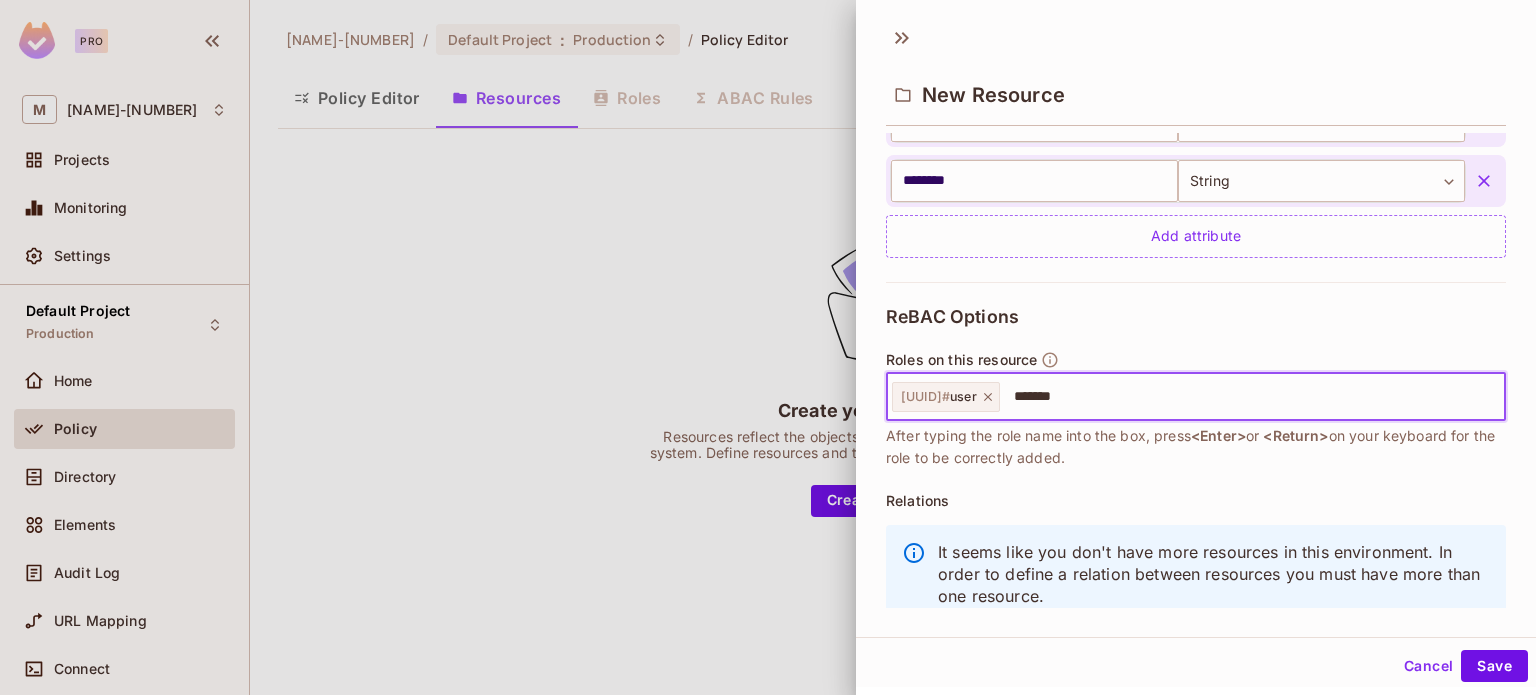 type on "********" 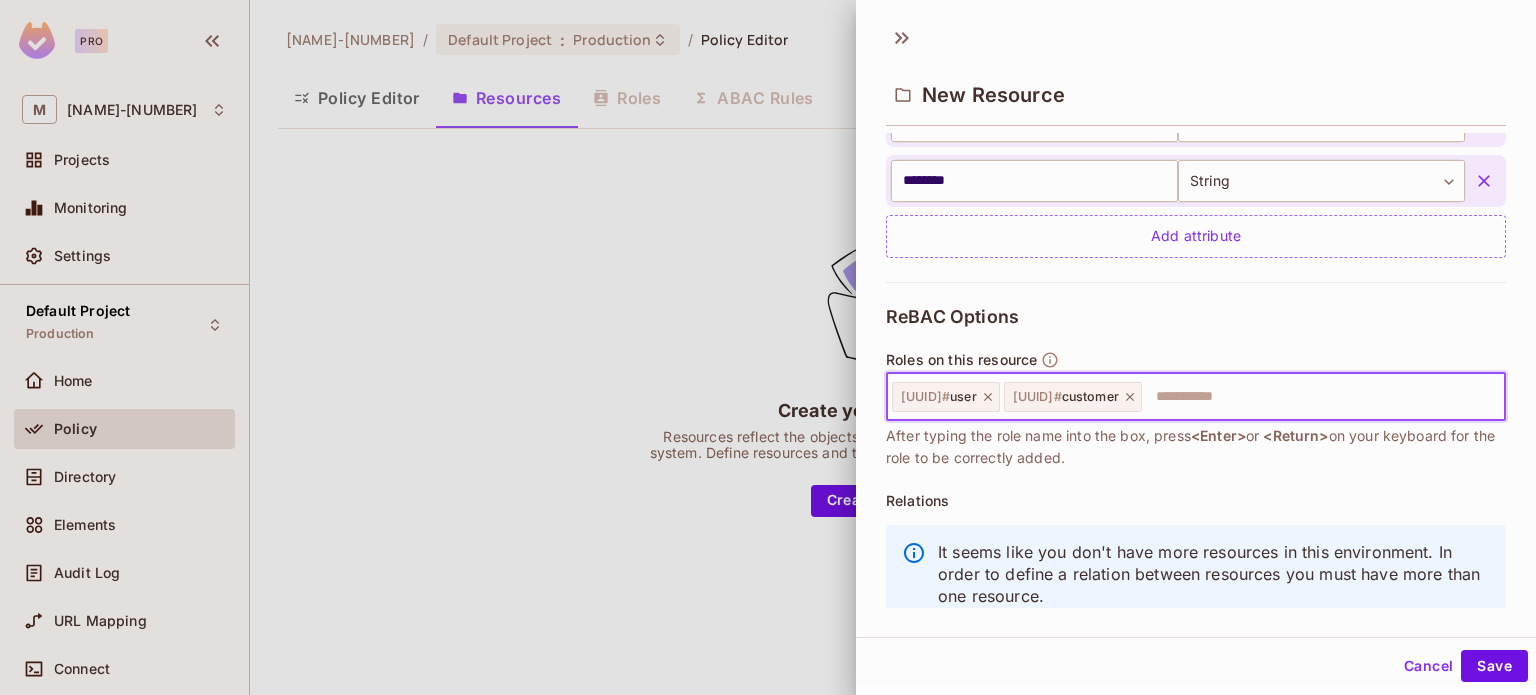 click on "[UUID] # [ROLE]" at bounding box center [946, 397] 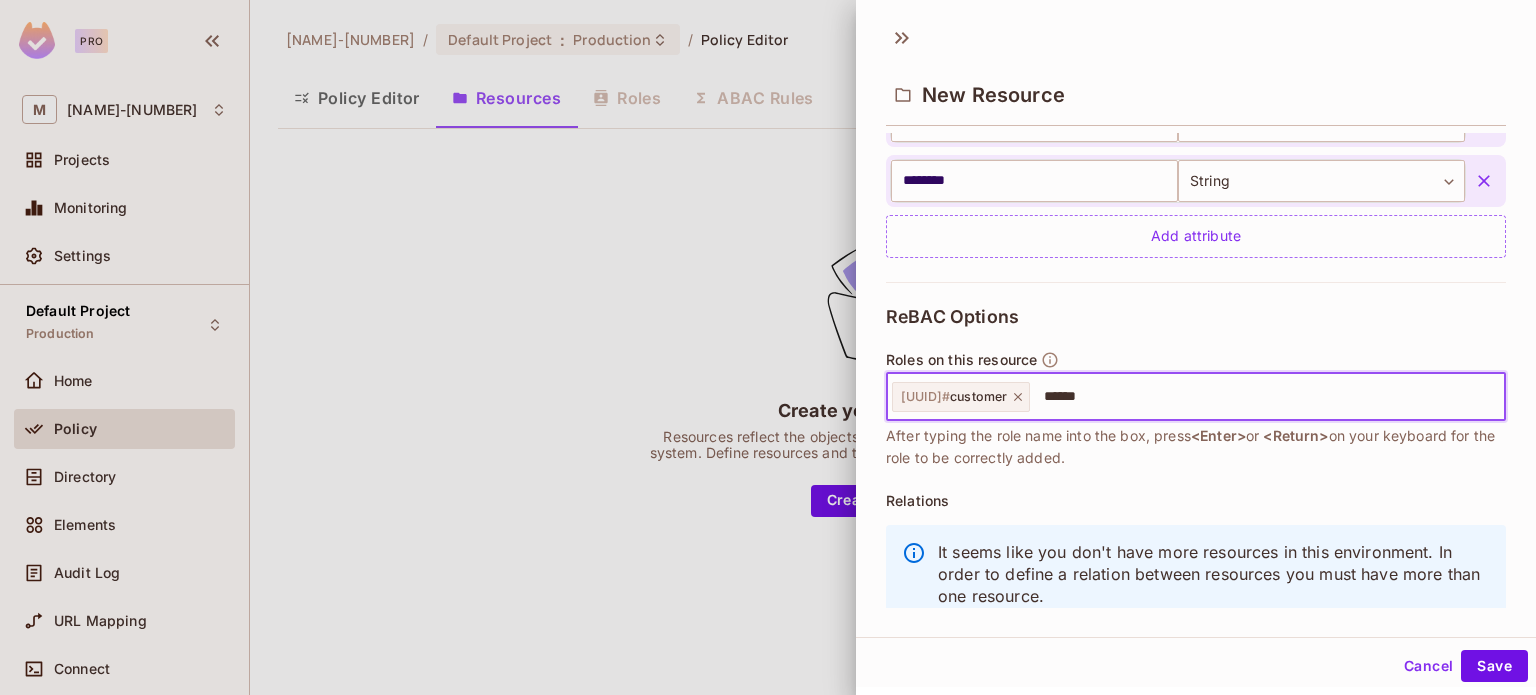 type on "*****" 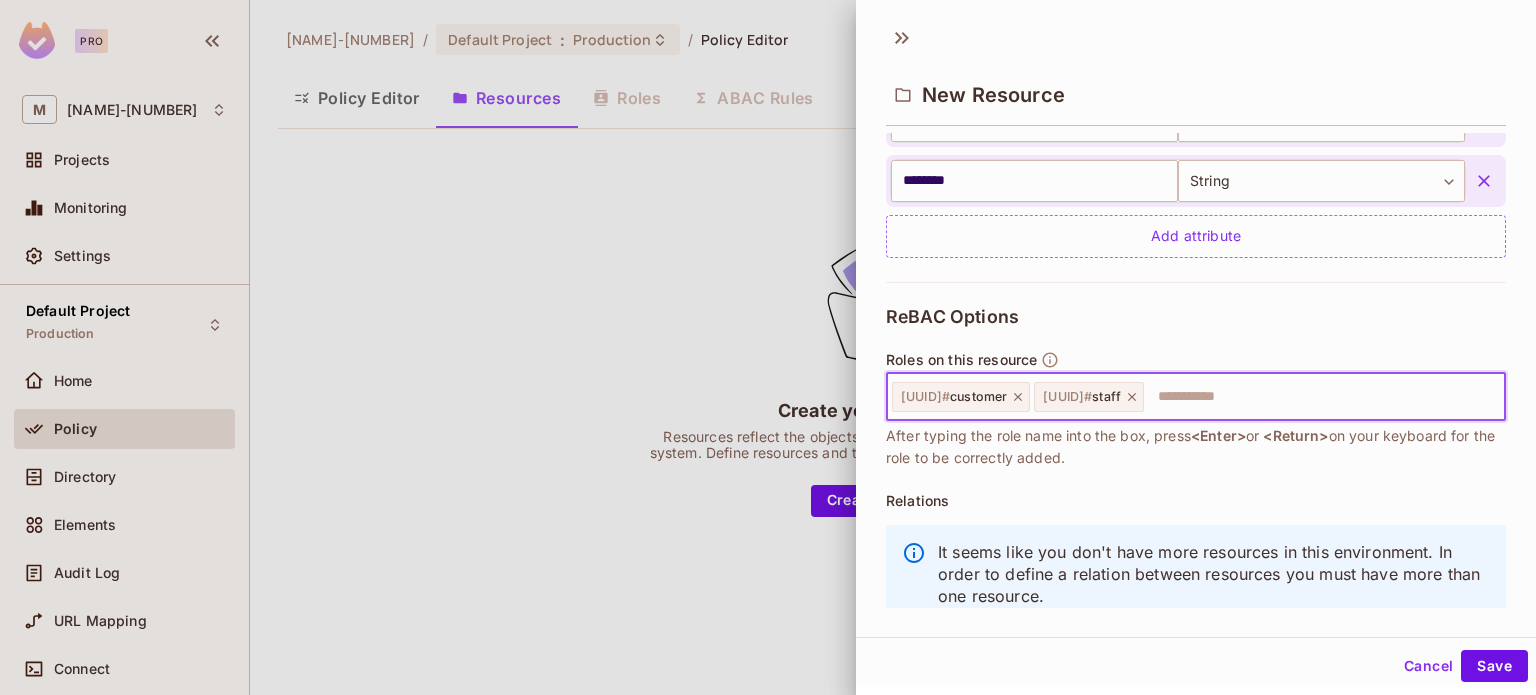 click 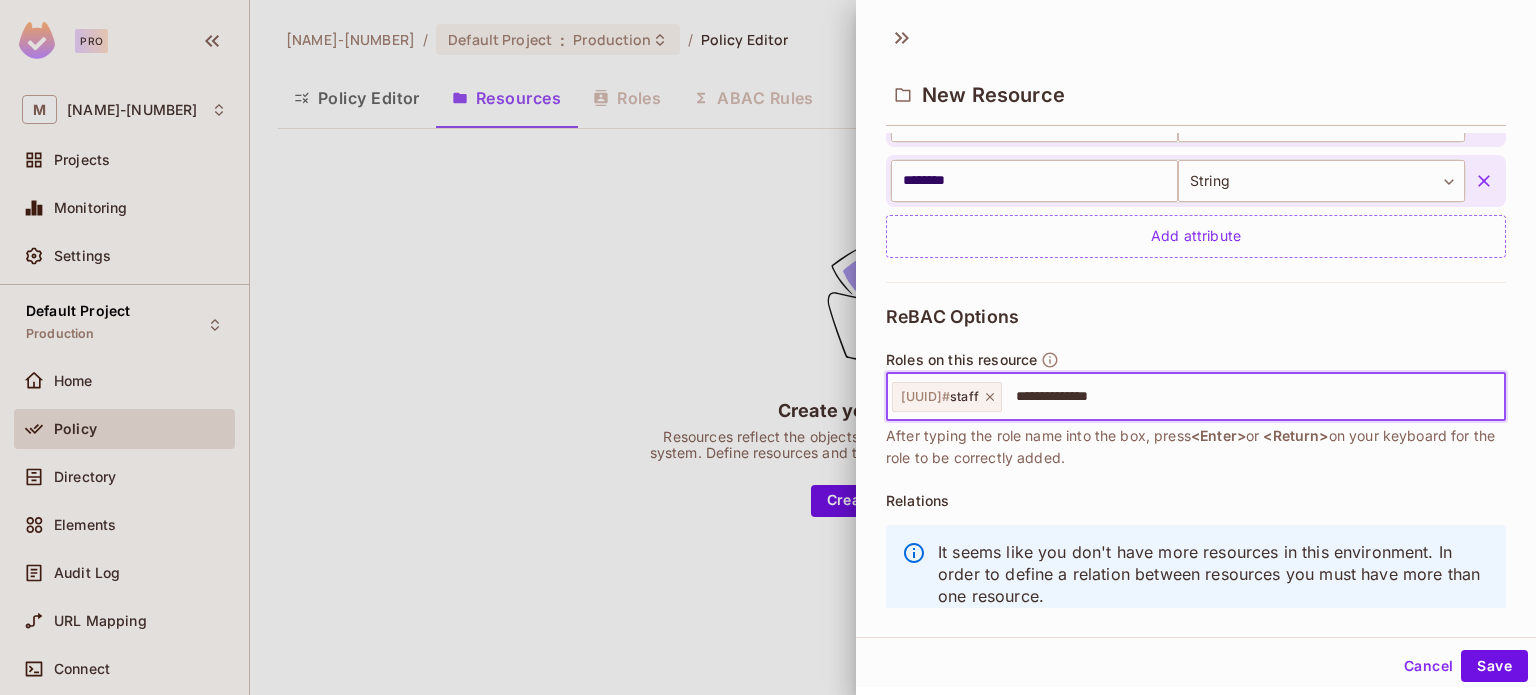 type on "**********" 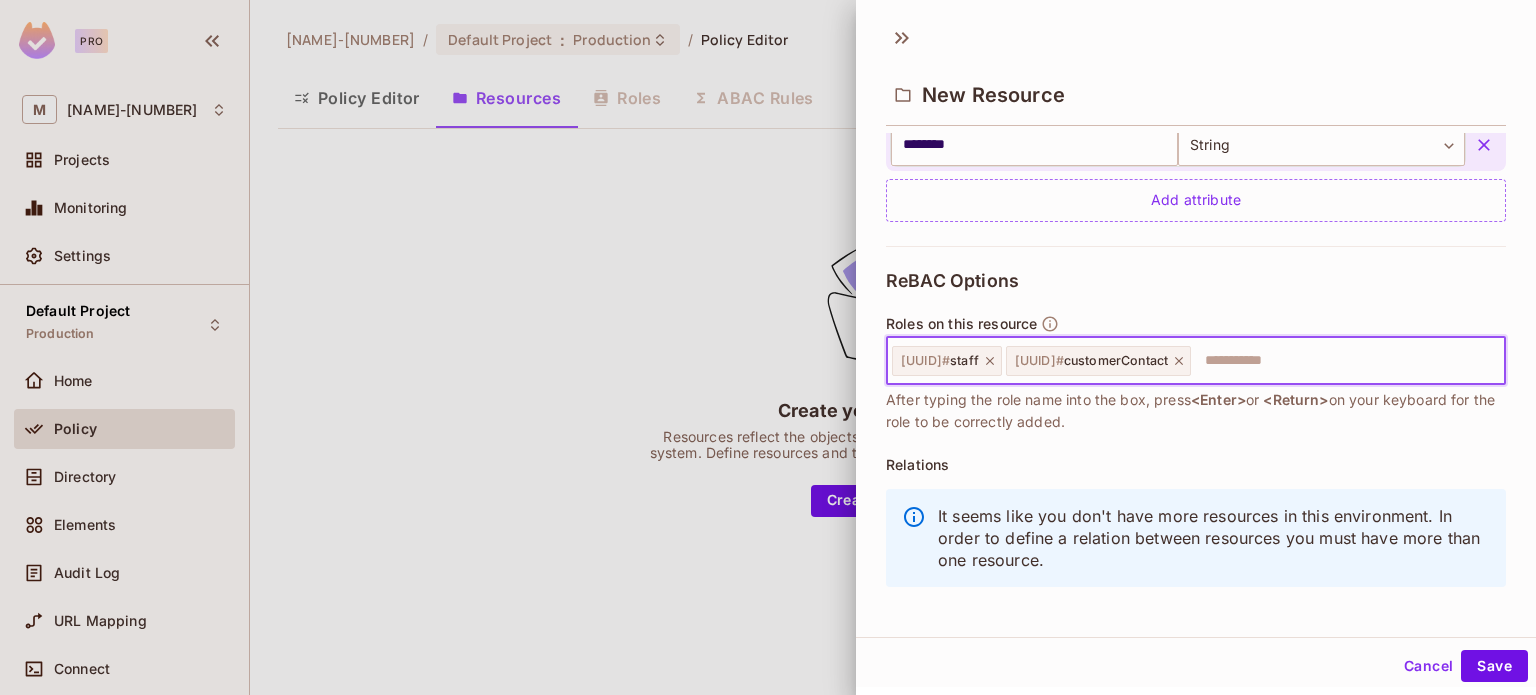 scroll, scrollTop: 630, scrollLeft: 0, axis: vertical 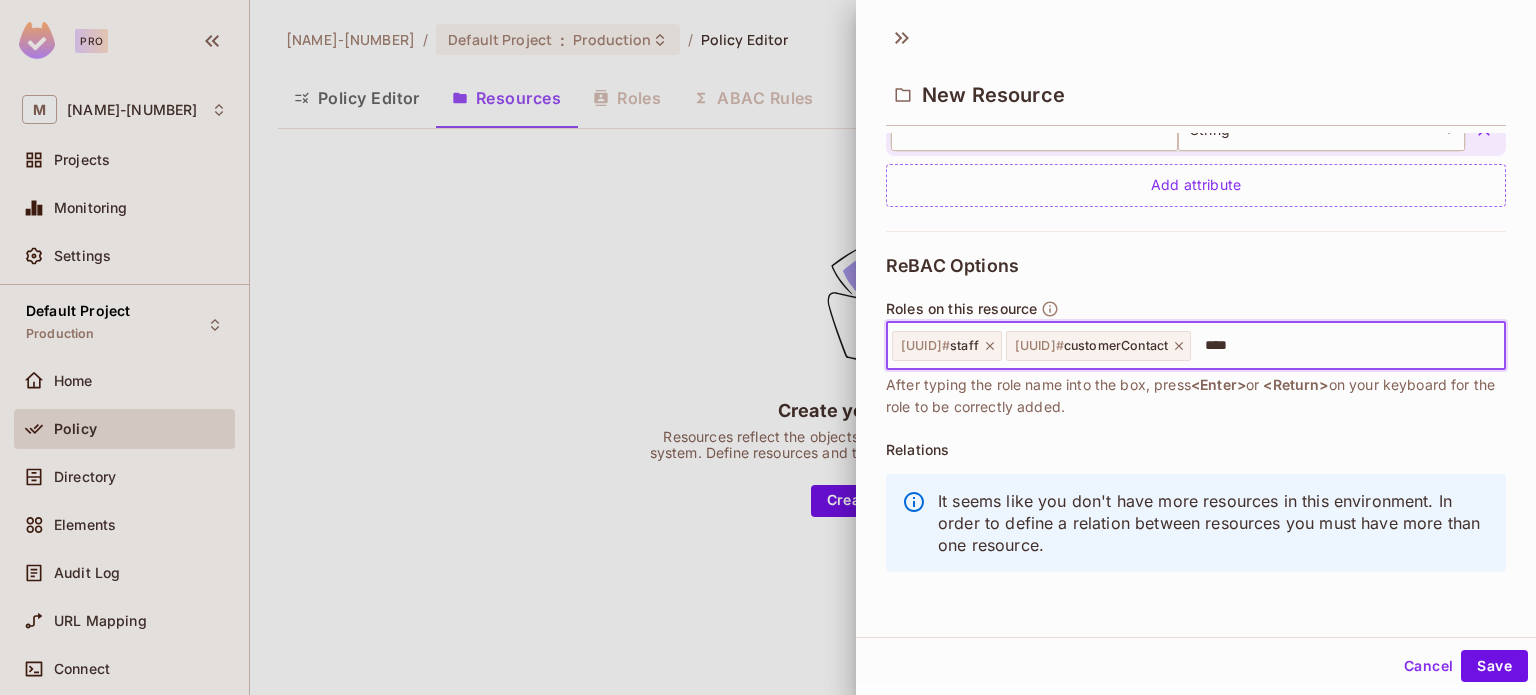 type on "*****" 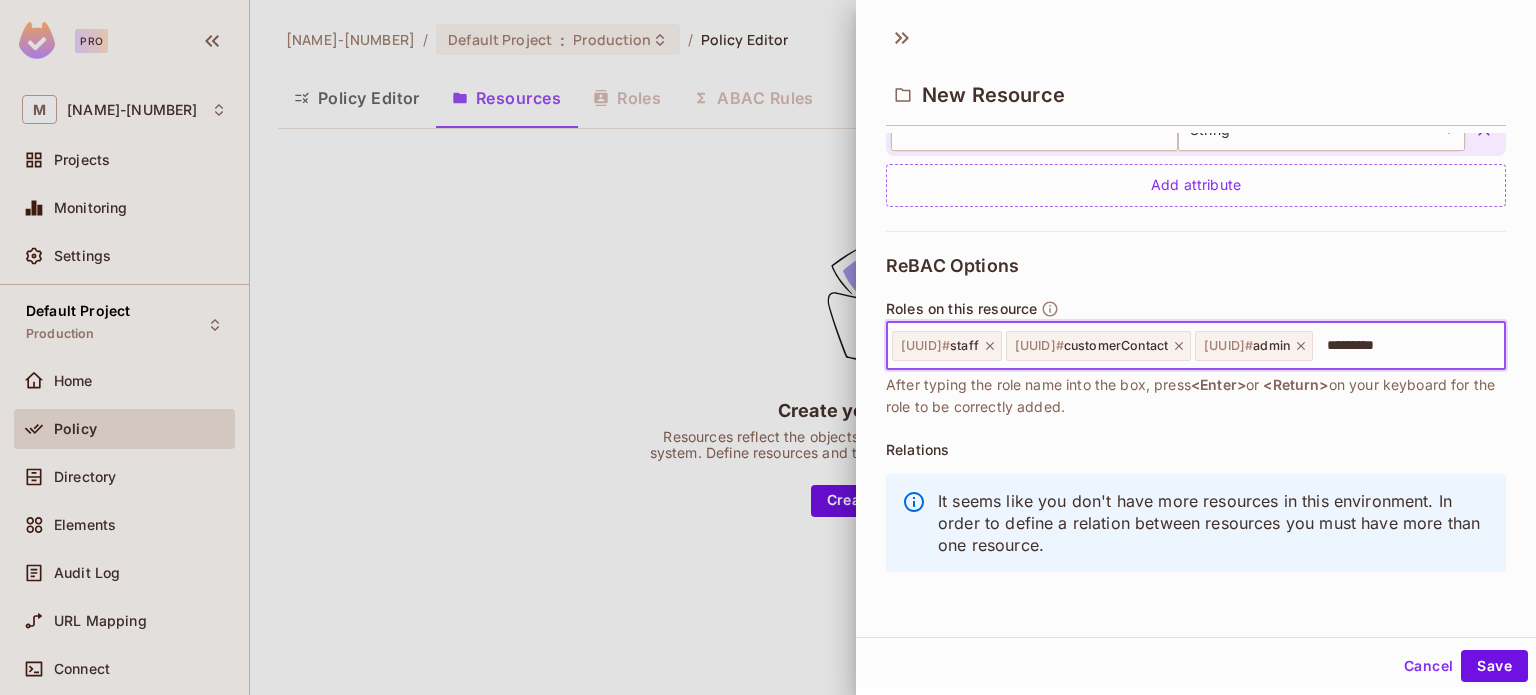 type on "**********" 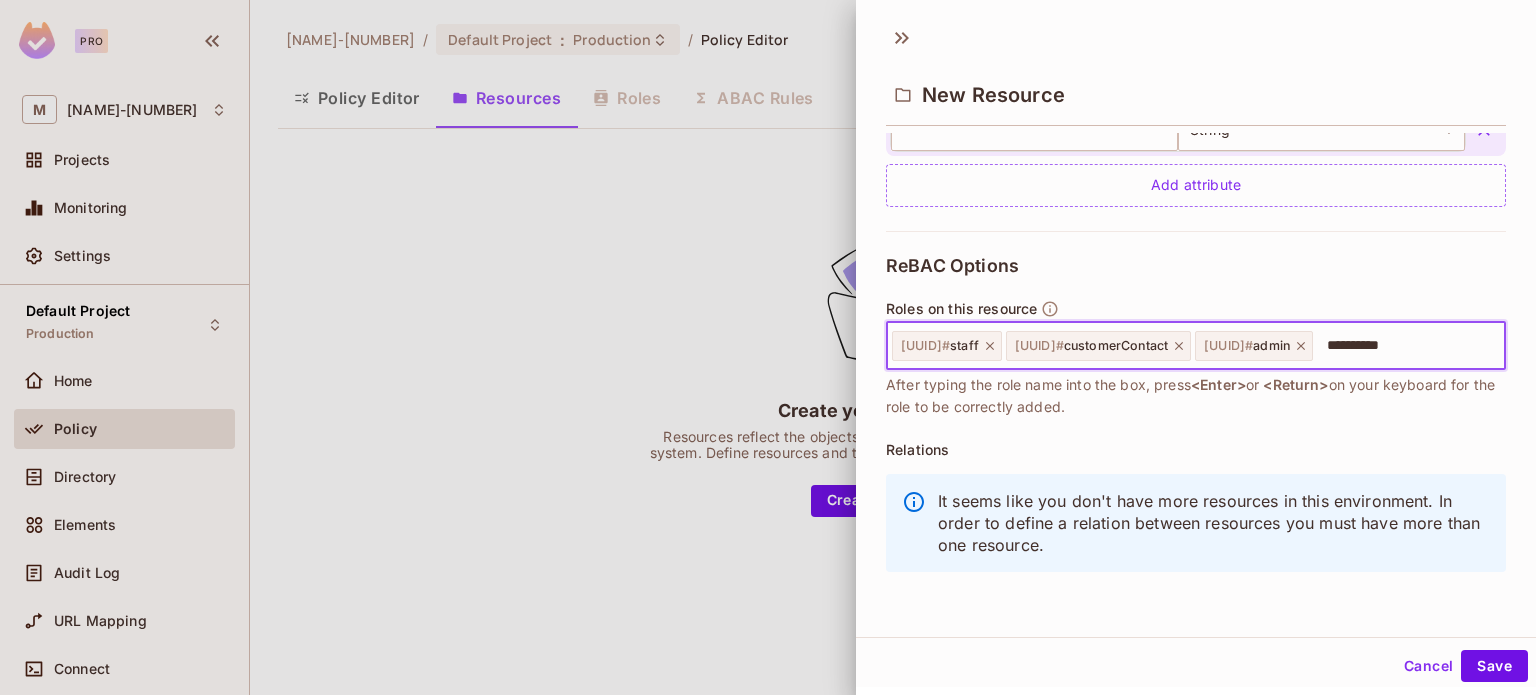 type 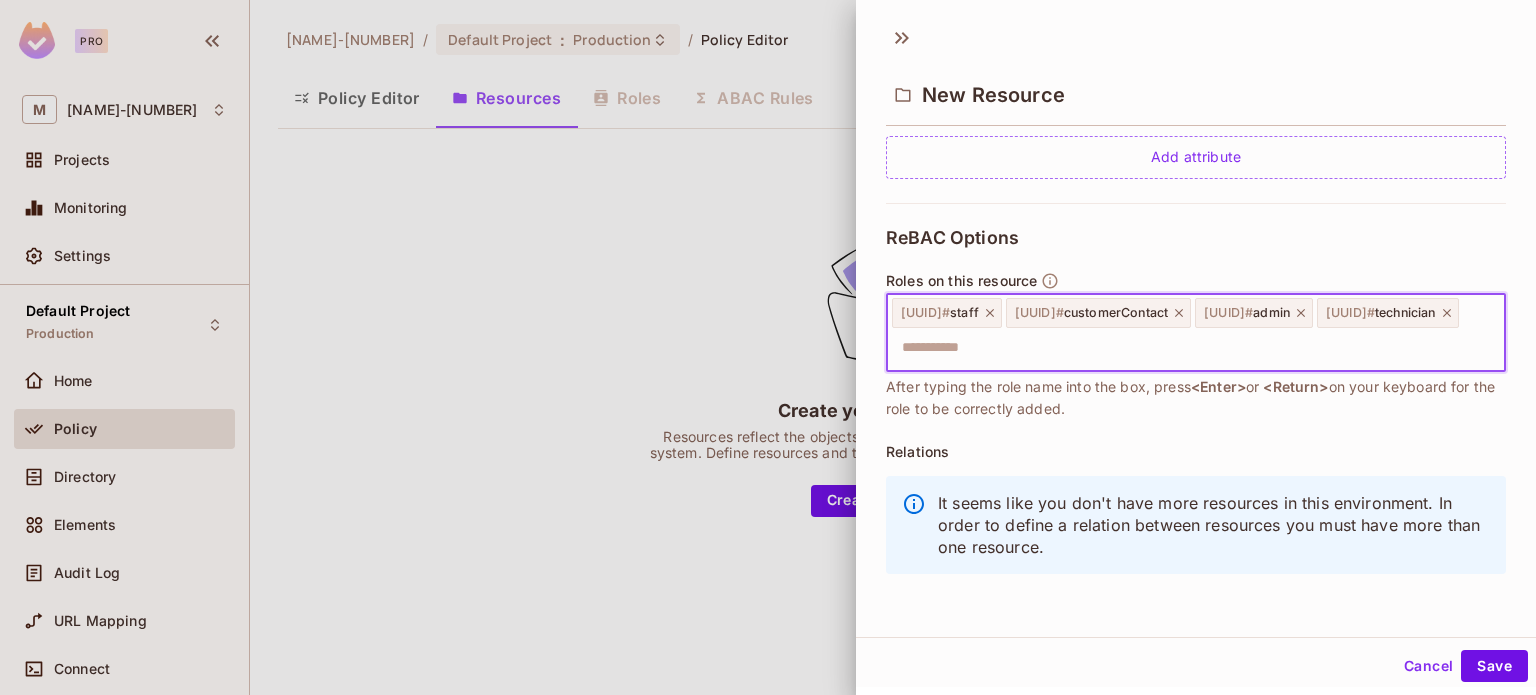 scroll, scrollTop: 690, scrollLeft: 0, axis: vertical 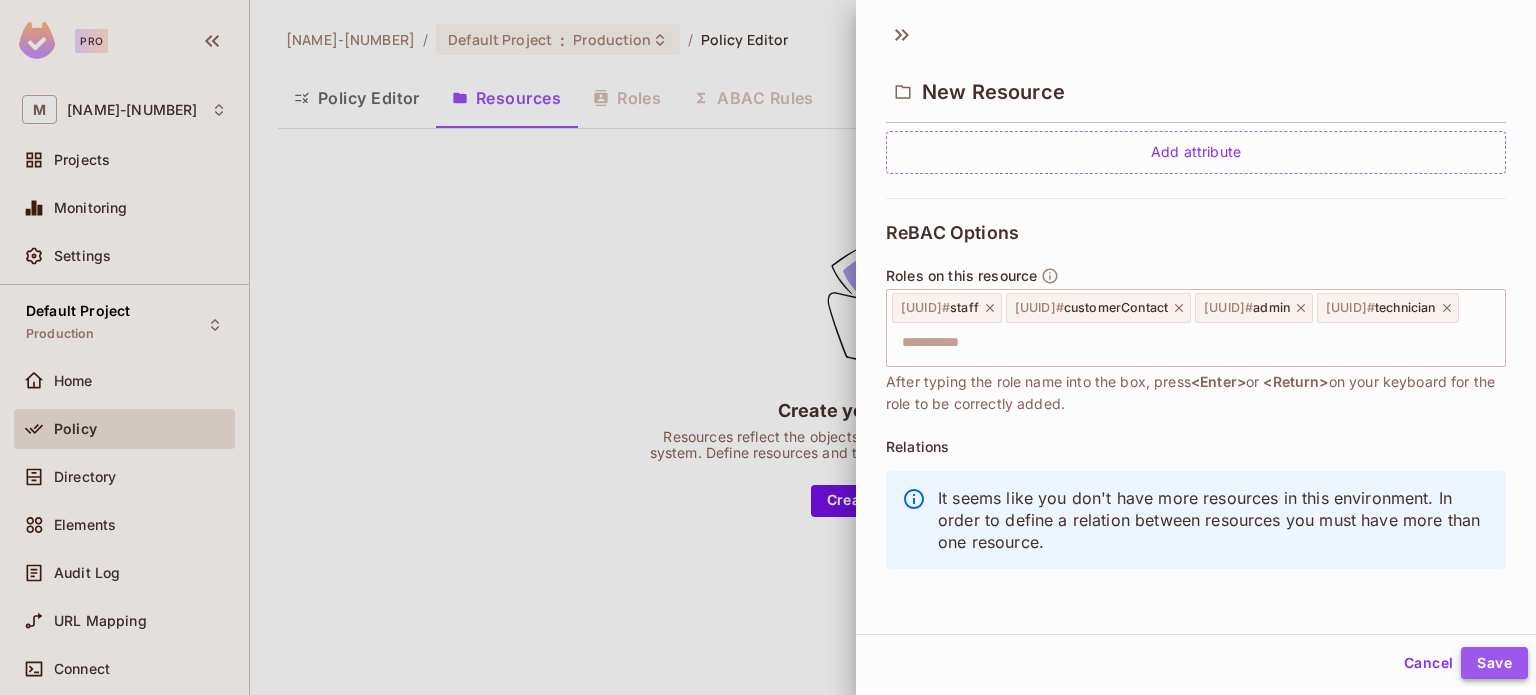 click on "Save" at bounding box center (1494, 663) 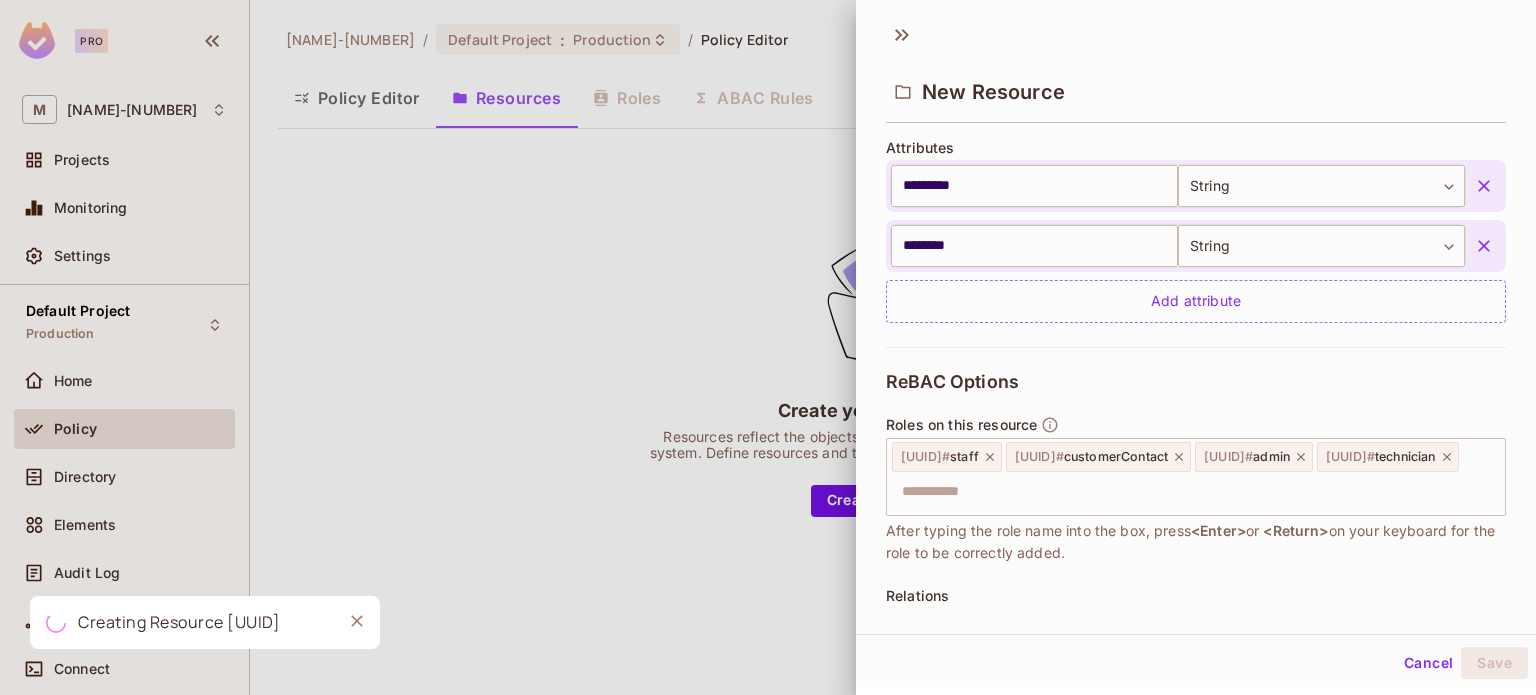 scroll, scrollTop: 386, scrollLeft: 0, axis: vertical 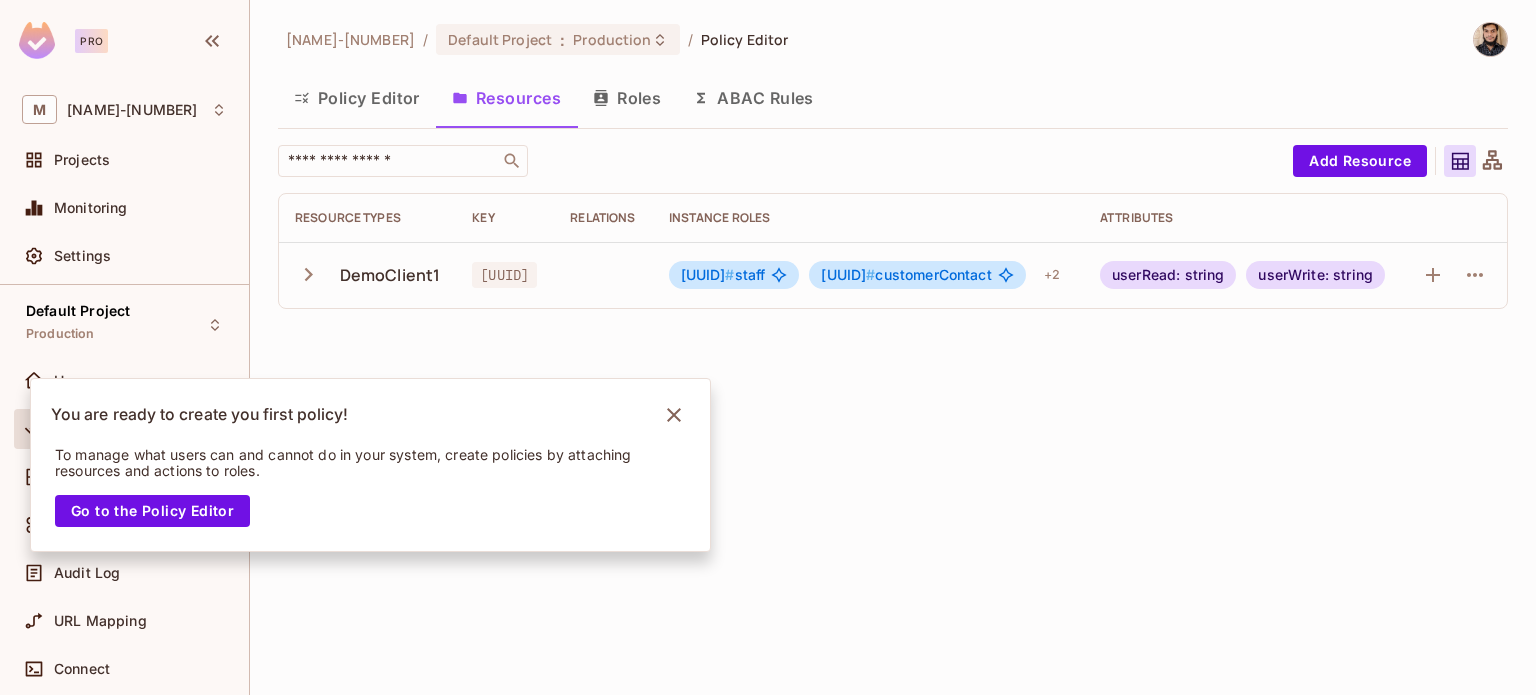 click at bounding box center [312, 274] 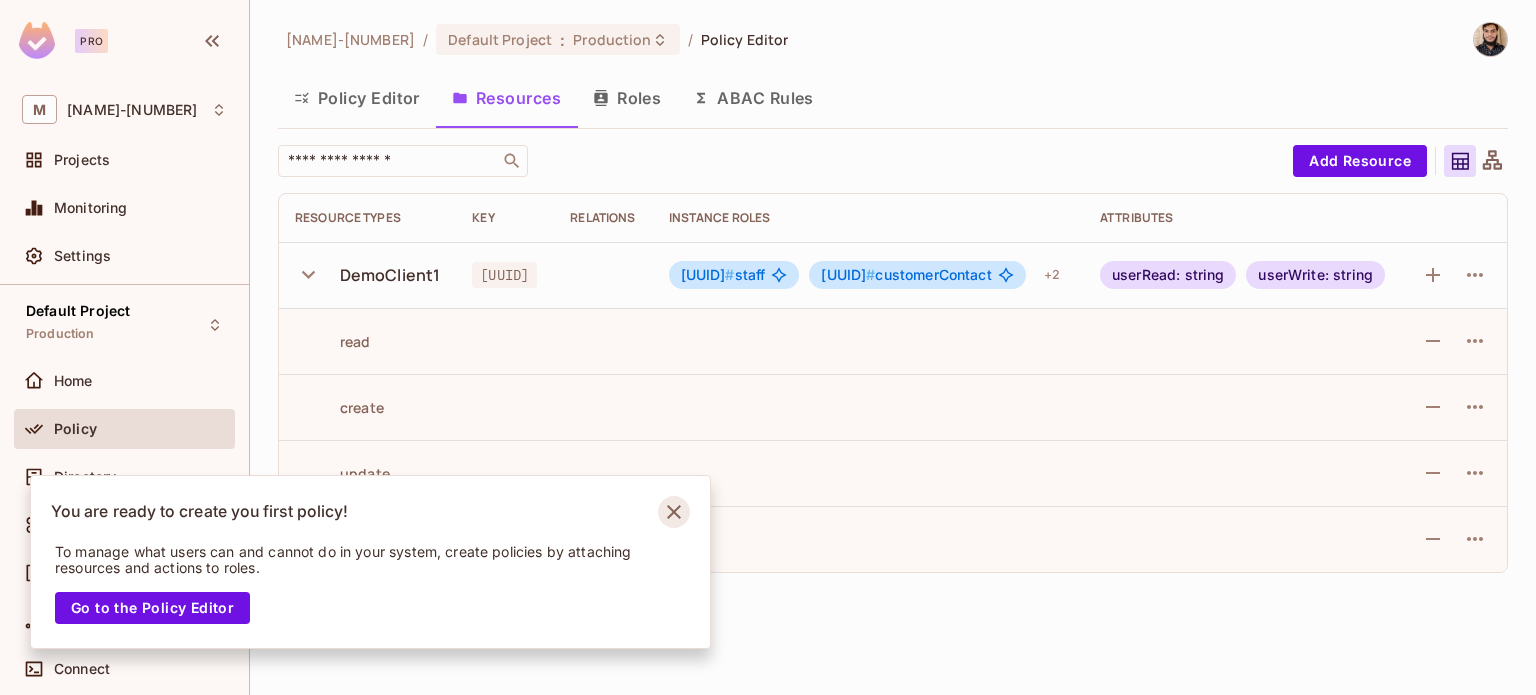 drag, startPoint x: 681, startPoint y: 495, endPoint x: 681, endPoint y: 518, distance: 23 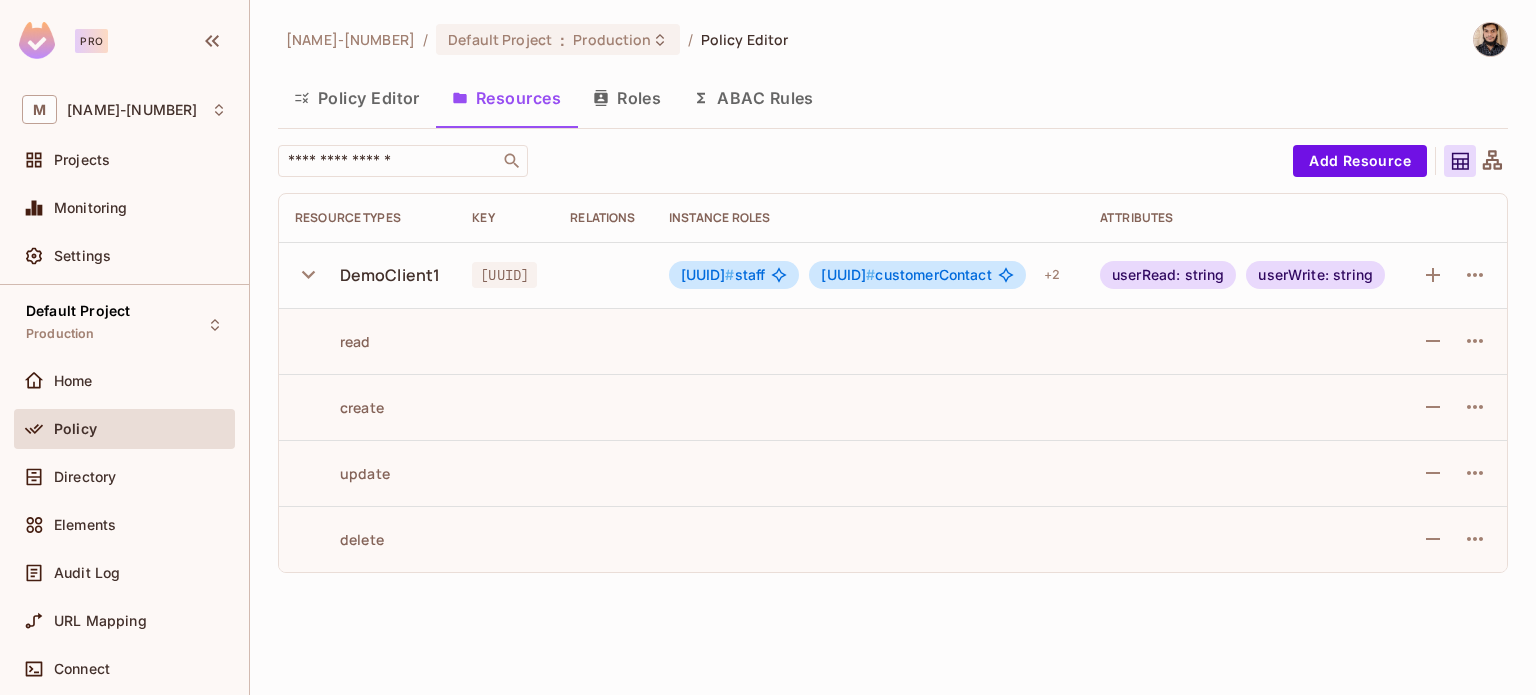 click on "read" at bounding box center [333, 341] 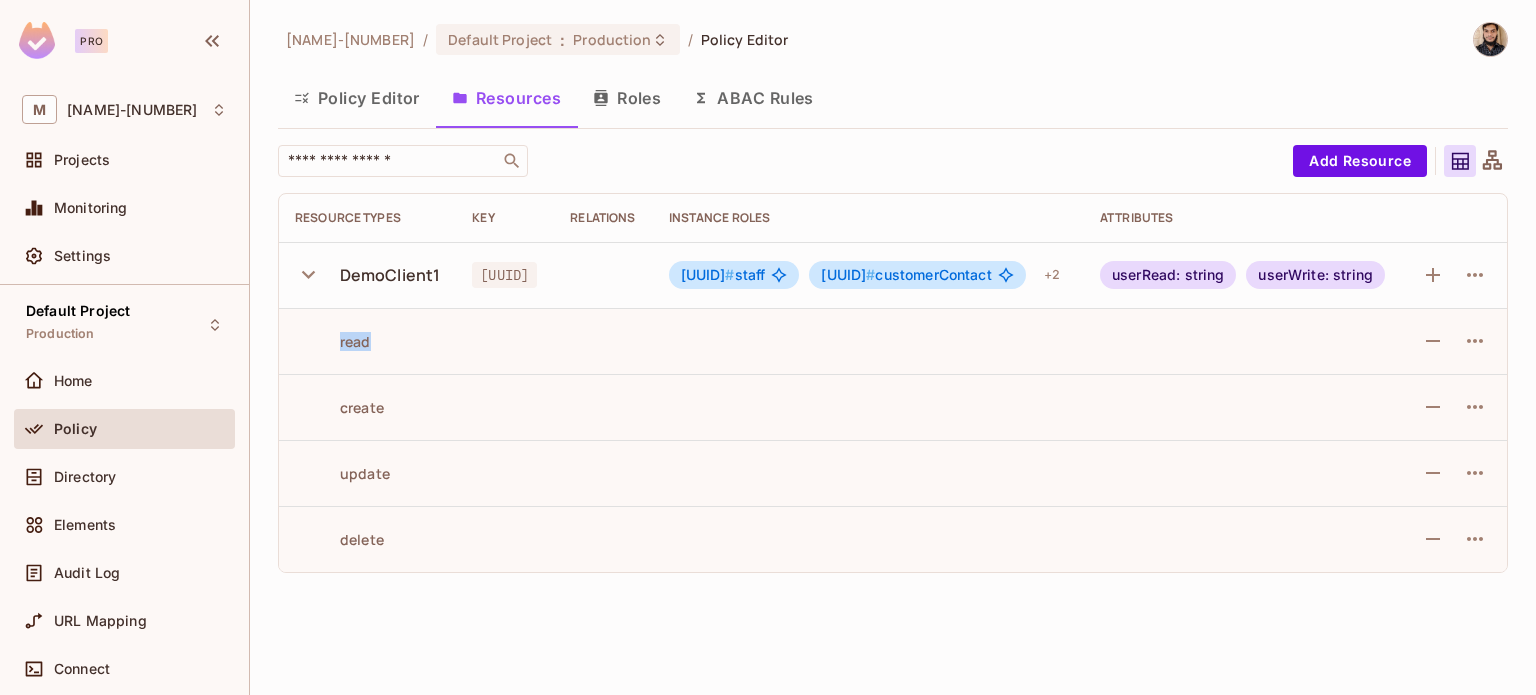 click on "read" at bounding box center [333, 341] 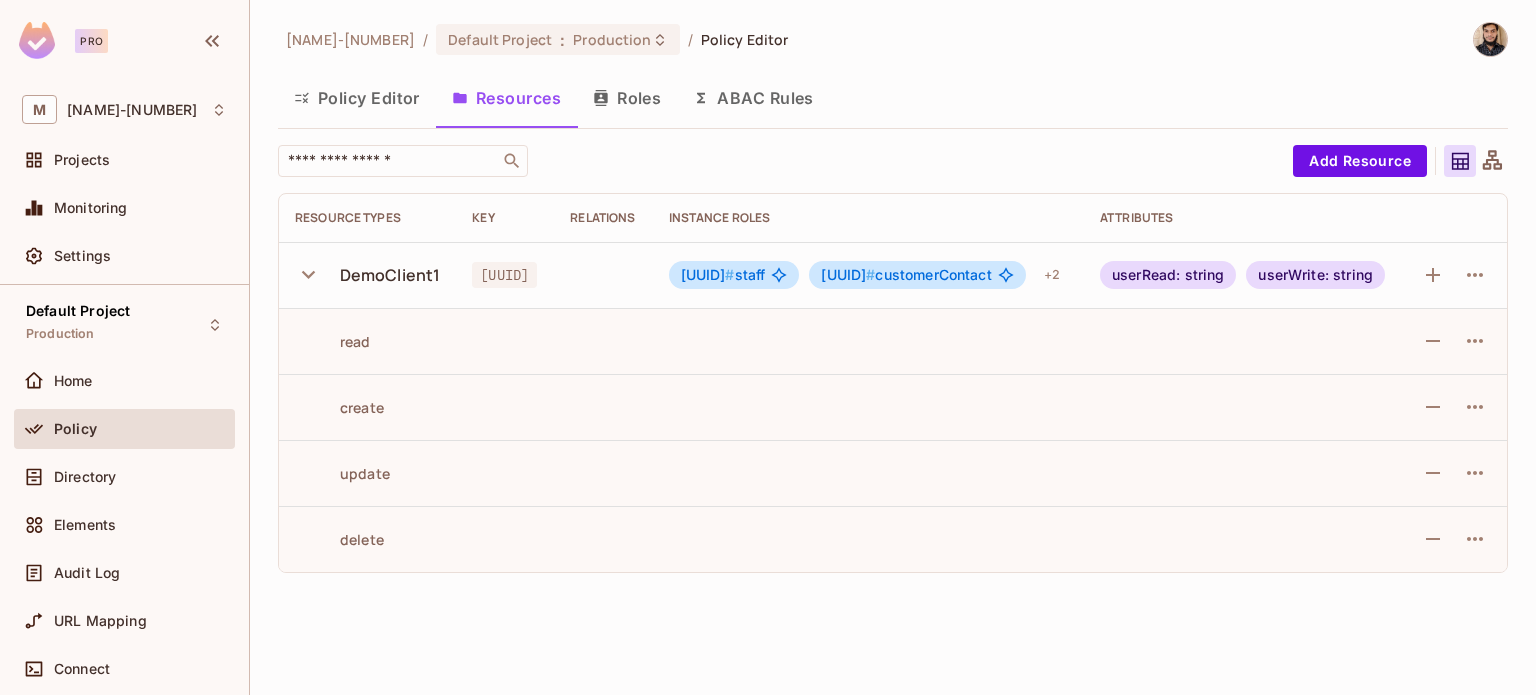 click on "ABAC Rules" at bounding box center (753, 98) 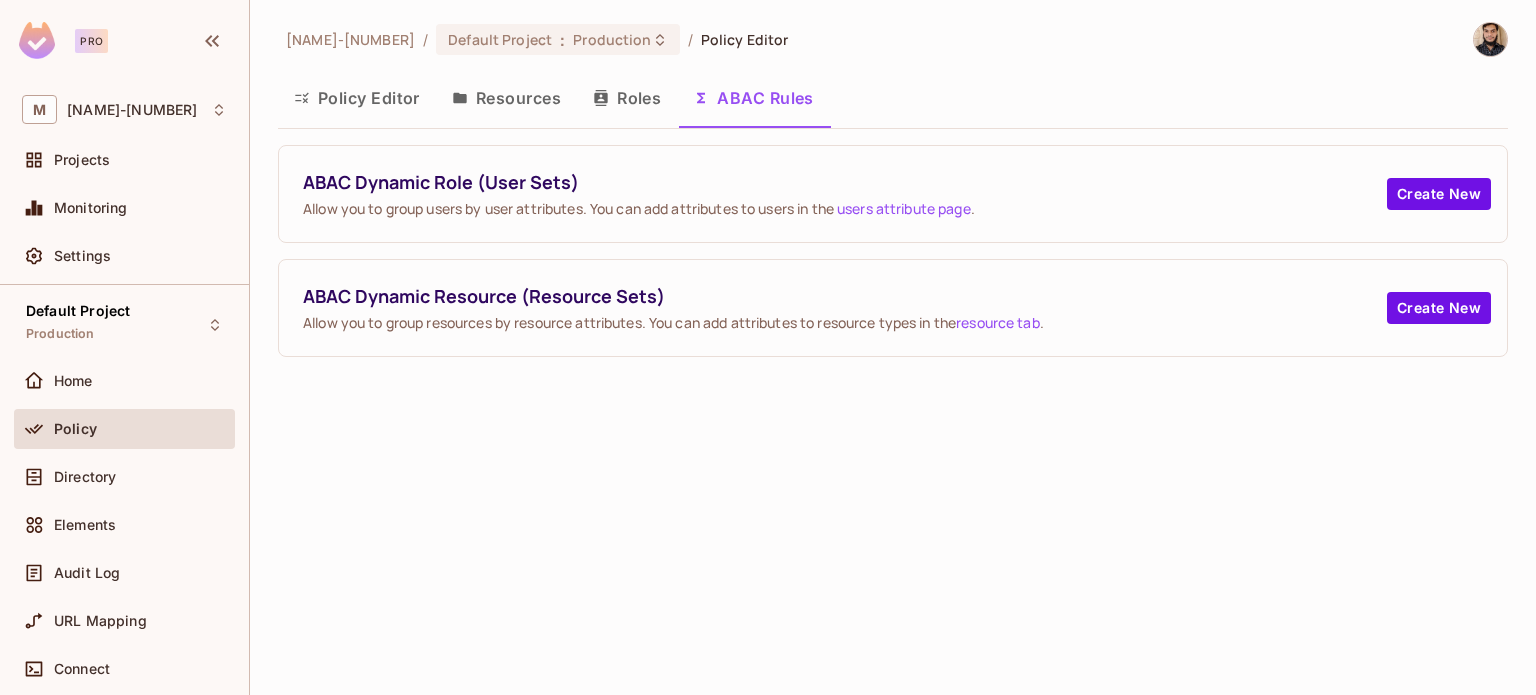 click on "Resources" at bounding box center (506, 98) 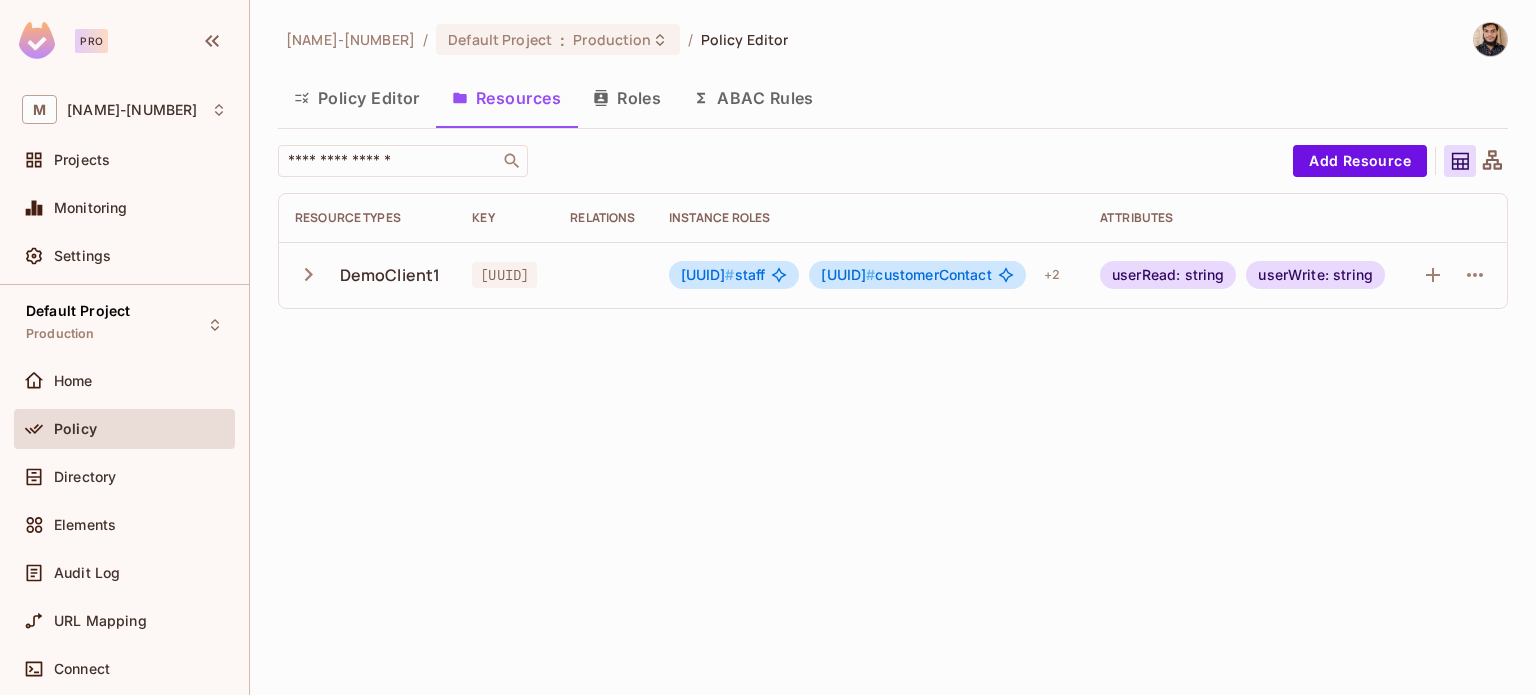 click on "Roles" at bounding box center [627, 98] 